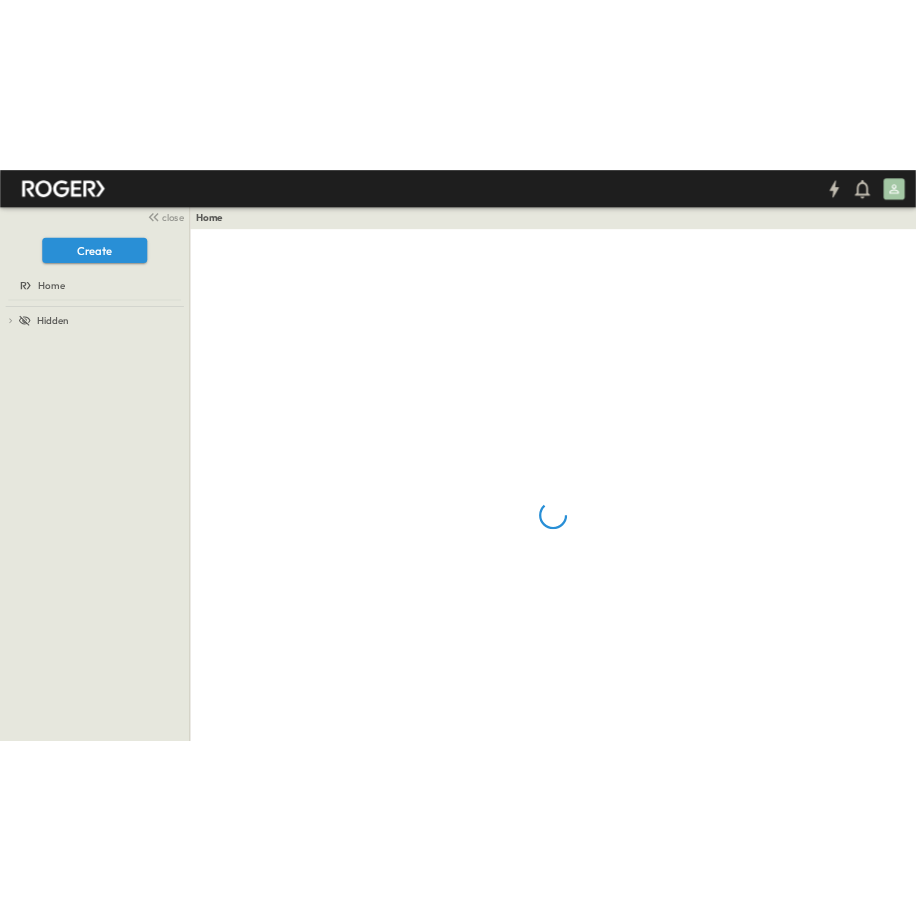 scroll, scrollTop: 0, scrollLeft: 0, axis: both 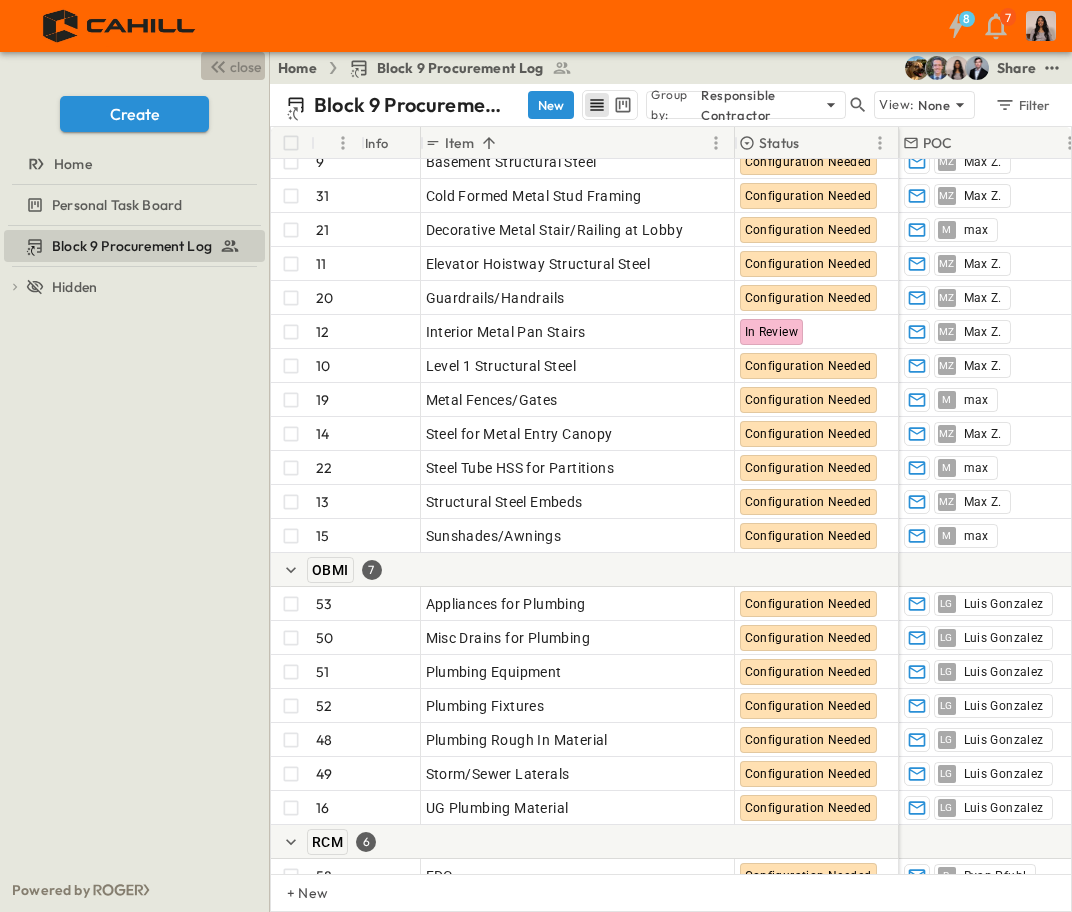click on "close" at bounding box center [245, 67] 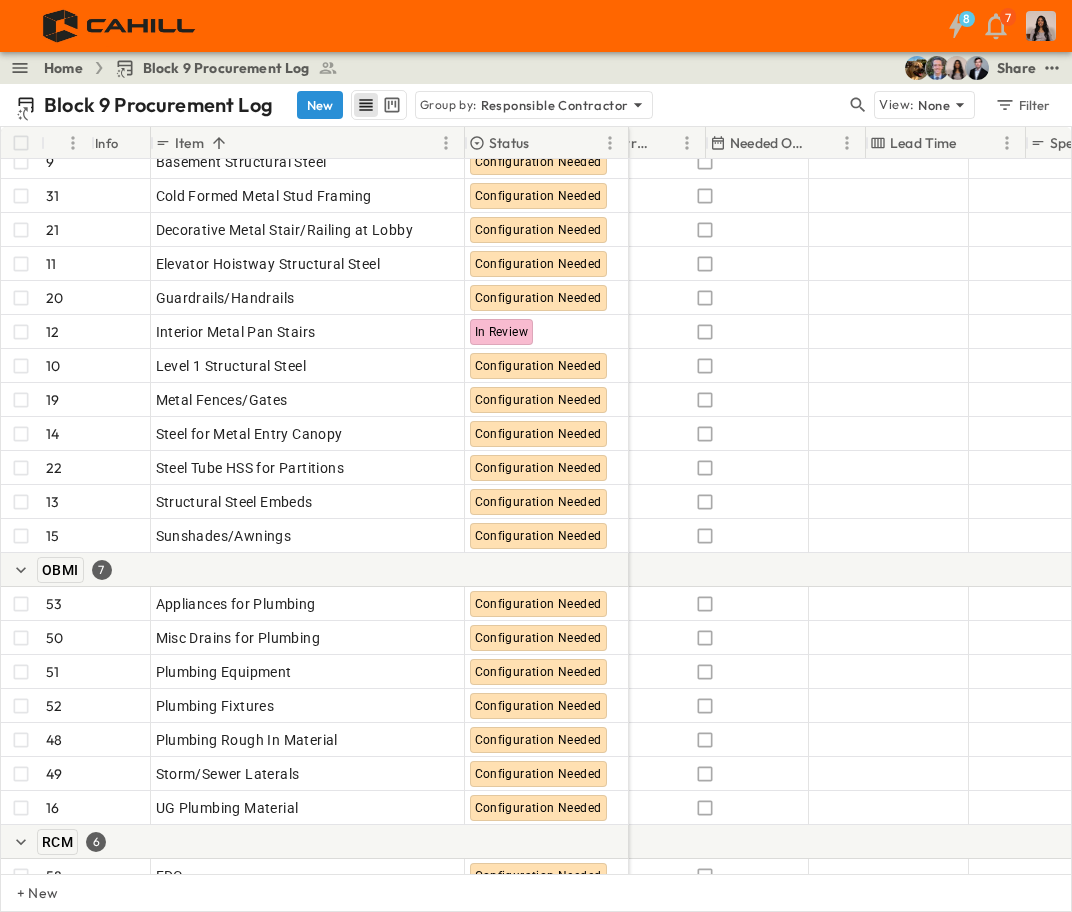 scroll, scrollTop: 1000, scrollLeft: 1430, axis: both 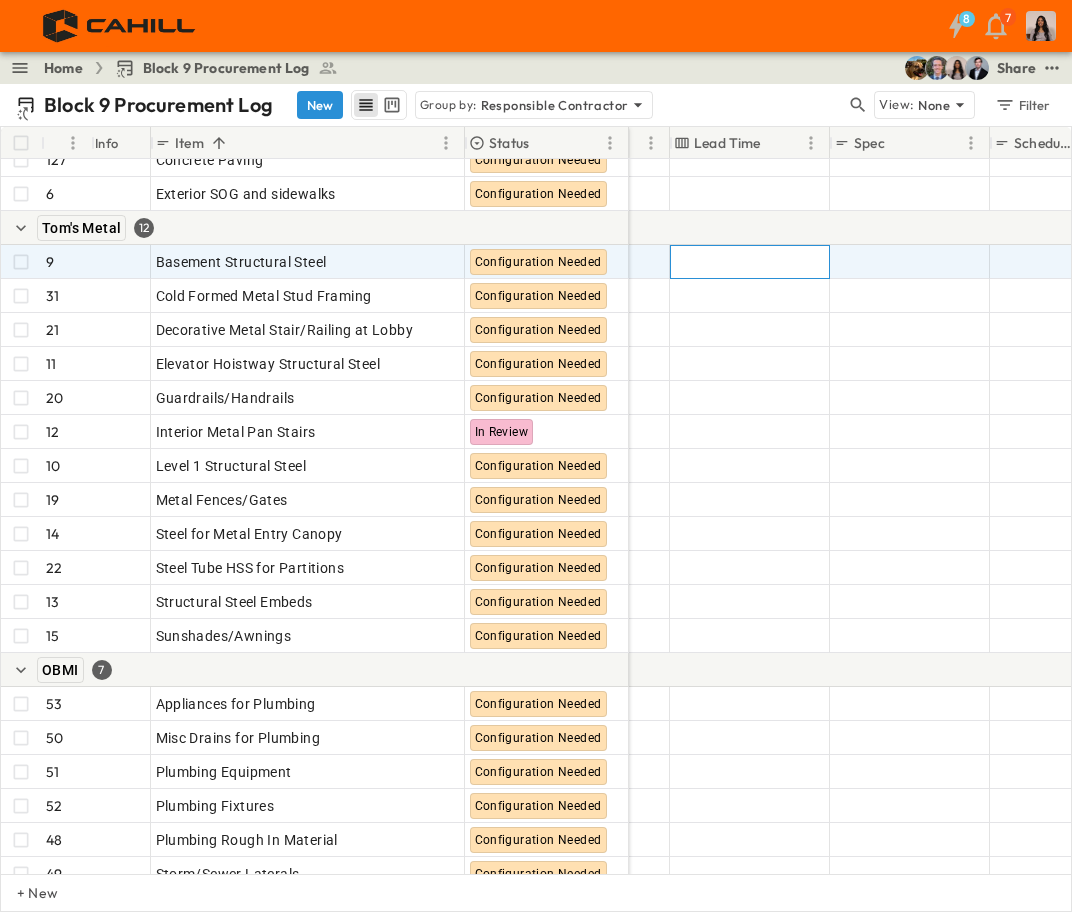 click on "Add Duration" at bounding box center (750, 262) 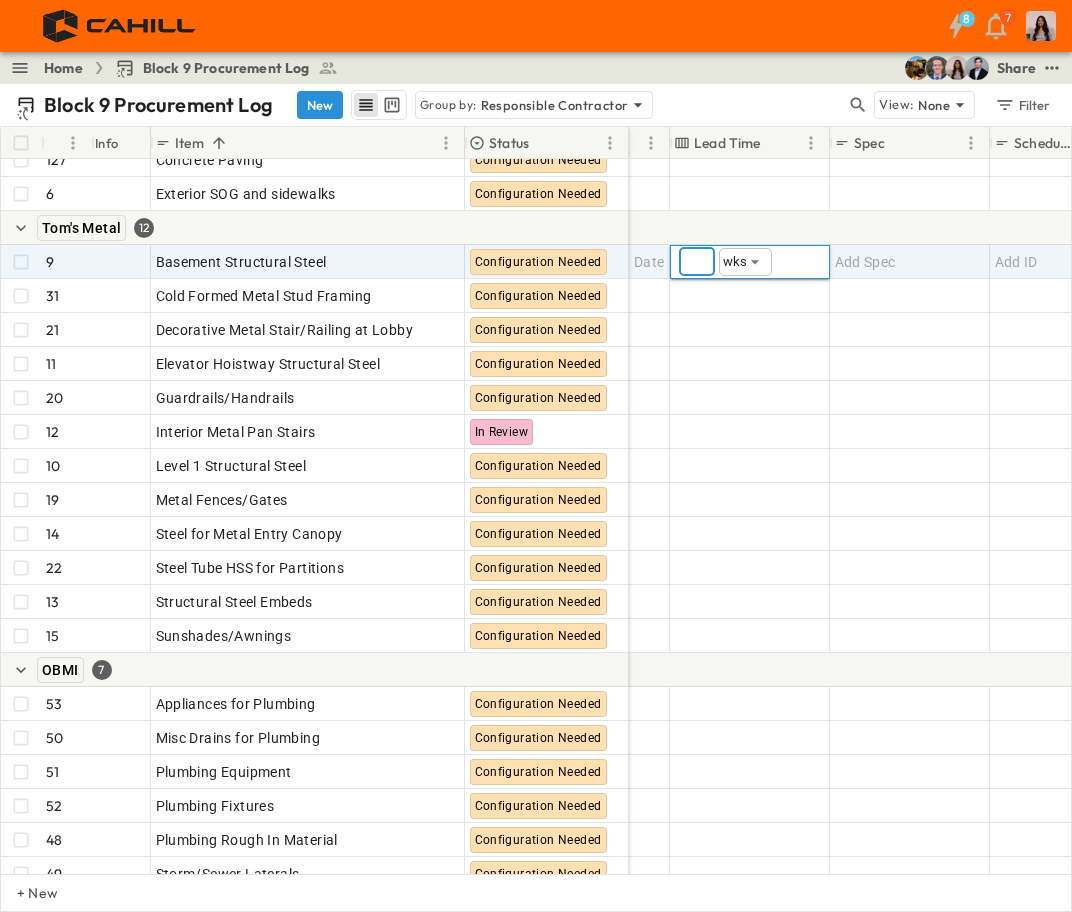 click on "8 7 Home Block 9 Procurement Log Share Block 9 Procurement Log New Group by: Responsible Contractor View: None Filter # Info Item Status Submittal Approved?  Release By Released Date Order Confirmed?  Actual Arrival Needed Onsite Lead Time Spec Schedule ID Hot?  Owner 3 OPEN Tower crane foundation concrete/reinforcement In Review Trademark 2 Add Item 127 OPEN Concrete Paving Configuration Needed 6 OPEN Exterior SOG and sidewalks Configuration Needed Tom's Metal 12 Add Item 9 OPEN Basement Structural Steel Configuration Needed 31 OPEN Cold Formed Metal Stud Framing Configuration Needed 21 OPEN Decorative Metal Stair/Railing at Lobby Configuration Needed 11 OPEN Elevator Hoistway Structural Steel Configuration Needed 20 OPEN Guardrails/Handrails Configuration Needed 12 OPEN Interior Metal Pan Stairs In Review 10 OPEN Level 1 Structural Steel Configuration Needed 19 OPEN Metal Fences/Gates Configuration Needed 14 OPEN Steel for Metal Entry Canopy Configuration Needed 22 OPEN Steel Tube HSS for Partitions 13 OPEN" at bounding box center [536, 456] 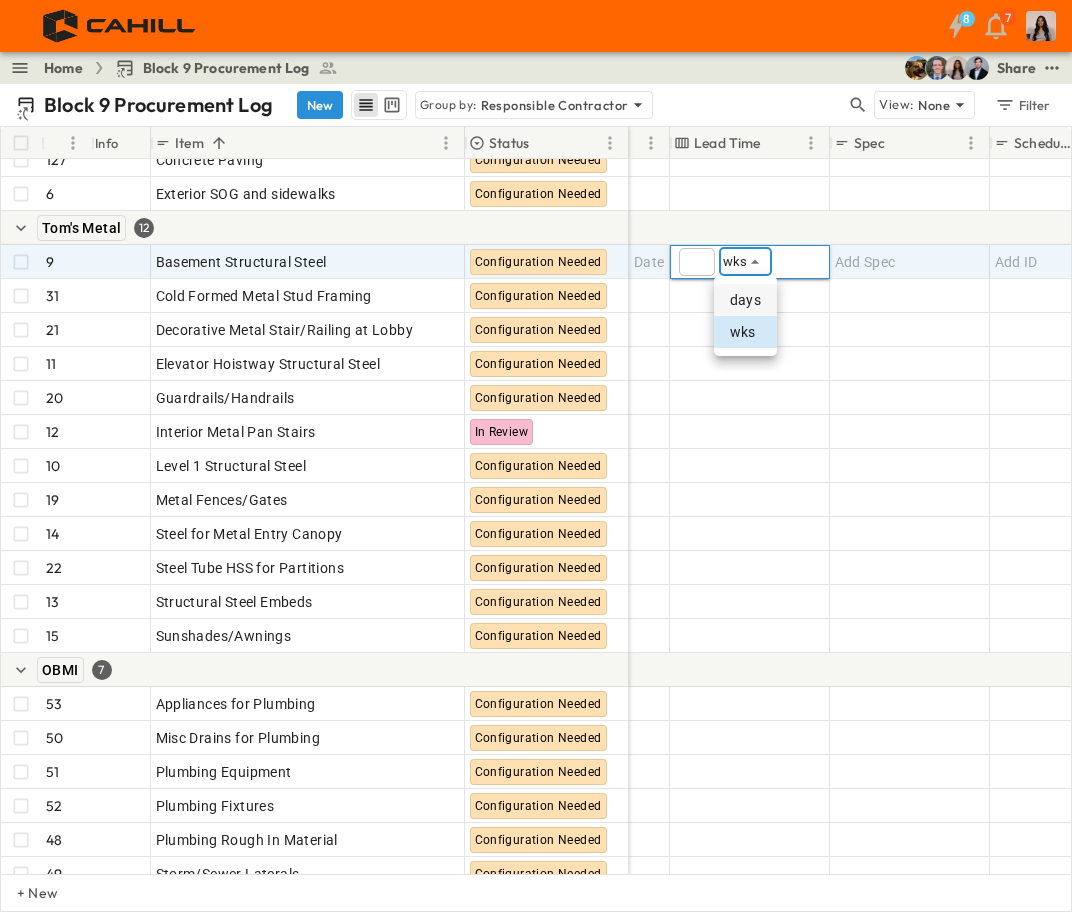 click on "days" at bounding box center [745, 300] 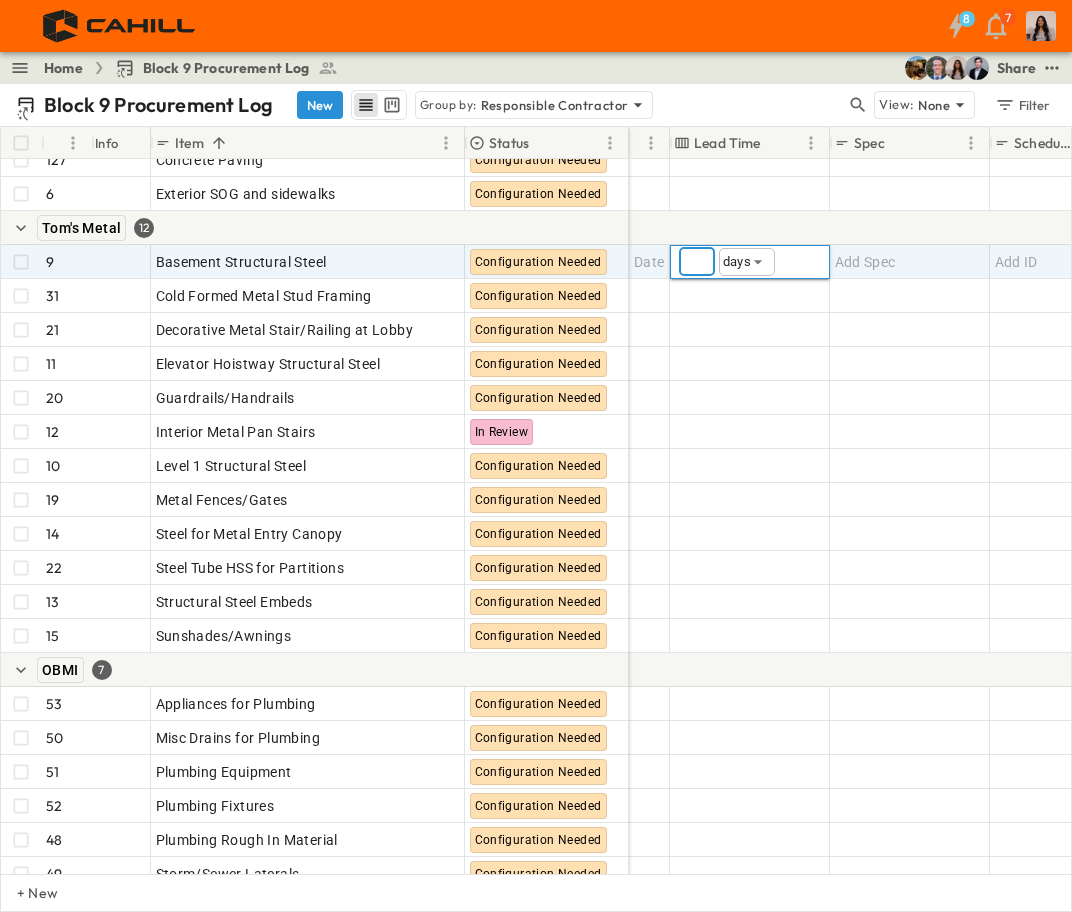 click on "*" at bounding box center [697, 262] 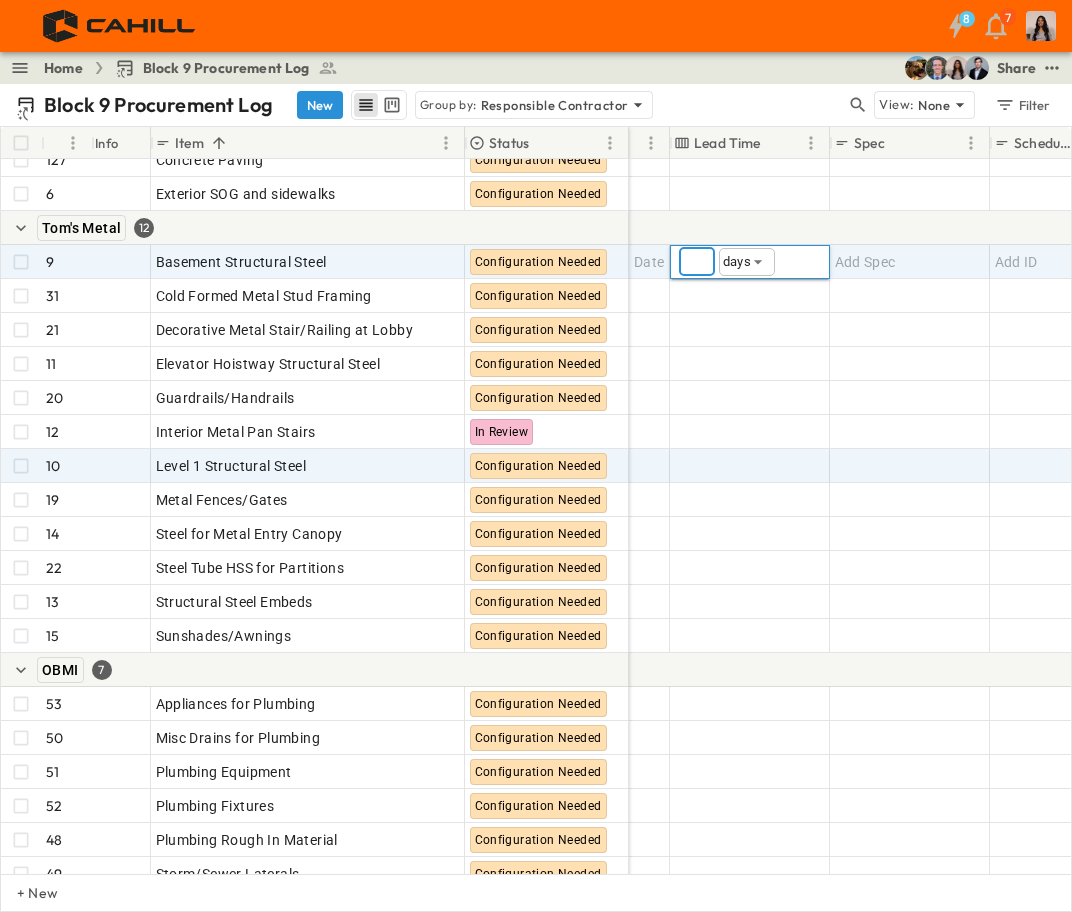 type on "**" 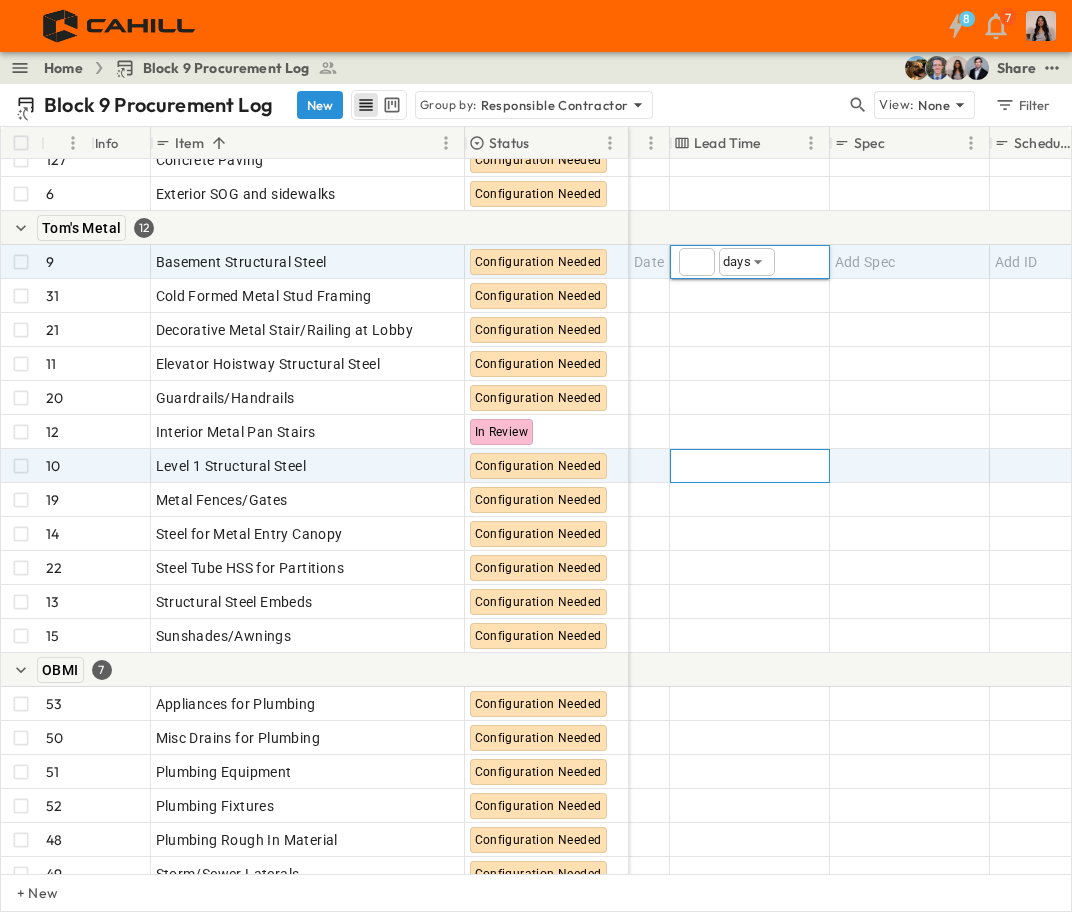 click on "Add Duration" at bounding box center [750, 466] 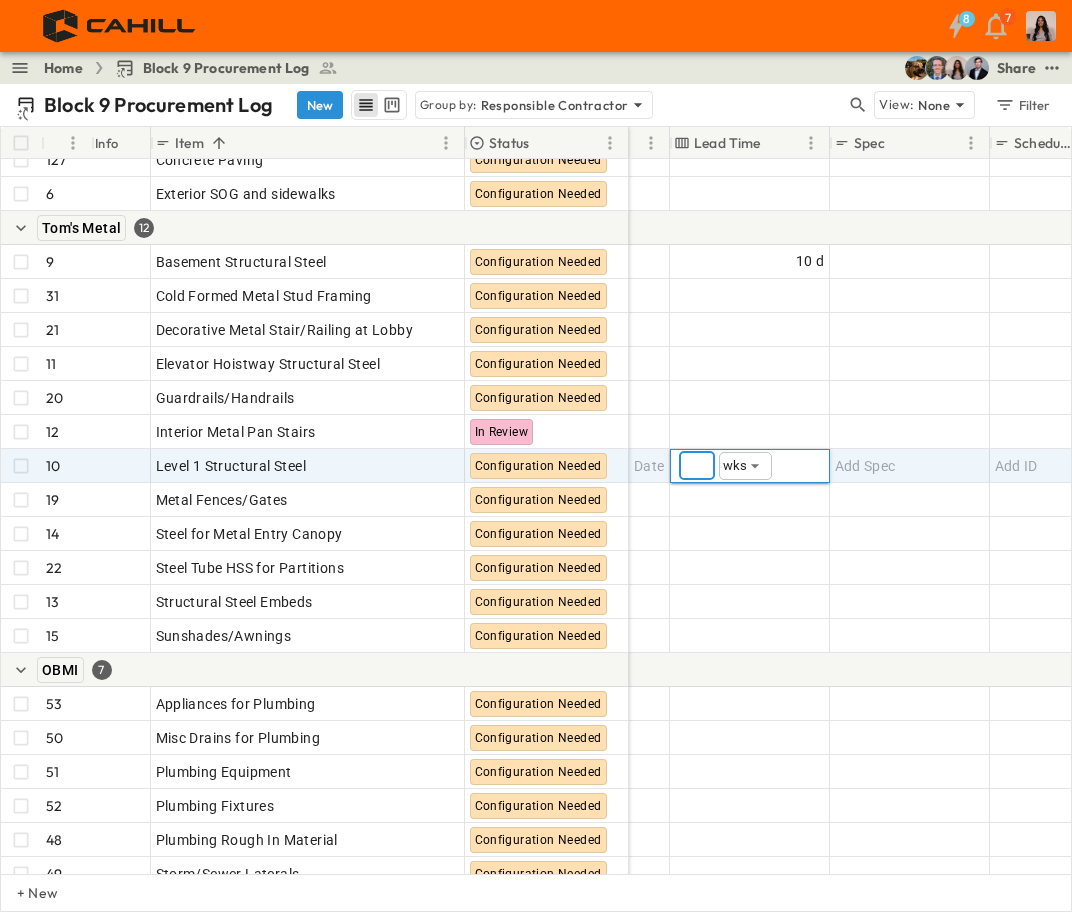 click on "8 7 Home Block 9 Procurement Log Share Block 9 Procurement Log New Group by: Responsible Contractor View: None Filter # Info Item Status Submittal Approved?  Release By Released Date Order Confirmed?  Actual Arrival Needed Onsite Lead Time Spec Schedule ID Hot?  Owner 3 OPEN Tower crane foundation concrete/reinforcement In Review Trademark 2 Add Item 127 OPEN Concrete Paving Configuration Needed 6 OPEN Exterior SOG and sidewalks Configuration Needed Tom's Metal 12 Add Item 9 OPEN Basement Structural Steel Configuration Needed 31 OPEN Cold Formed Metal Stud Framing Configuration Needed 21 OPEN Decorative Metal Stair/Railing at Lobby Configuration Needed 11 OPEN Elevator Hoistway Structural Steel Configuration Needed 20 OPEN Guardrails/Handrails Configuration Needed 12 OPEN Interior Metal Pan Stairs In Review 10 OPEN Level 1 Structural Steel Configuration Needed 19 OPEN Metal Fences/Gates Configuration Needed 14 OPEN Steel for Metal Entry Canopy Configuration Needed 22 OPEN Steel Tube HSS for Partitions 13 OPEN" at bounding box center (536, 456) 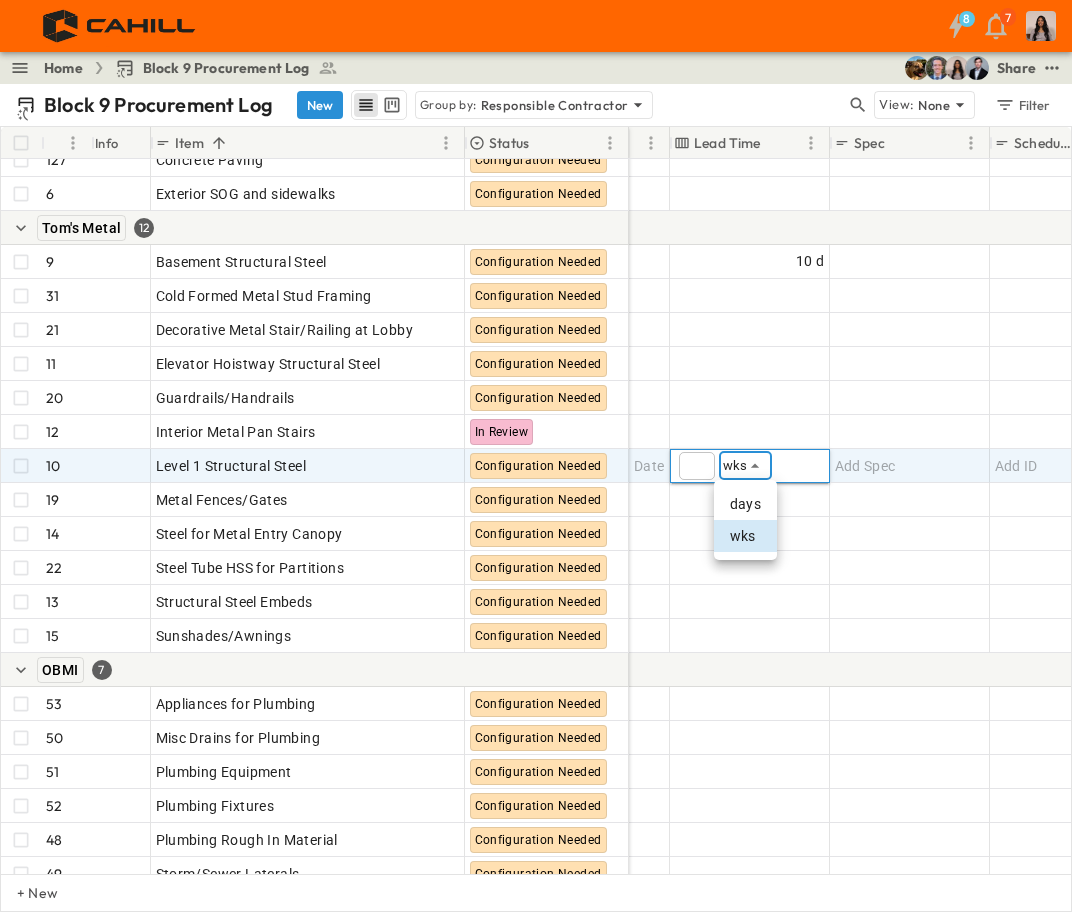drag, startPoint x: 753, startPoint y: 495, endPoint x: 783, endPoint y: 509, distance: 33.105892 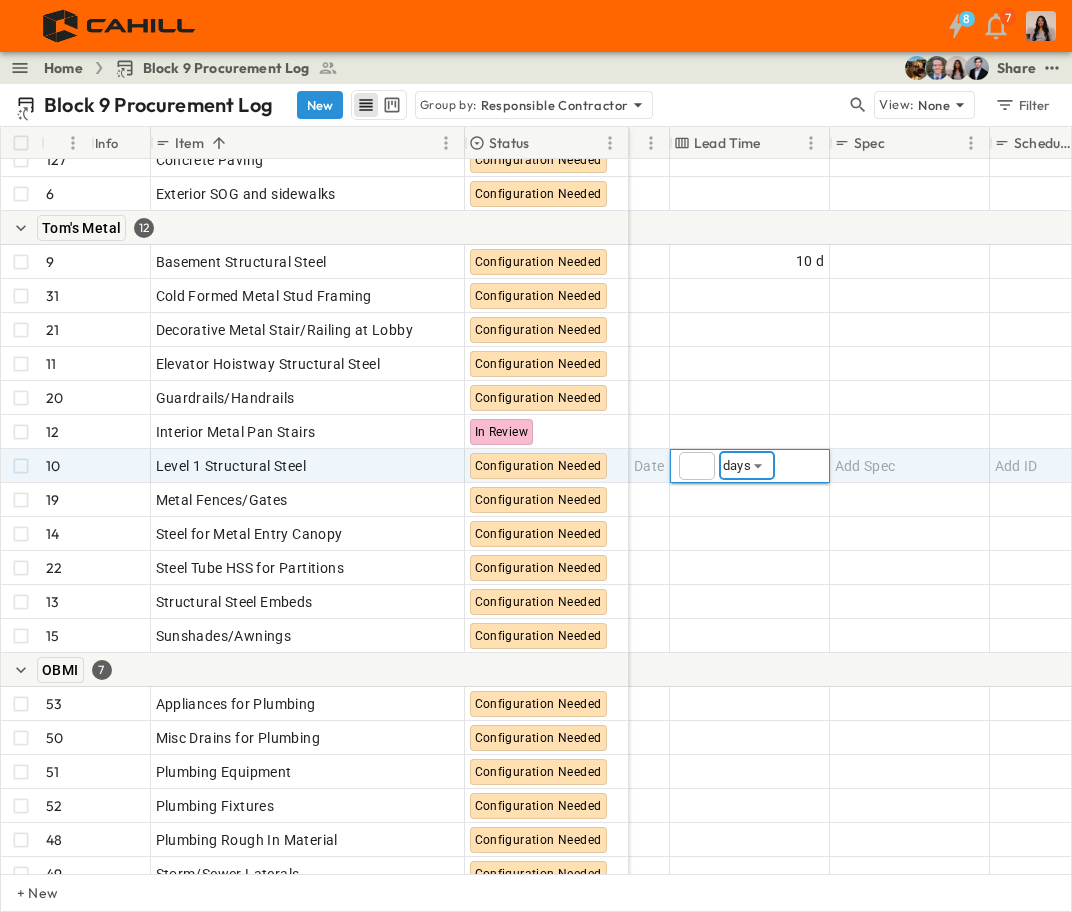 click on "*" at bounding box center [697, 466] 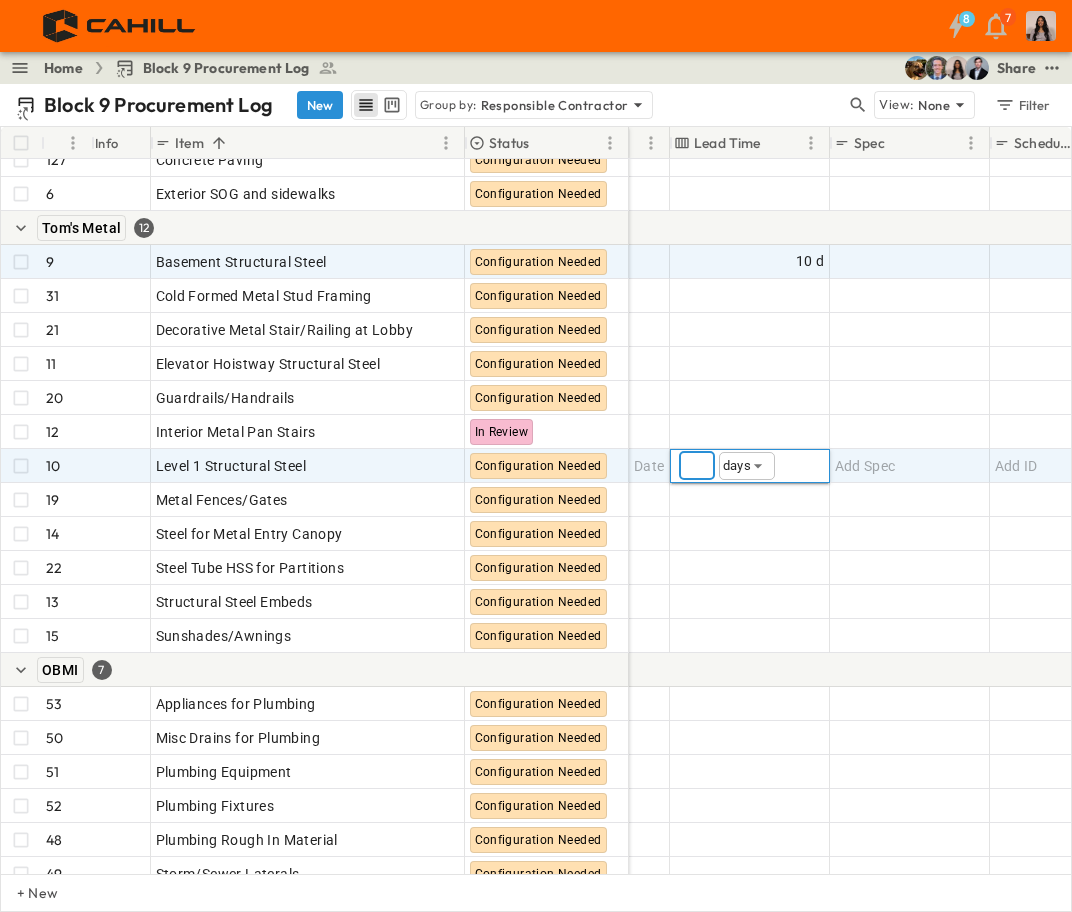 type on "**" 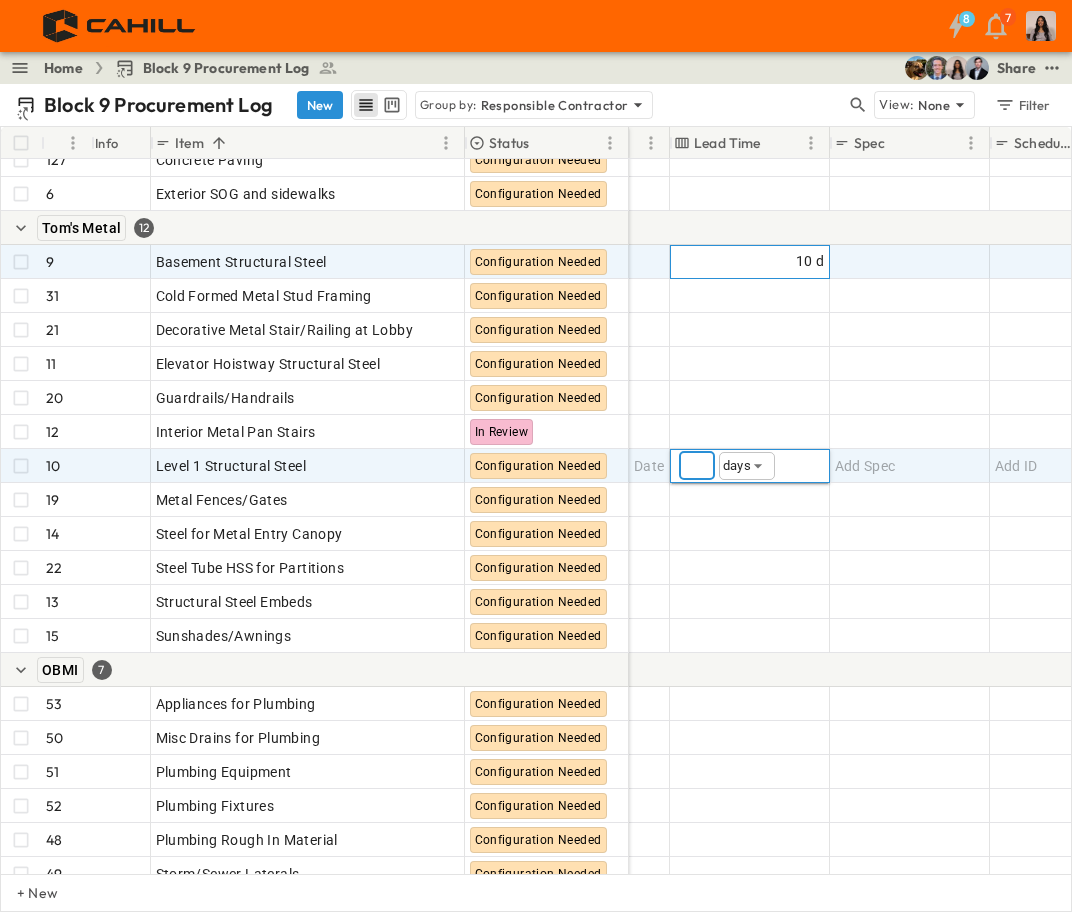 click on "10 d" at bounding box center [810, 261] 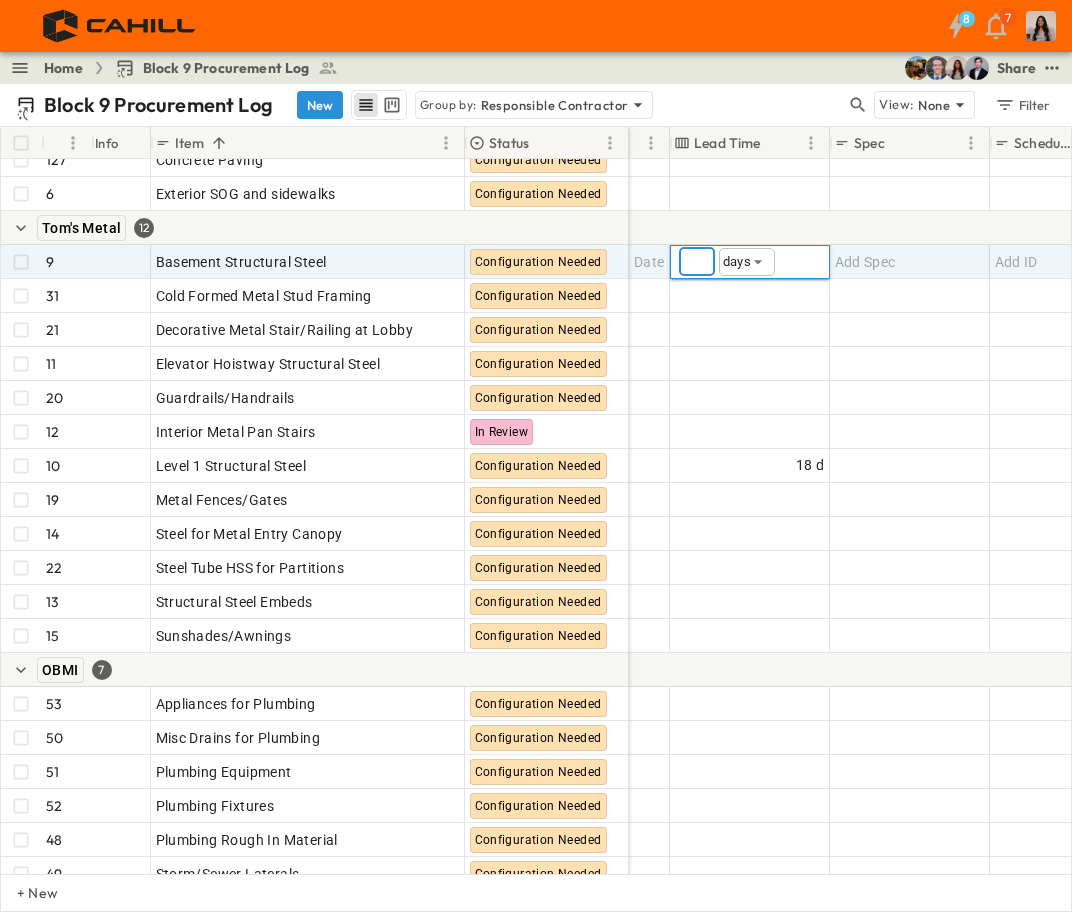 type on "*" 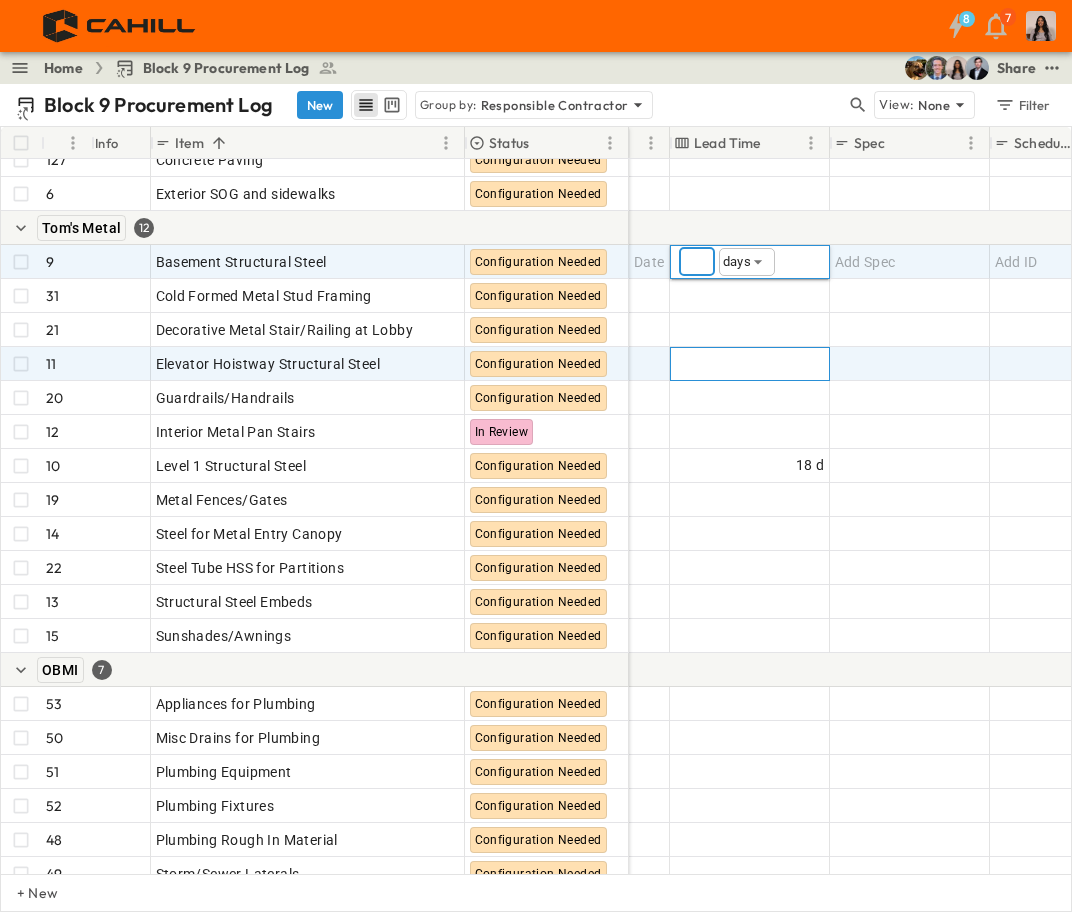 click on "Add Duration" at bounding box center [781, 364] 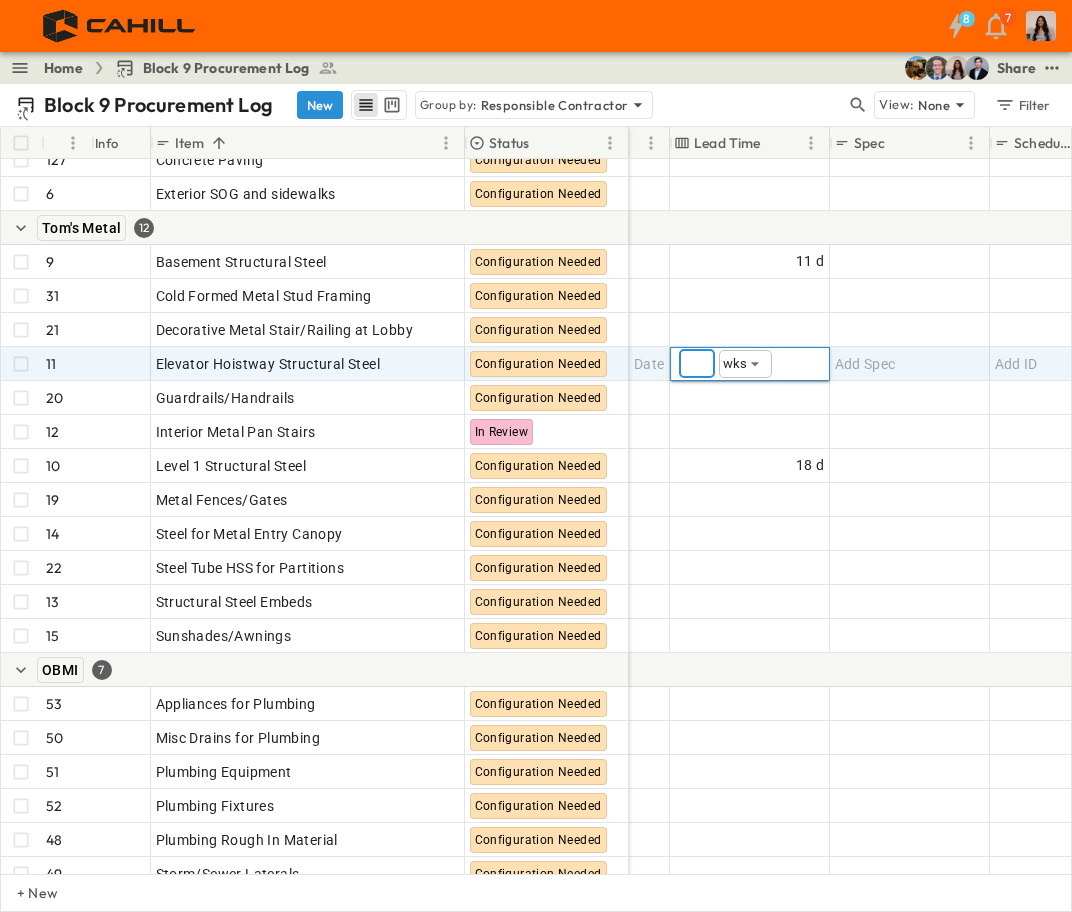 type on "**" 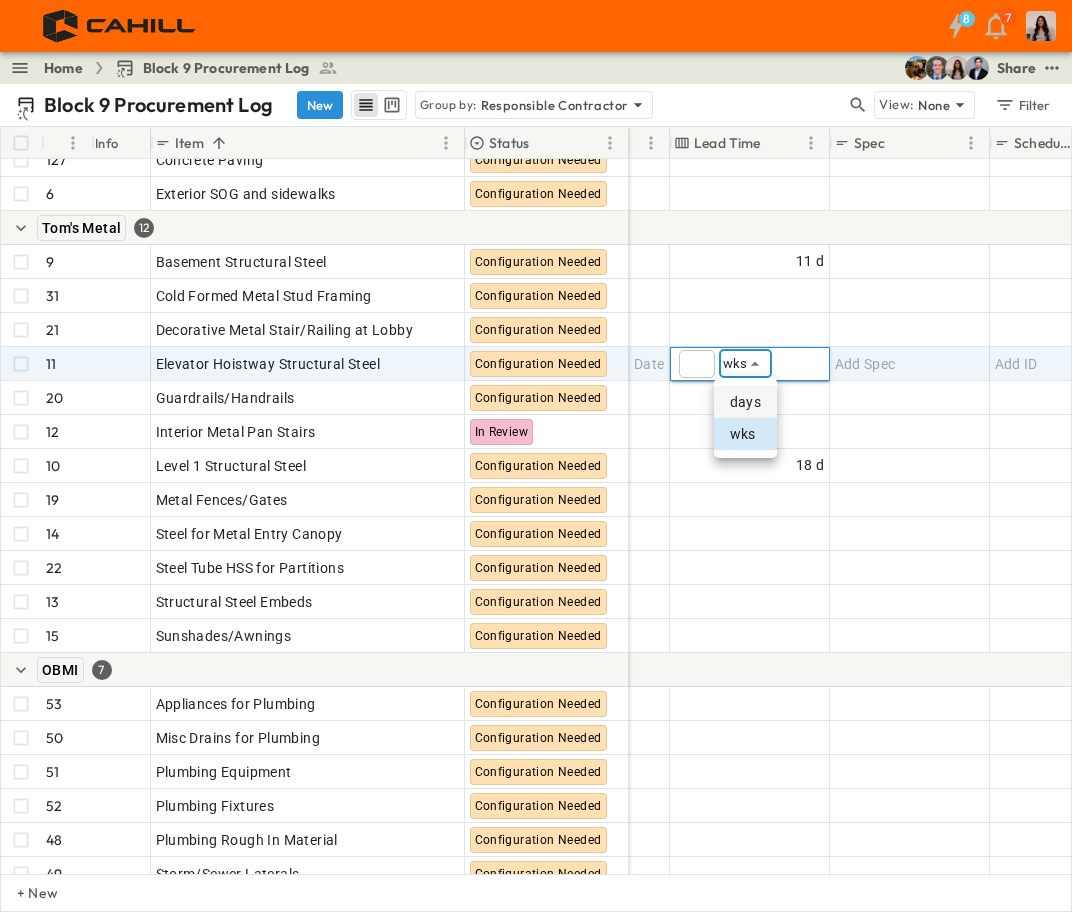 click on "days" at bounding box center [745, 402] 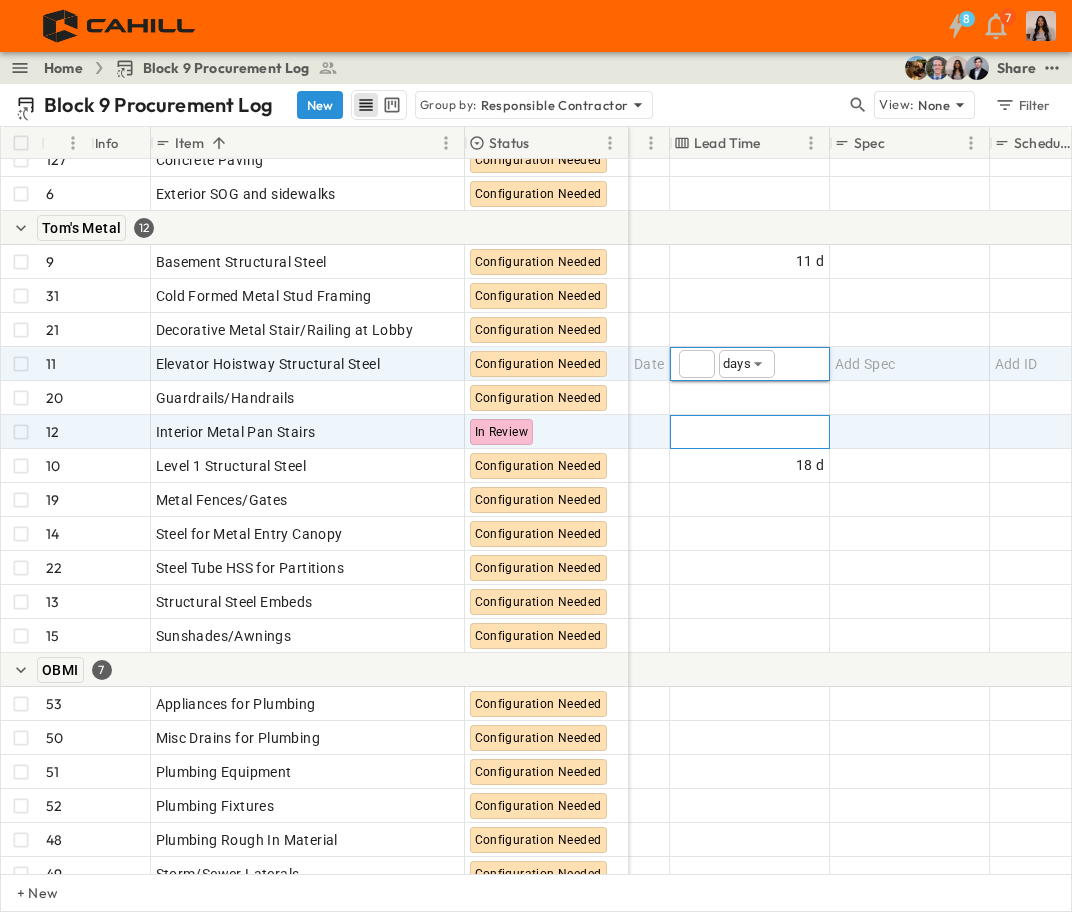 click on "Add Duration" at bounding box center [750, 432] 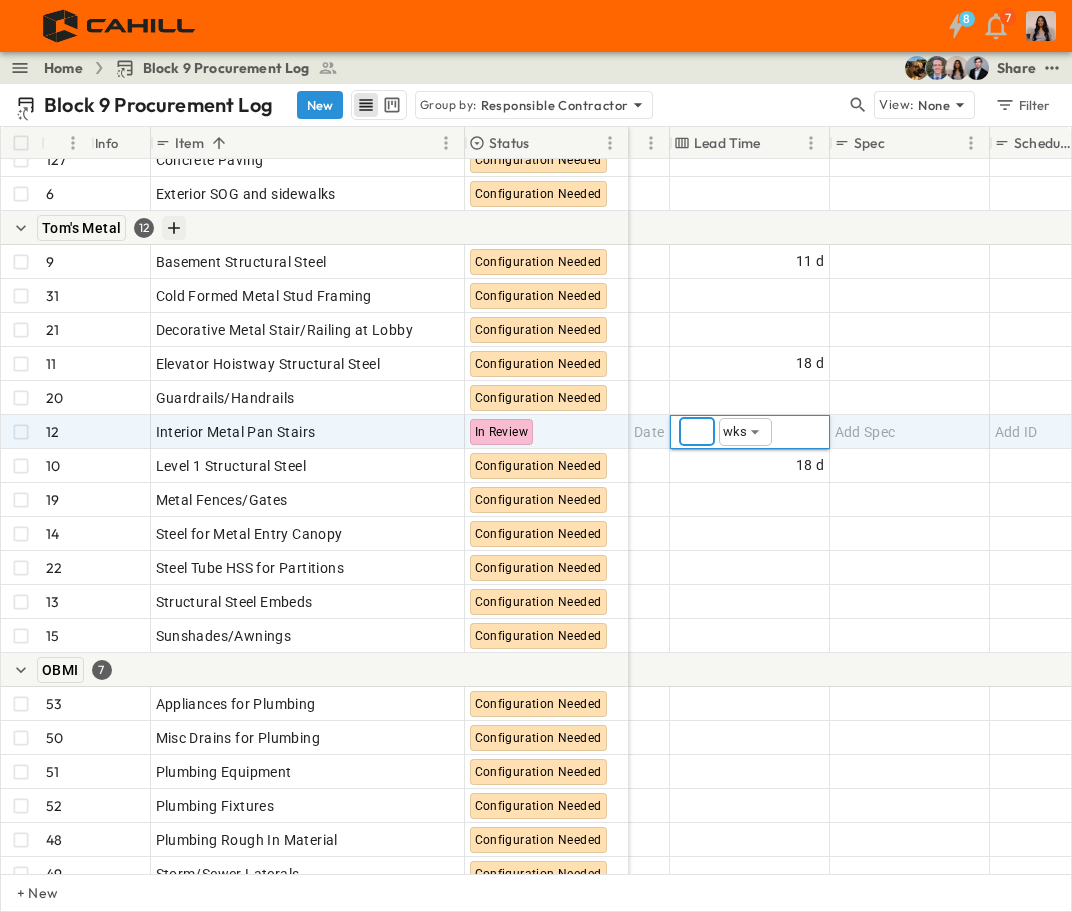 click at bounding box center (169, 126) 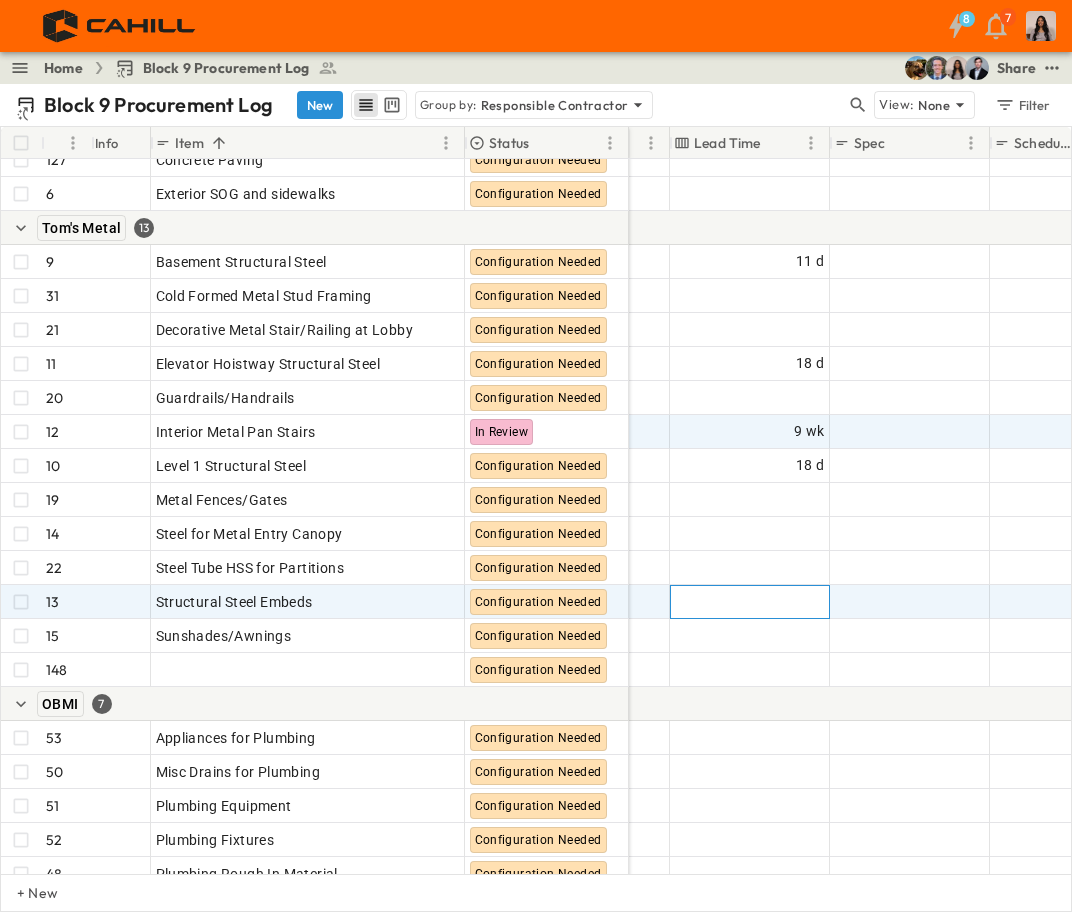 click on "Add Duration" at bounding box center [781, 602] 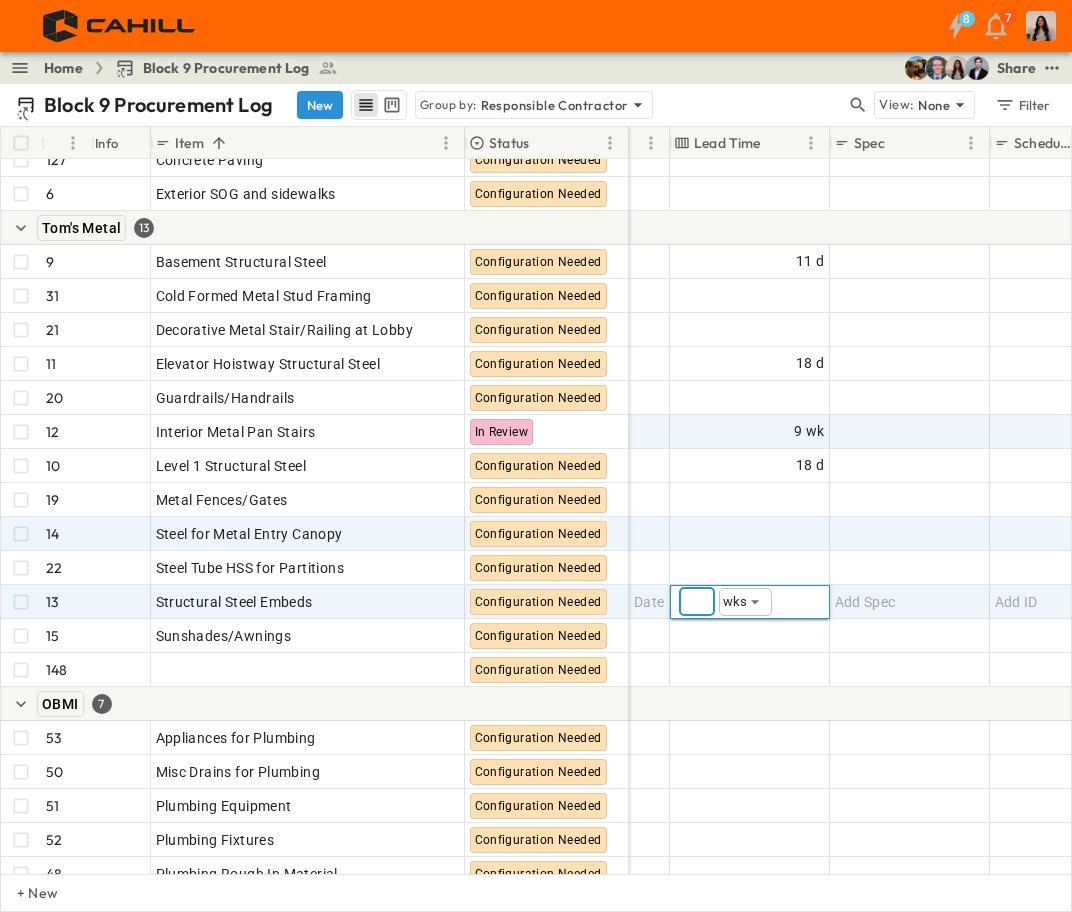 type on "*" 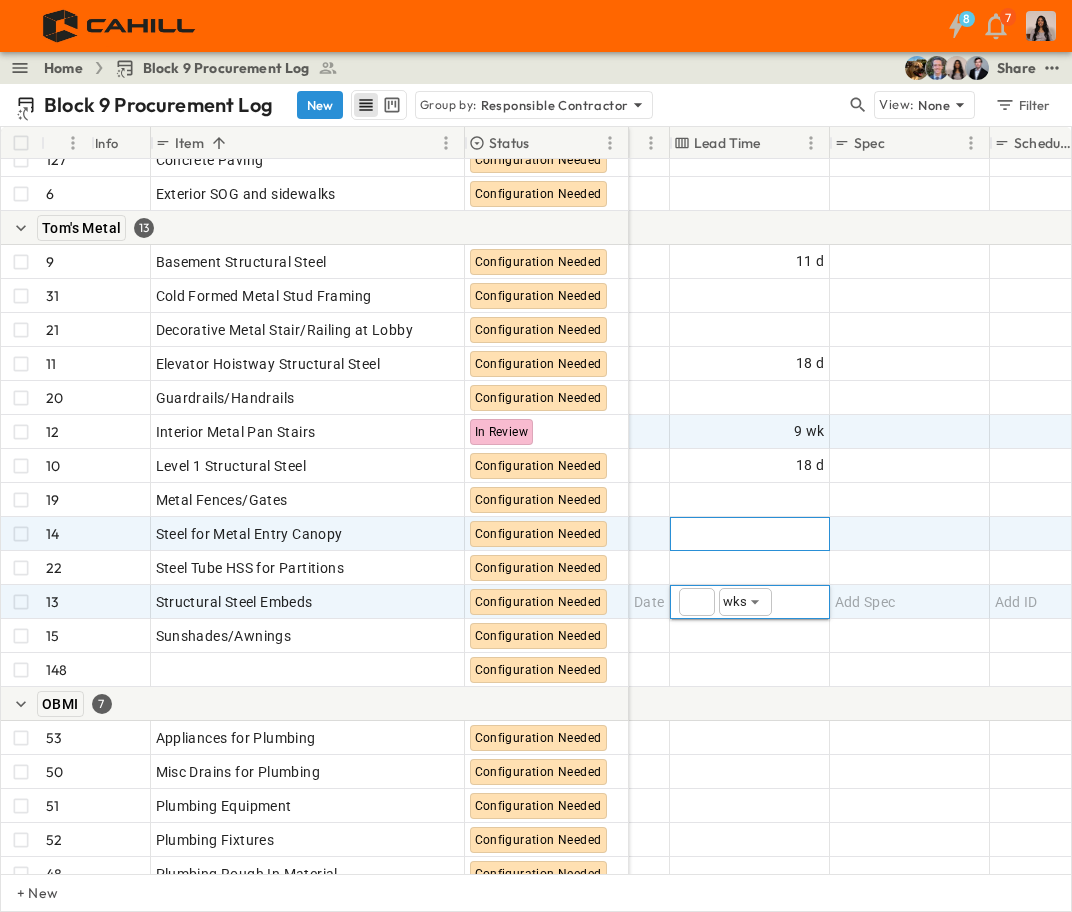 click on "Add Duration" at bounding box center [781, 534] 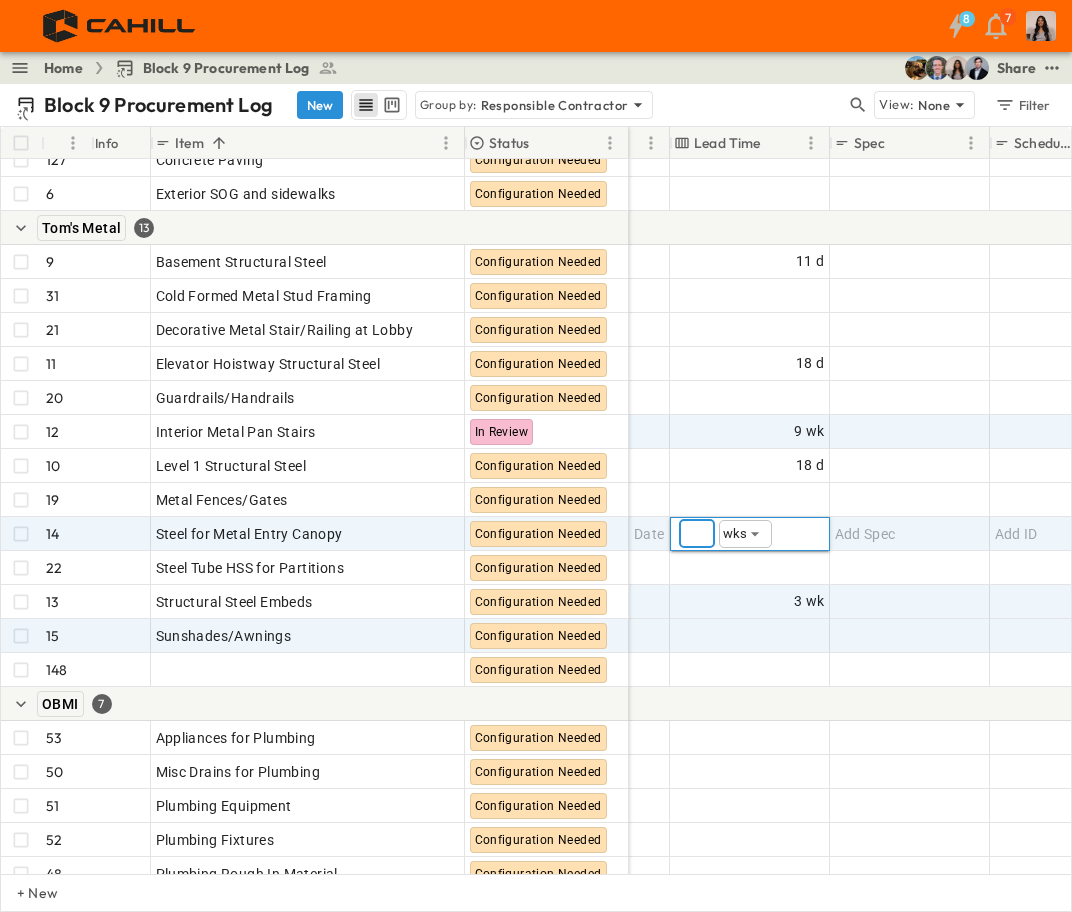 type on "*" 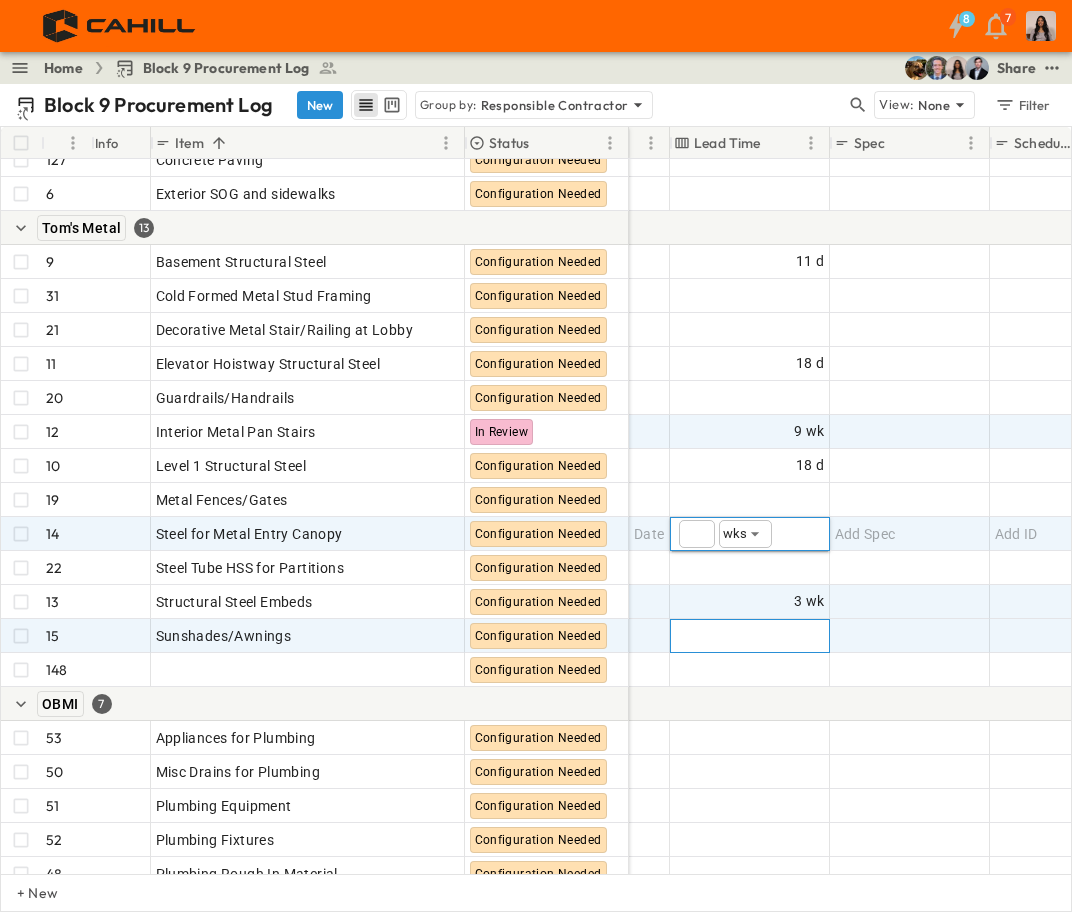 click on "Add Duration" at bounding box center [781, 636] 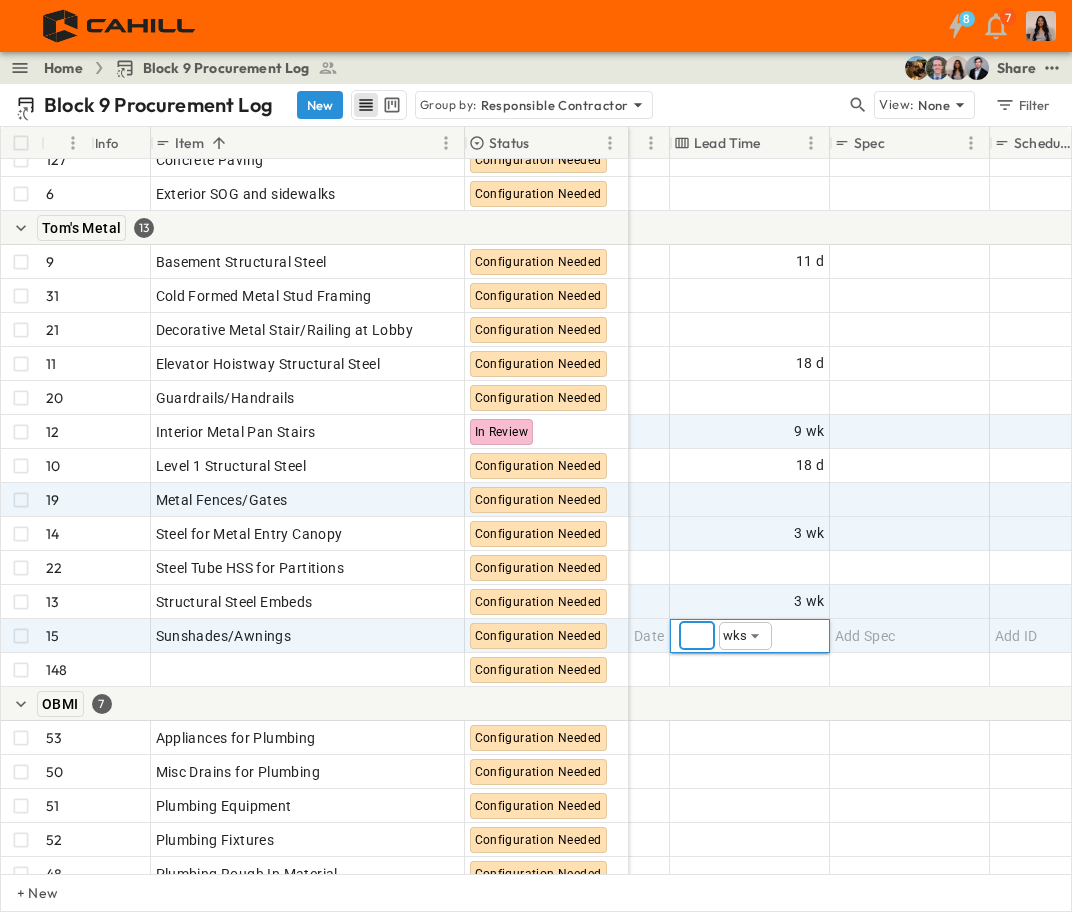 type on "*" 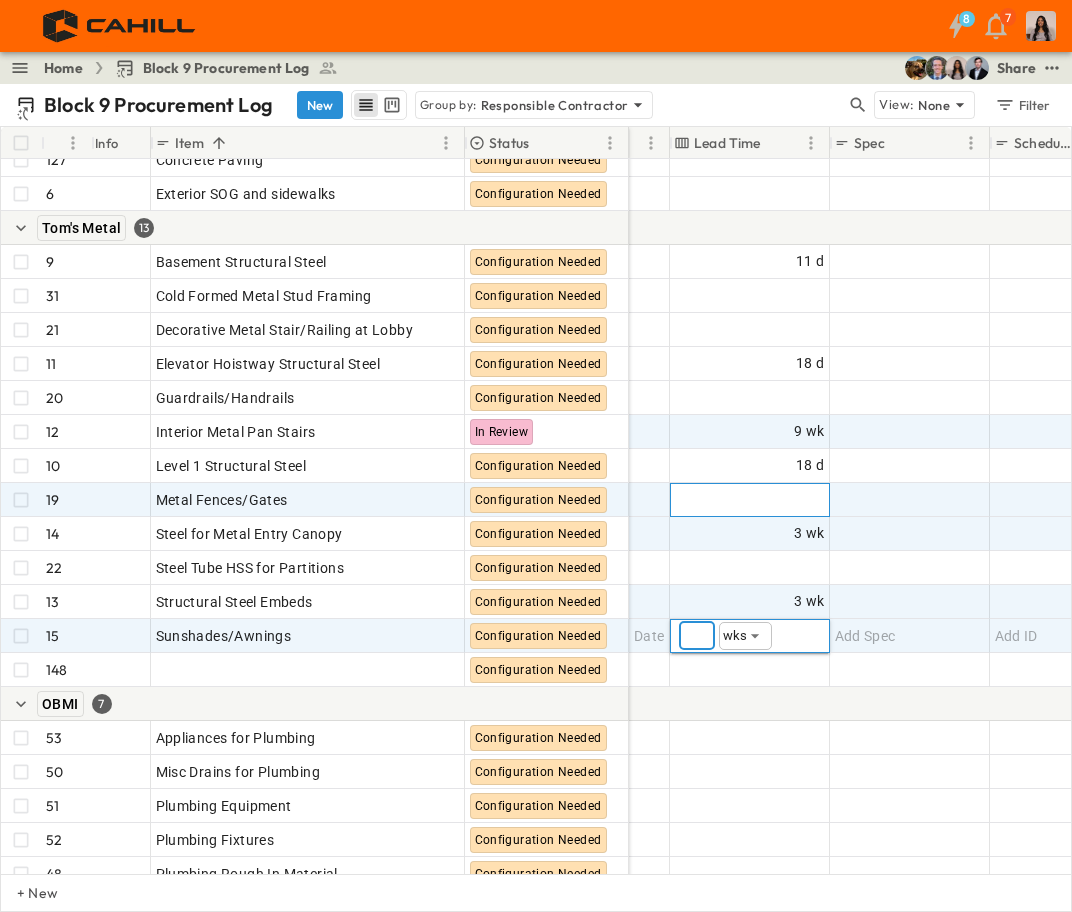 click on "Add Duration" at bounding box center [781, 500] 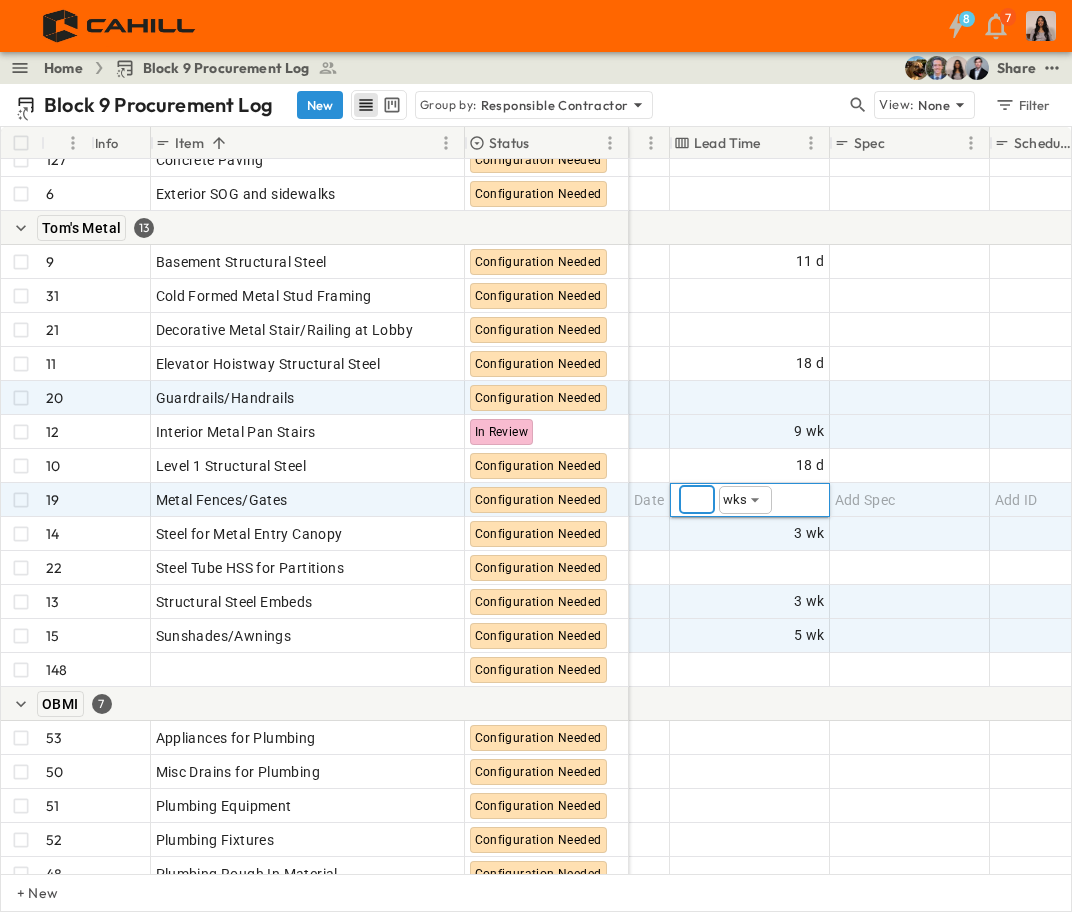 type on "**" 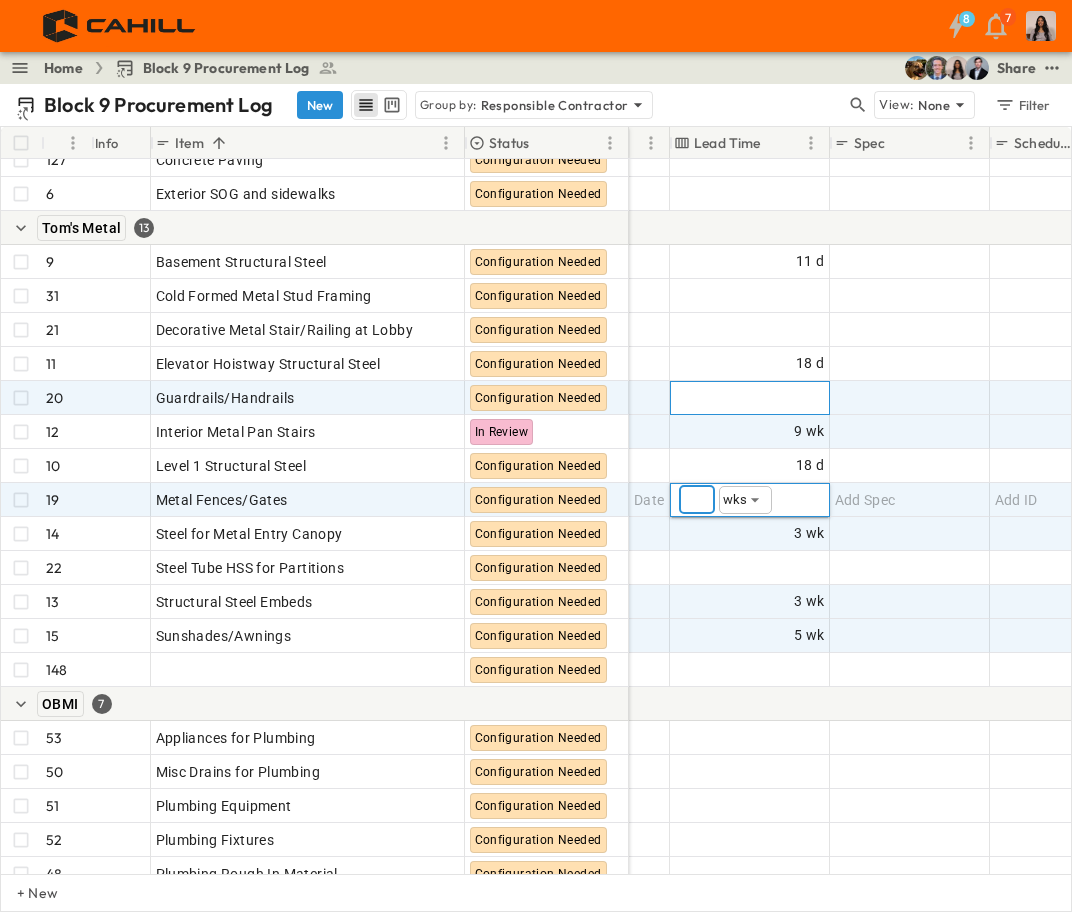 click on "Add Duration" at bounding box center (781, 398) 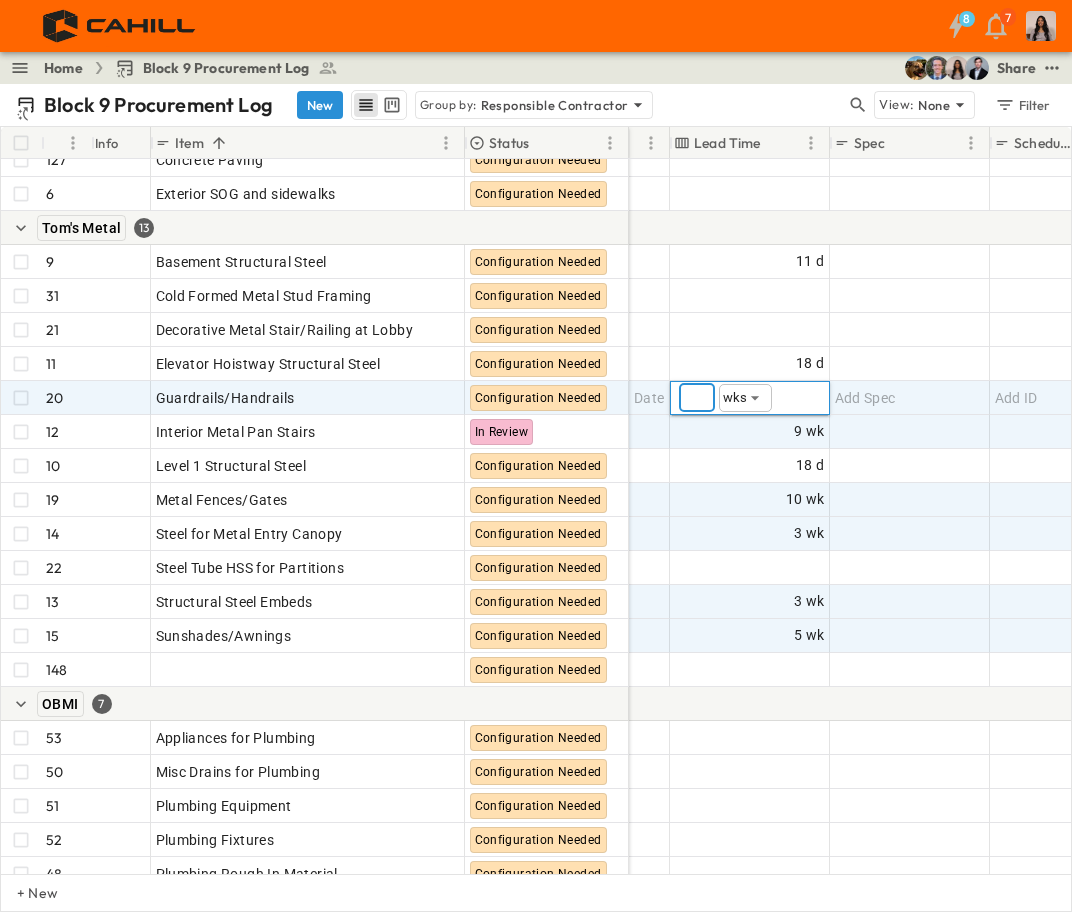 type on "*" 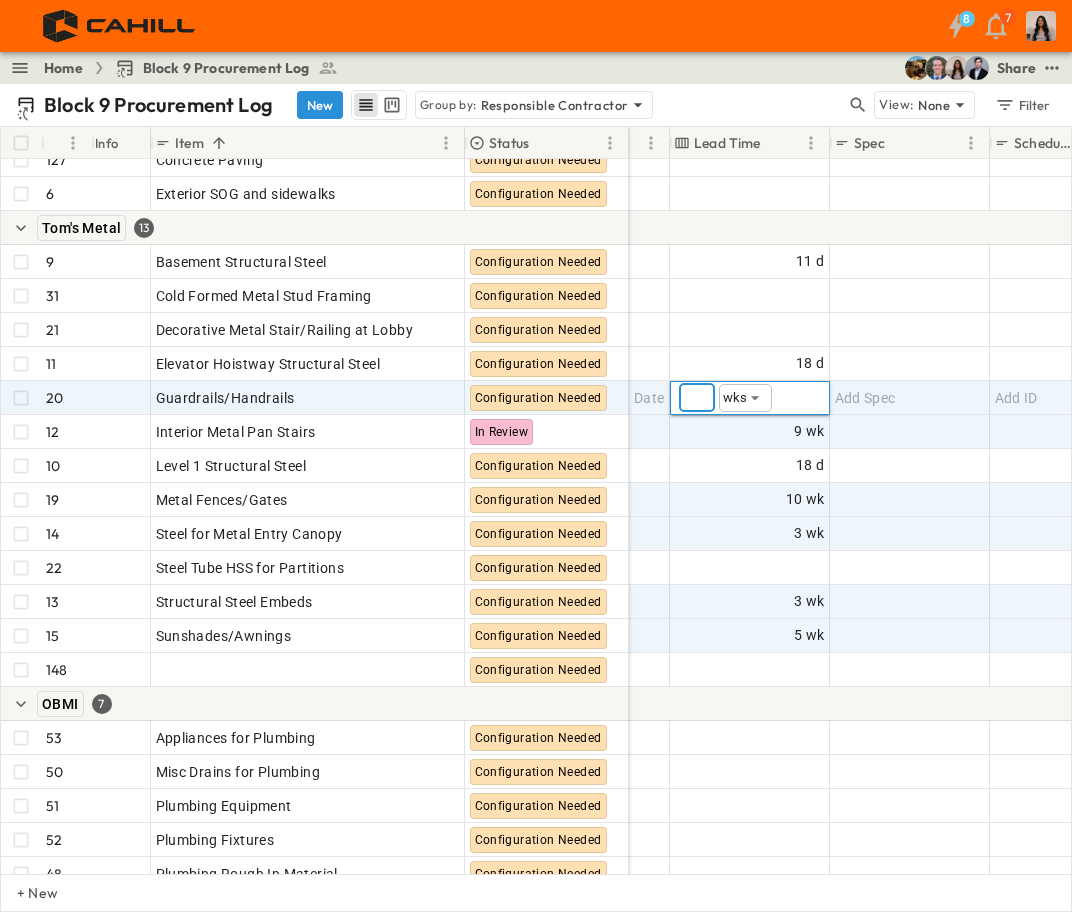click at bounding box center (476, 228) 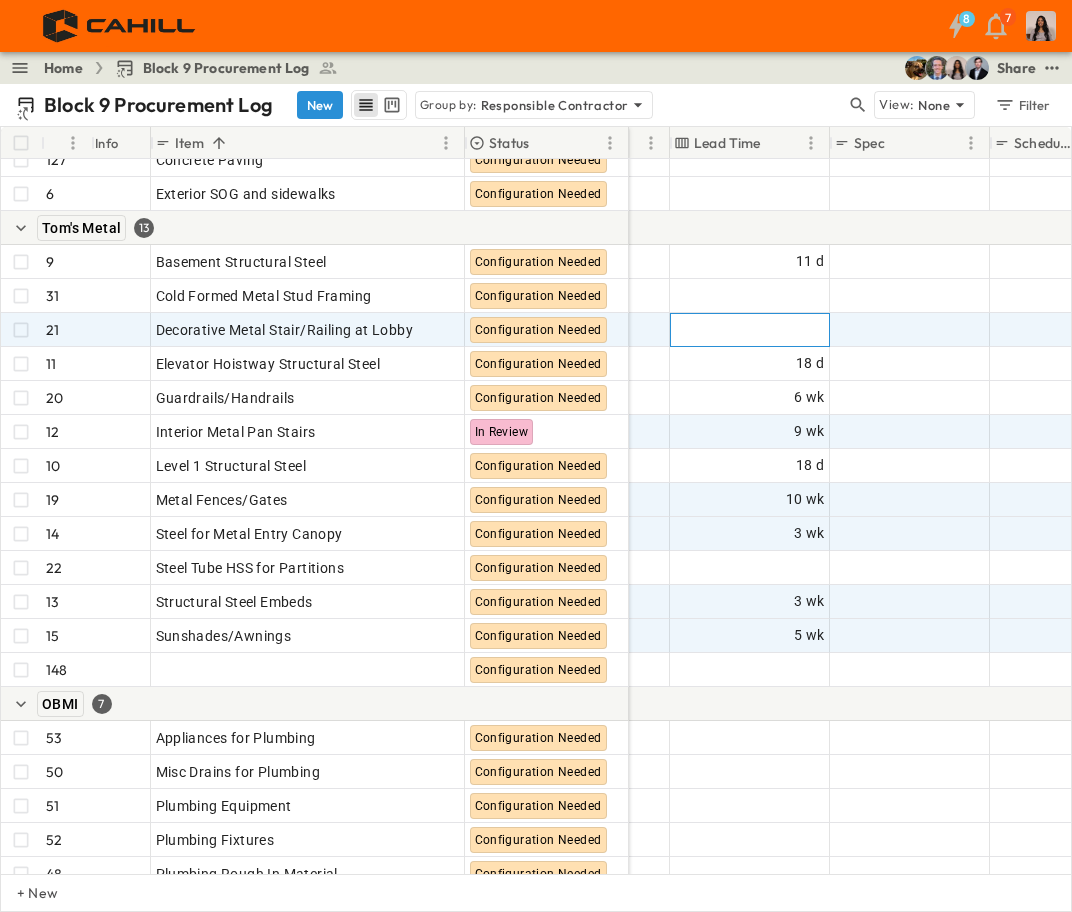 click on "Add Duration" at bounding box center [781, 330] 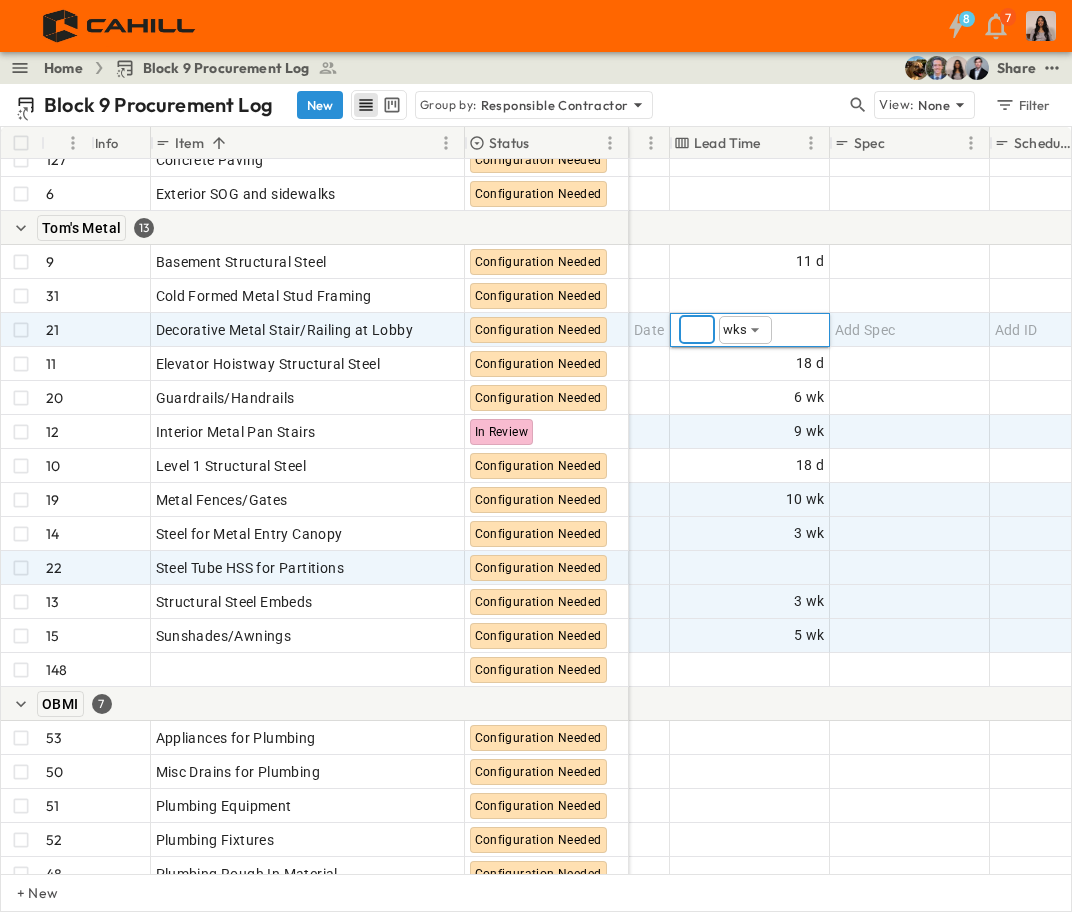 type on "*" 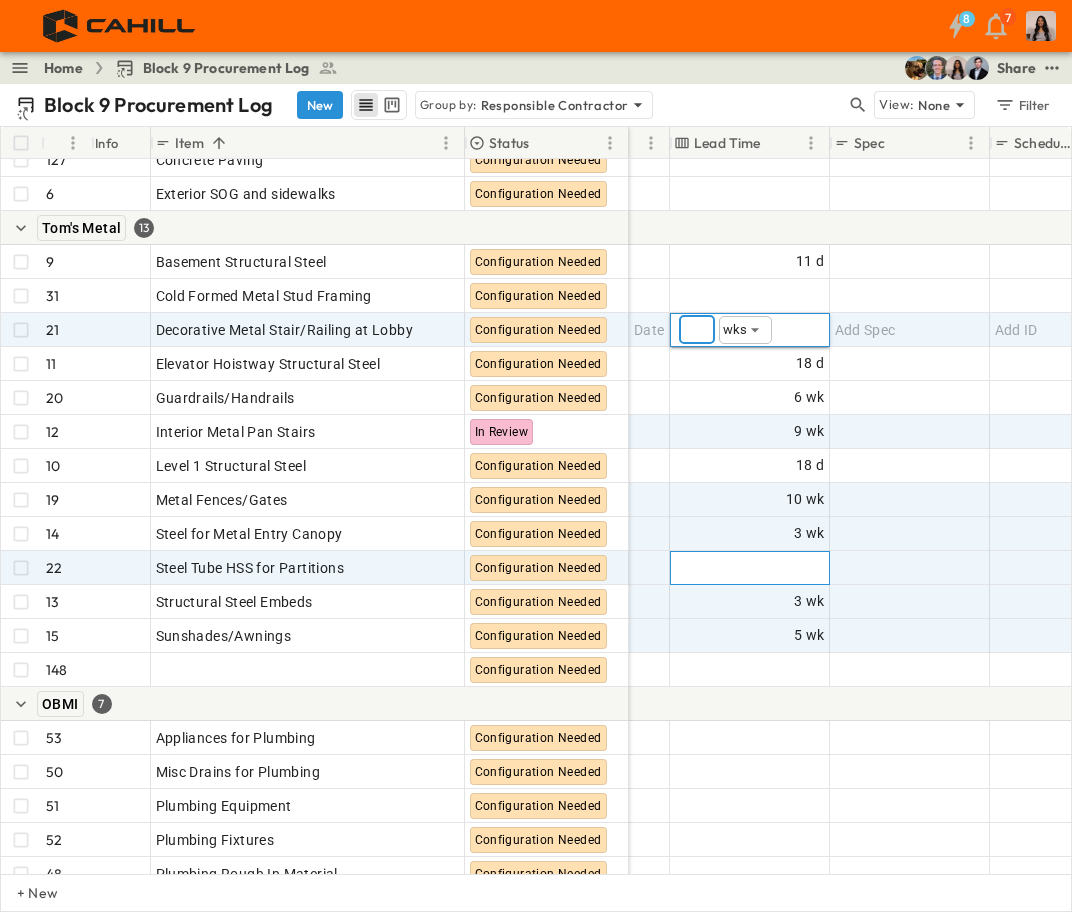 click on "Add Duration" at bounding box center [781, 568] 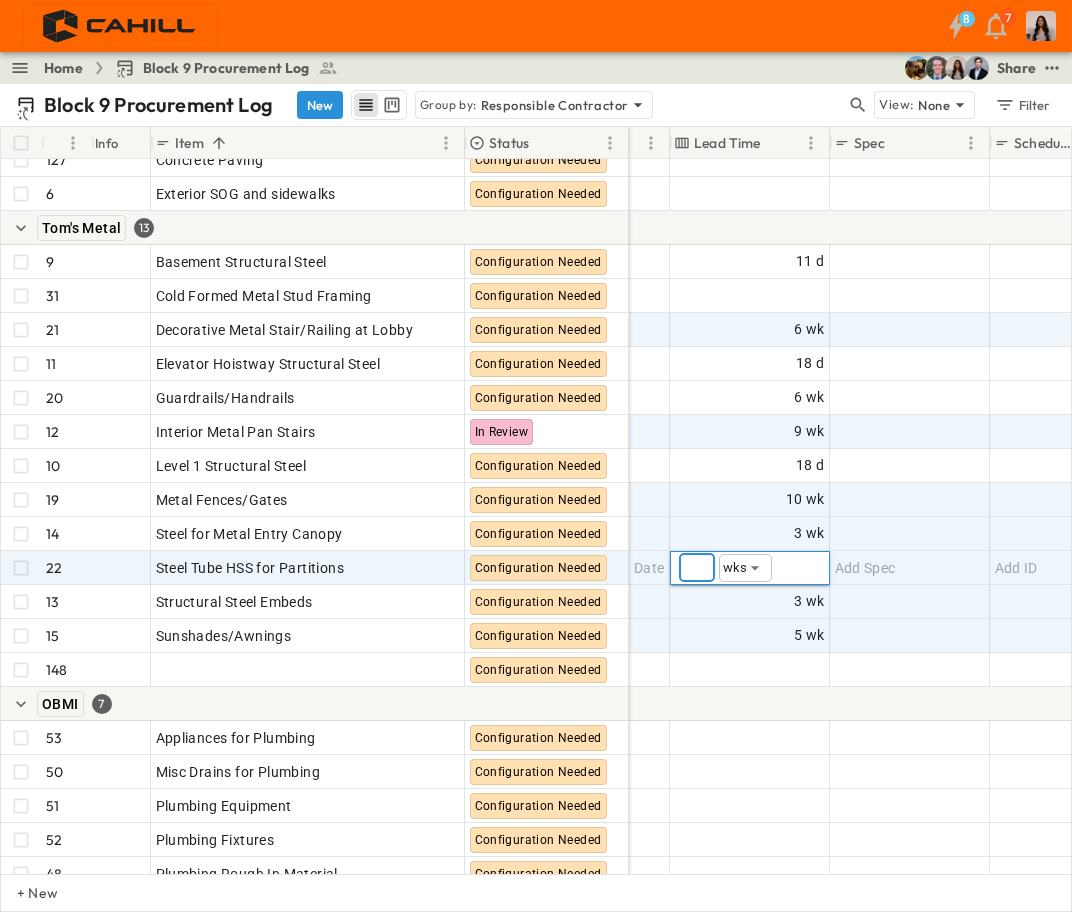 type on "*" 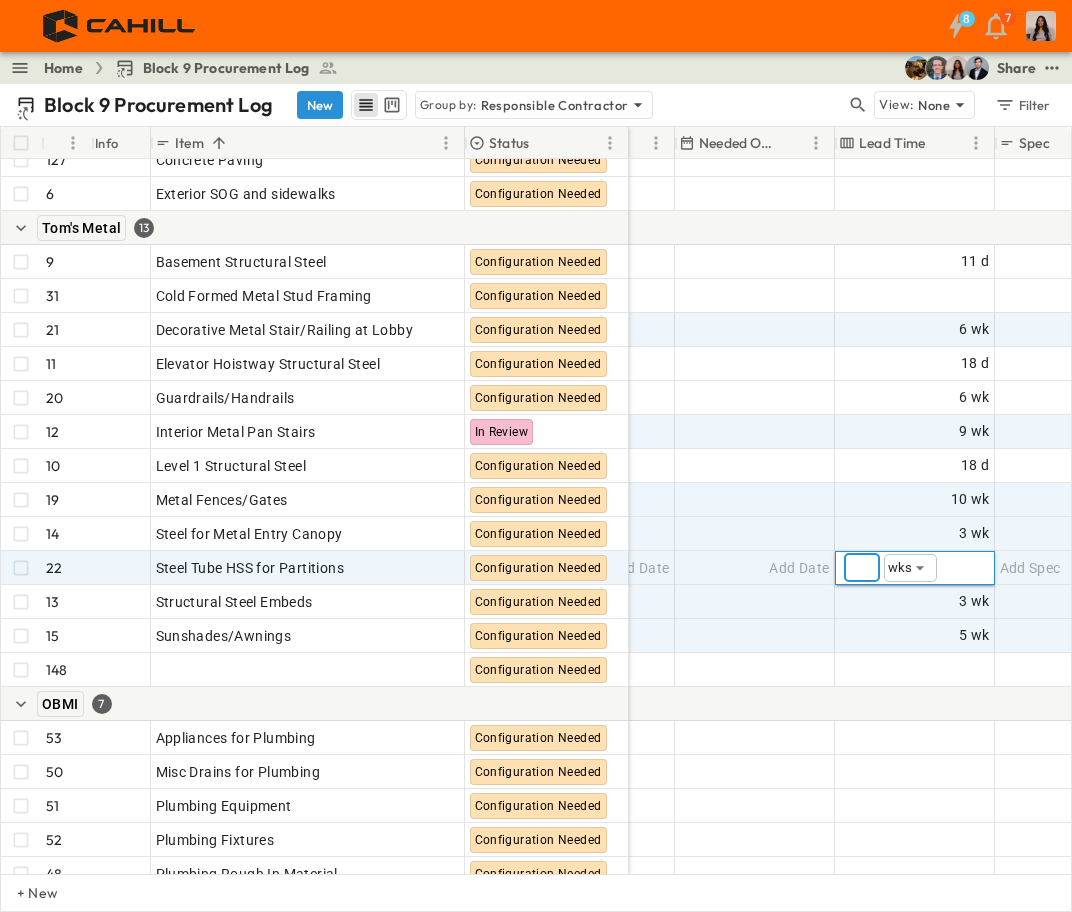scroll, scrollTop: 900, scrollLeft: 1363, axis: both 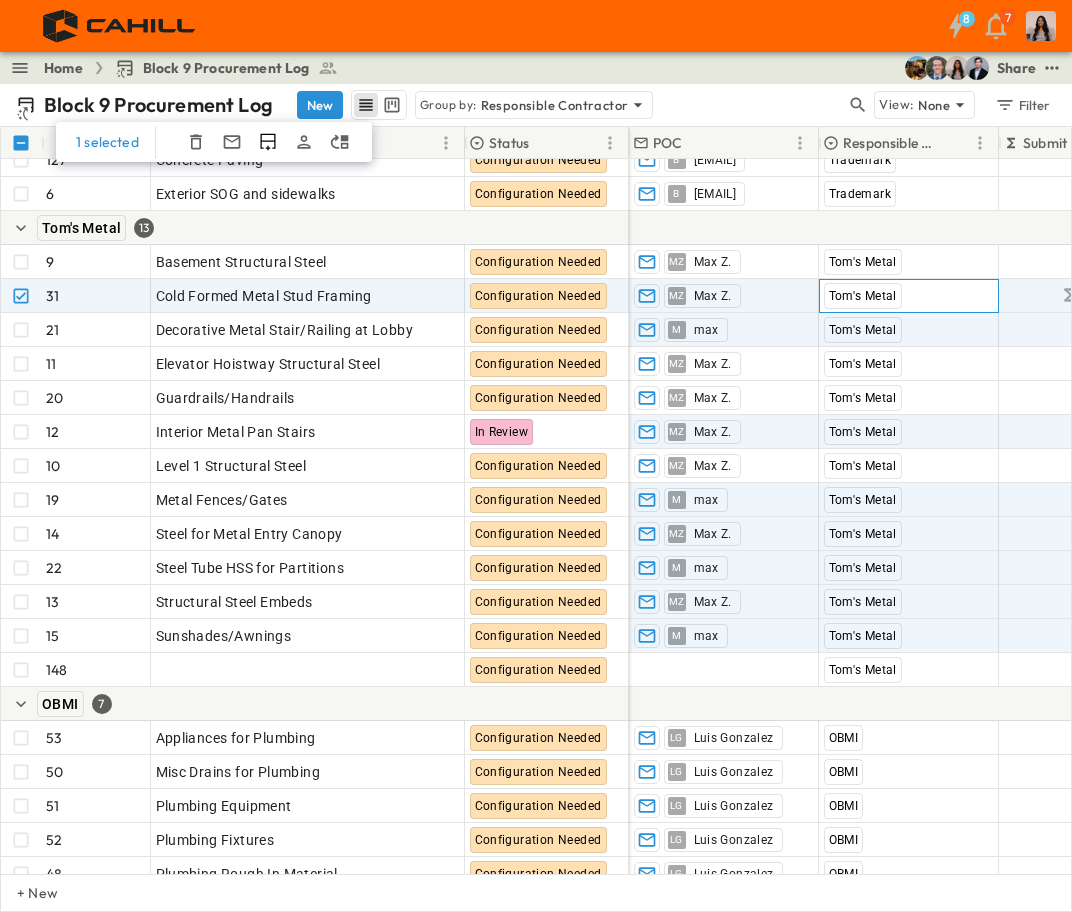 click on "Tom's Metal" at bounding box center [909, 296] 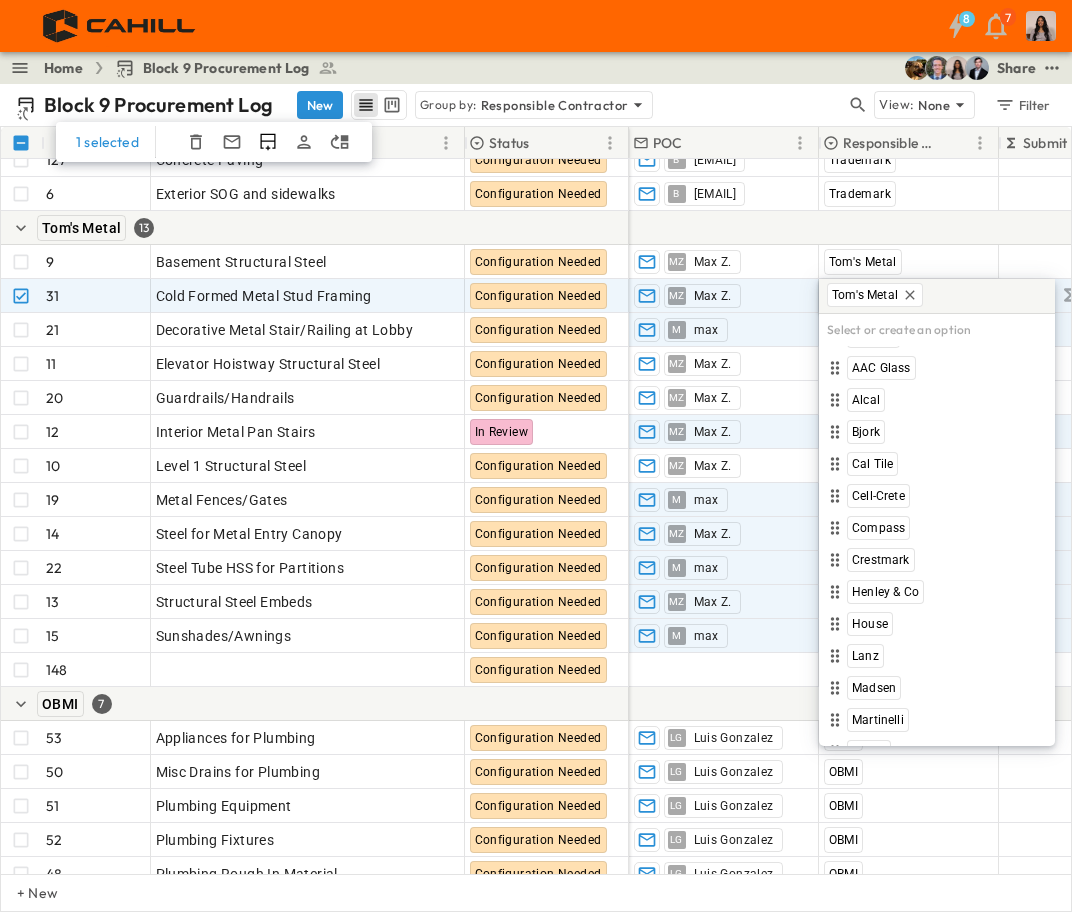 scroll, scrollTop: 16, scrollLeft: 0, axis: vertical 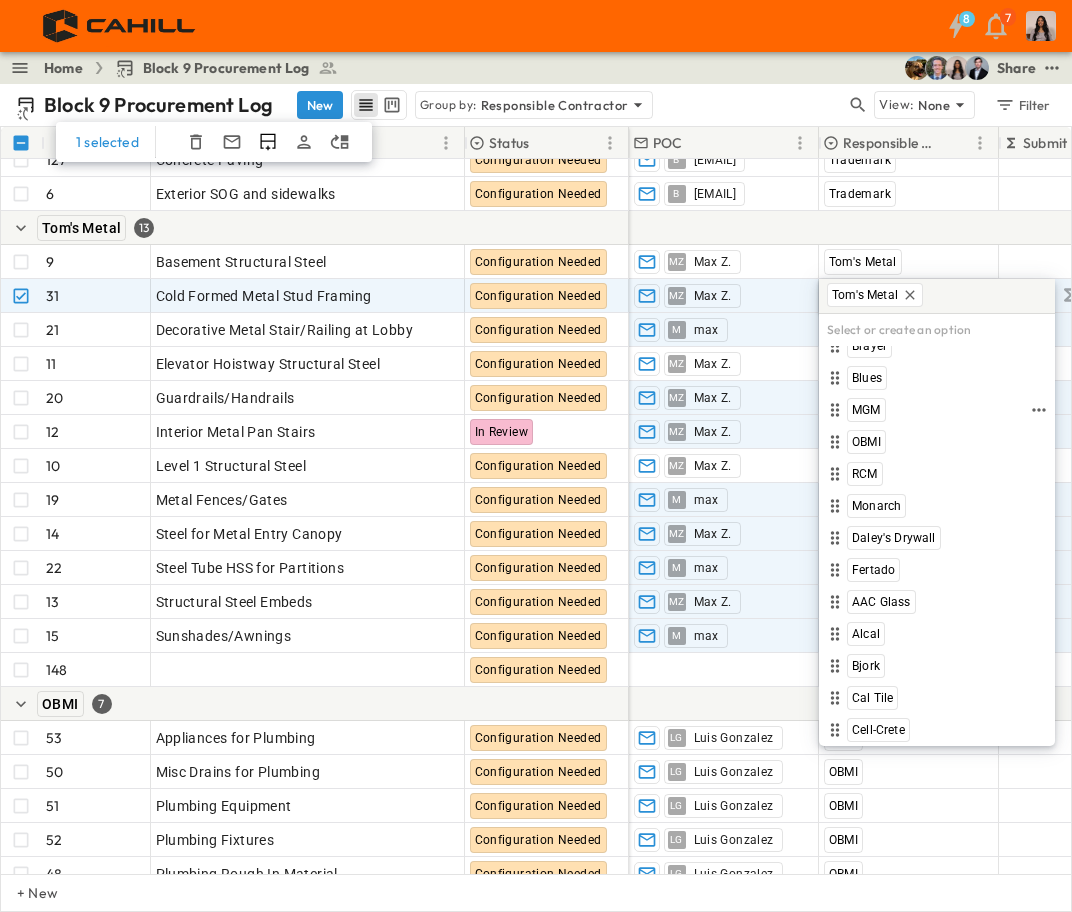 drag, startPoint x: 864, startPoint y: 406, endPoint x: 847, endPoint y: 364, distance: 45.310043 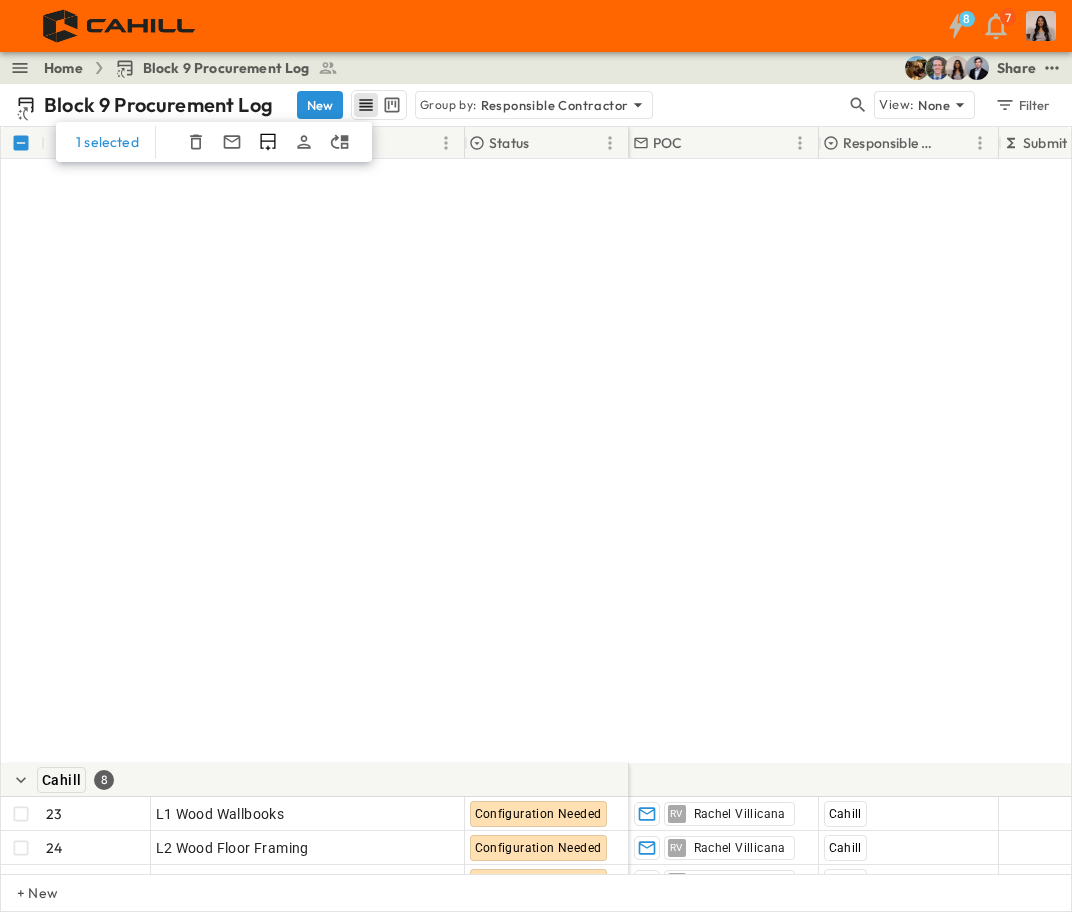 scroll, scrollTop: 2000, scrollLeft: 0, axis: vertical 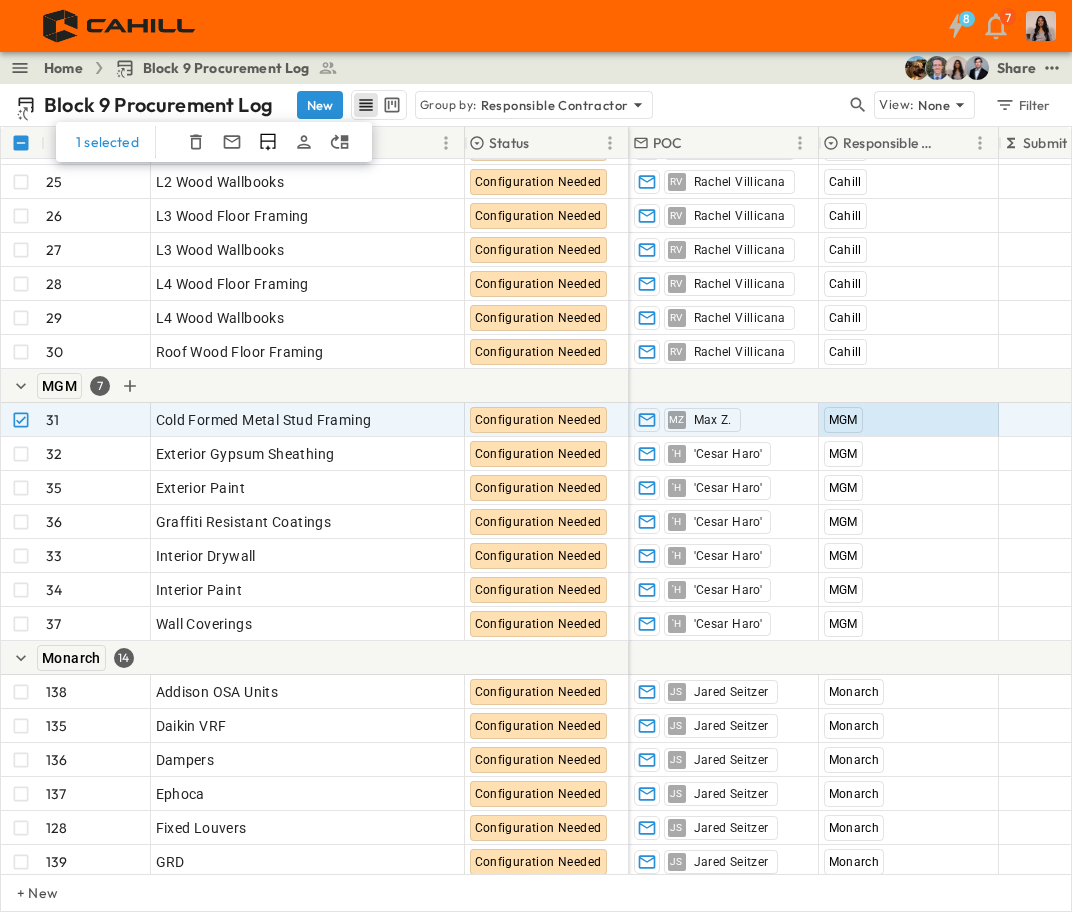 click on "MGM 7" at bounding box center (315, 386) 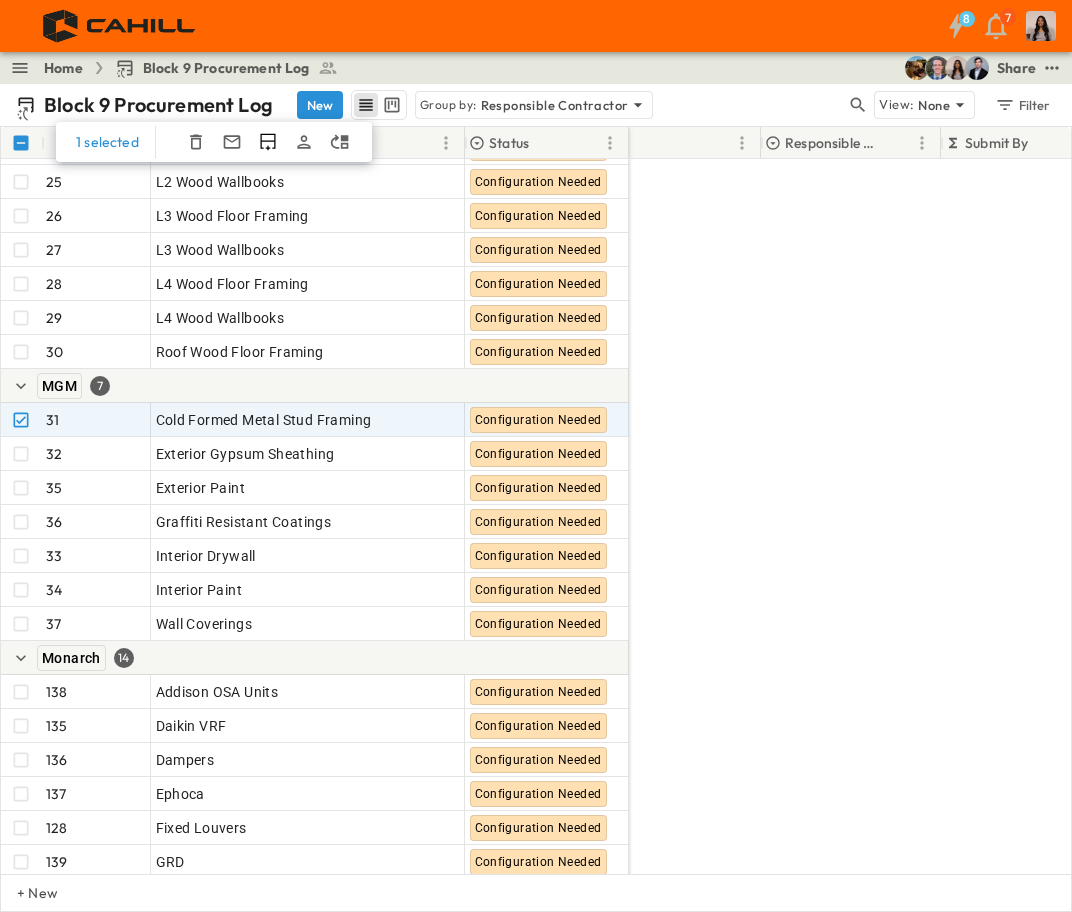scroll, scrollTop: 2000, scrollLeft: 29, axis: both 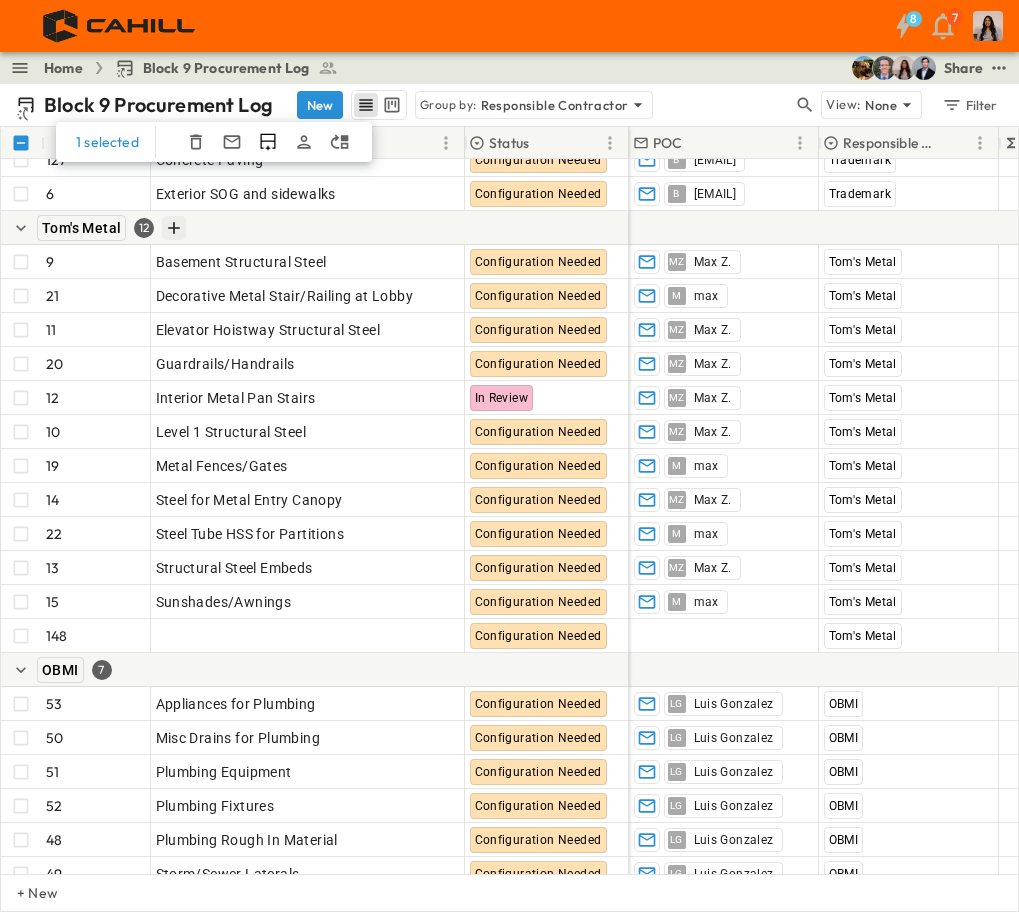 click at bounding box center [169, 126] 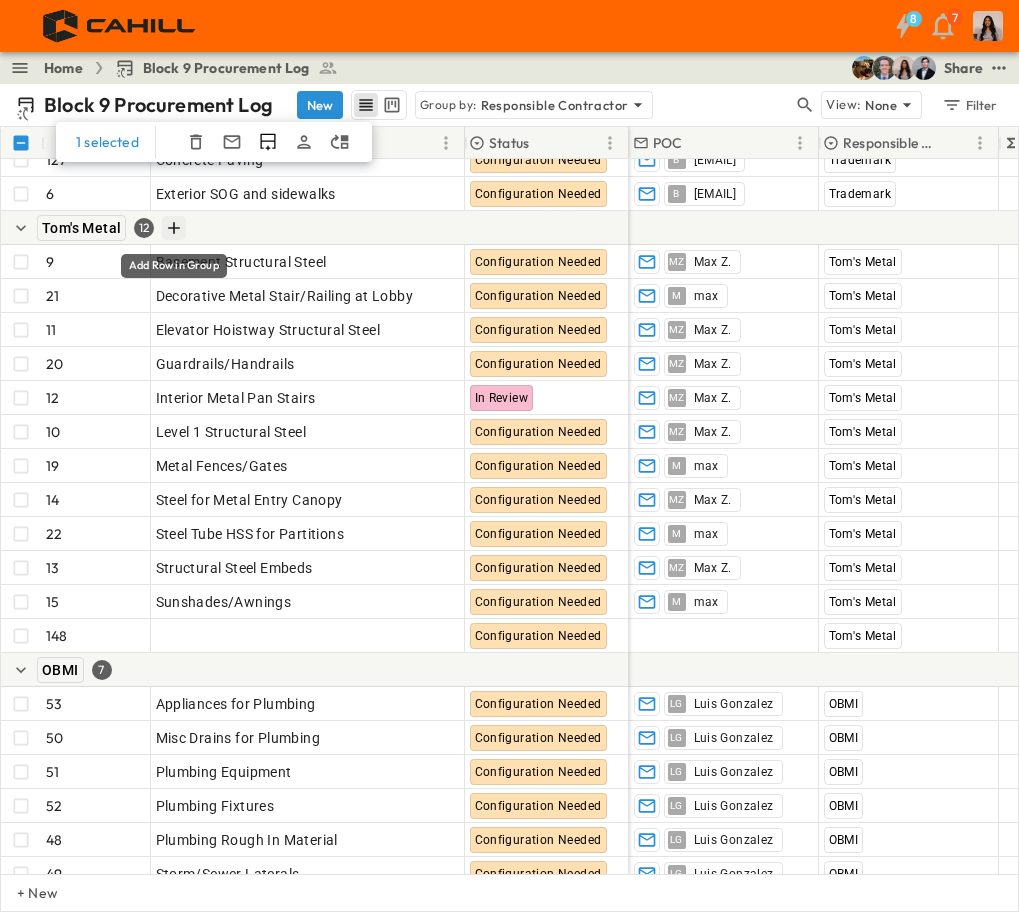 click at bounding box center [169, 126] 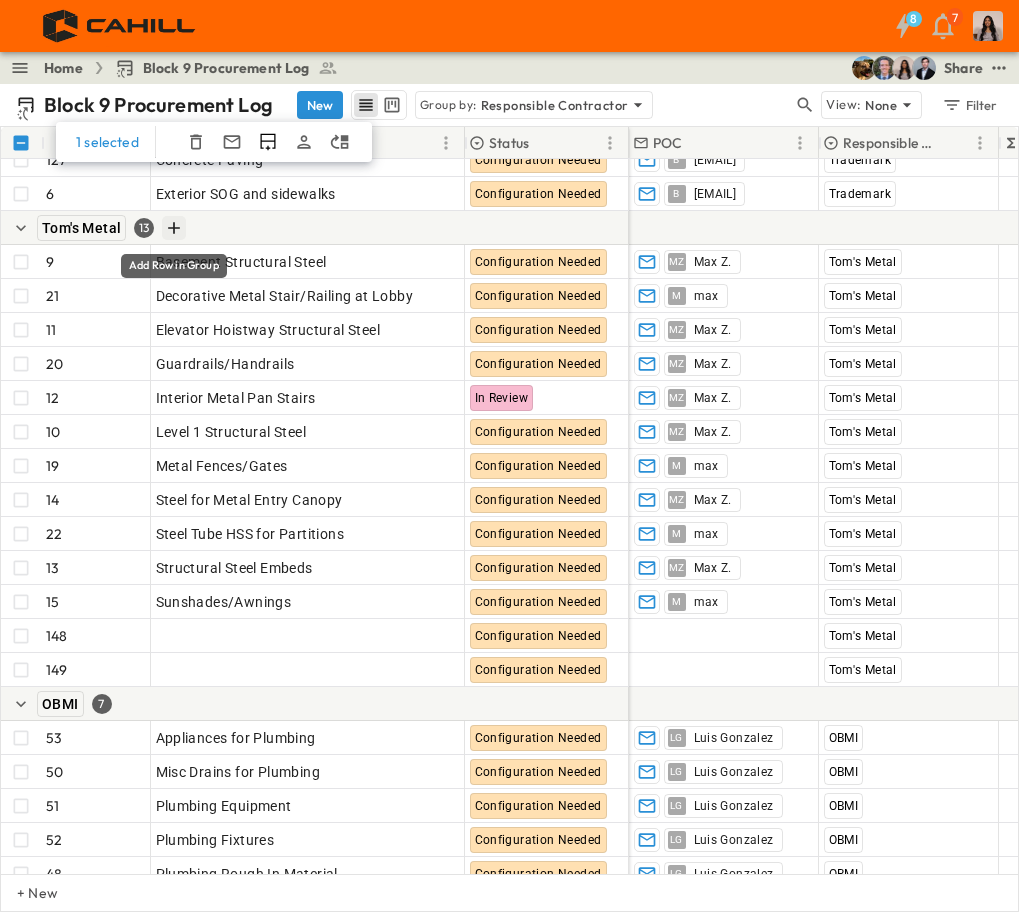 click at bounding box center [169, 126] 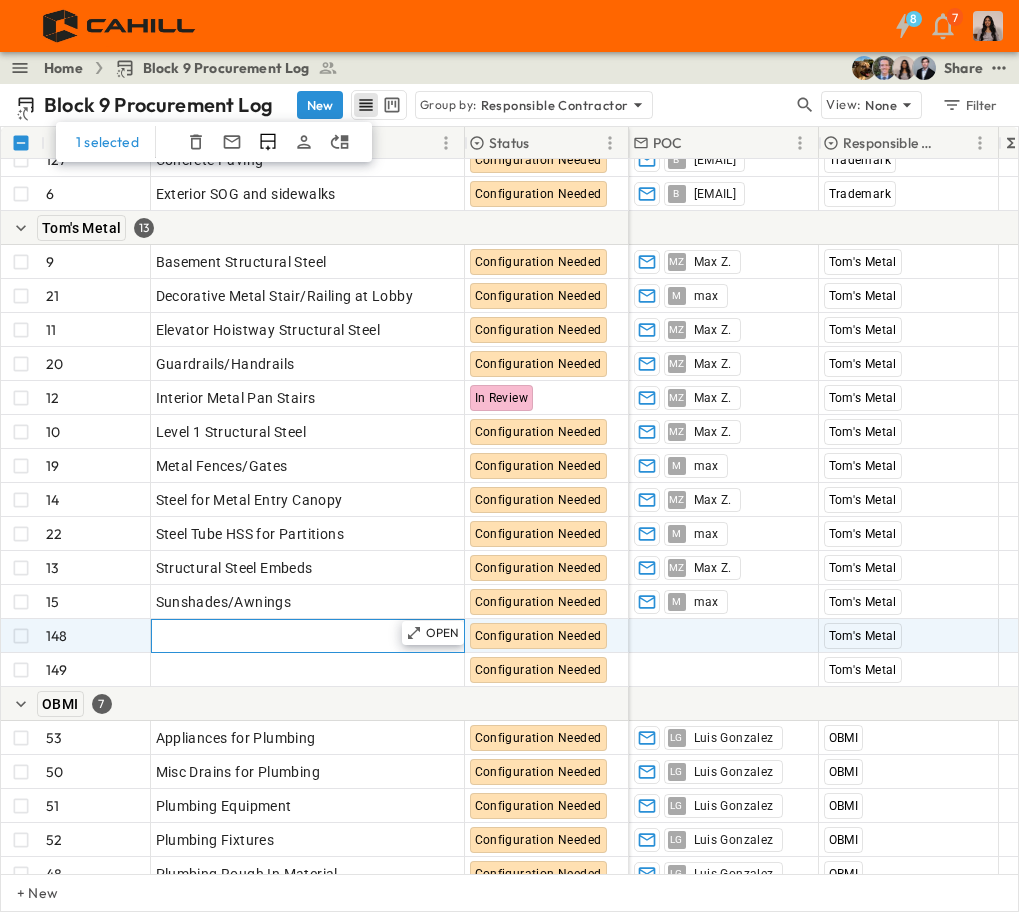 click on "Add Item" at bounding box center [308, 636] 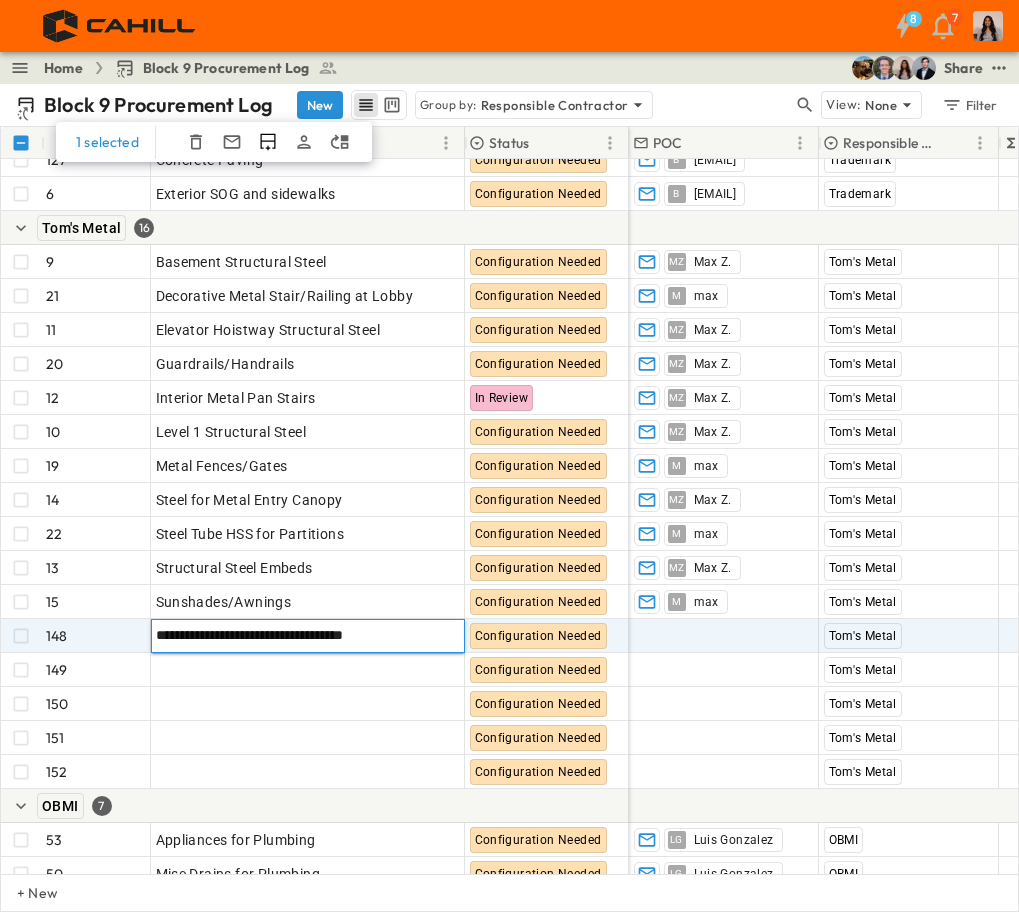 type on "**********" 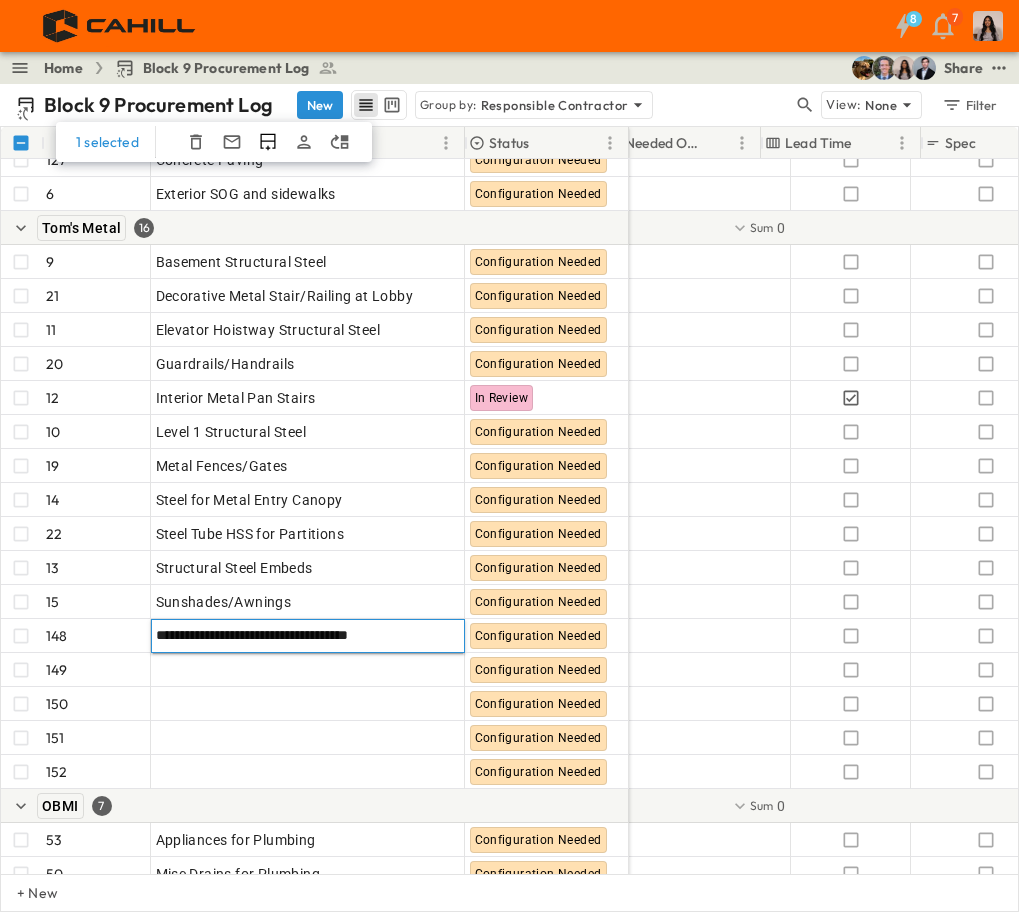 scroll, scrollTop: 900, scrollLeft: 1535, axis: both 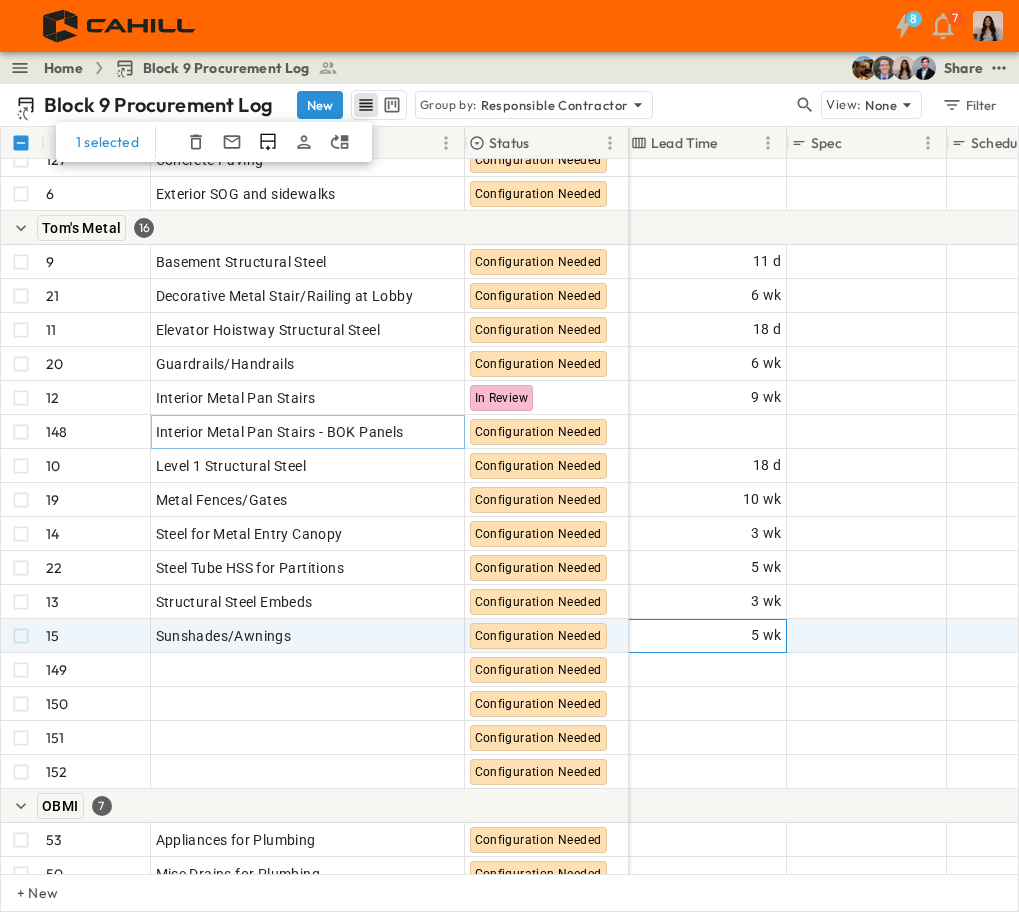 click on "5 wk" at bounding box center (707, 636) 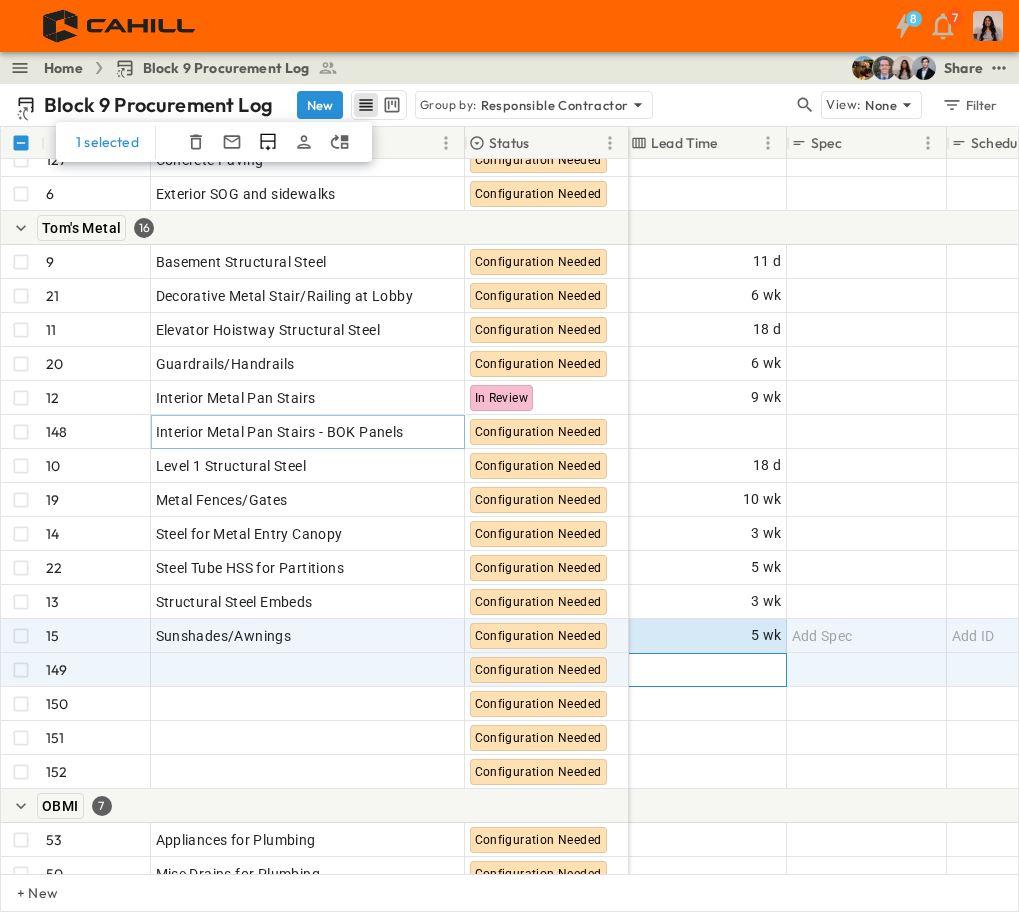 click on "Add Duration" at bounding box center (707, 670) 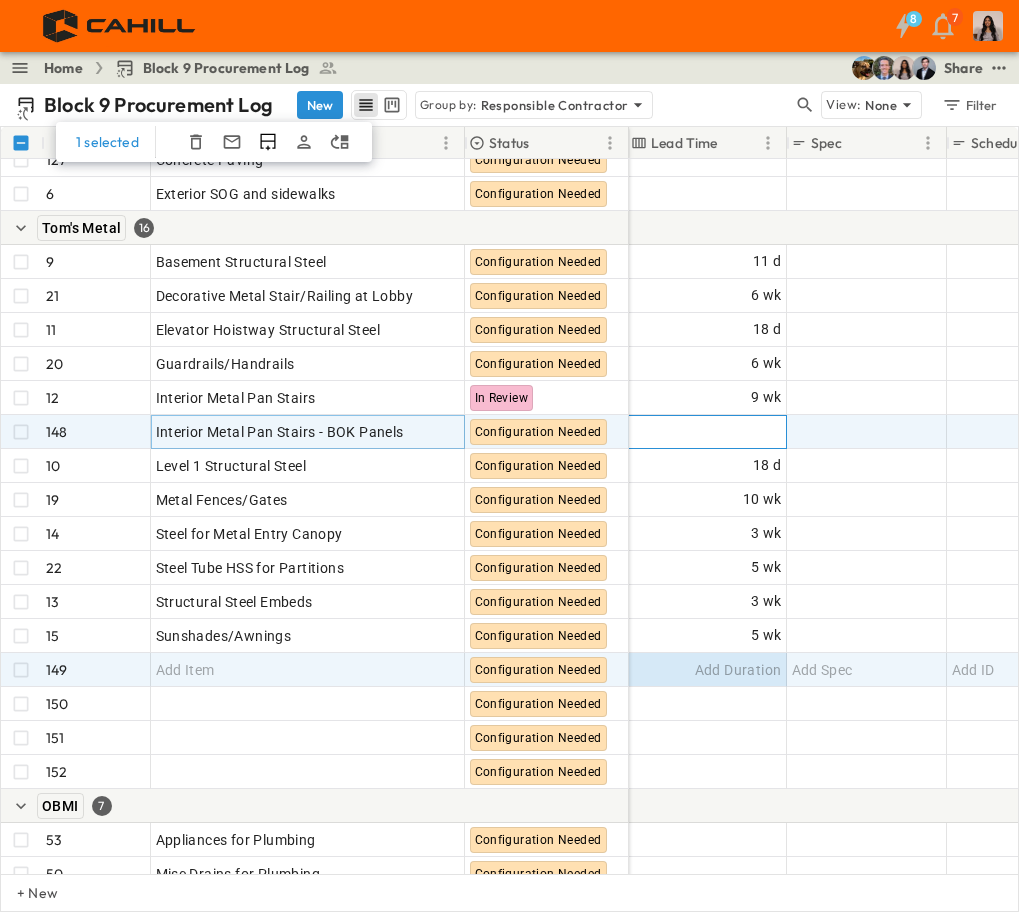 click on "Add Duration" at bounding box center (738, 432) 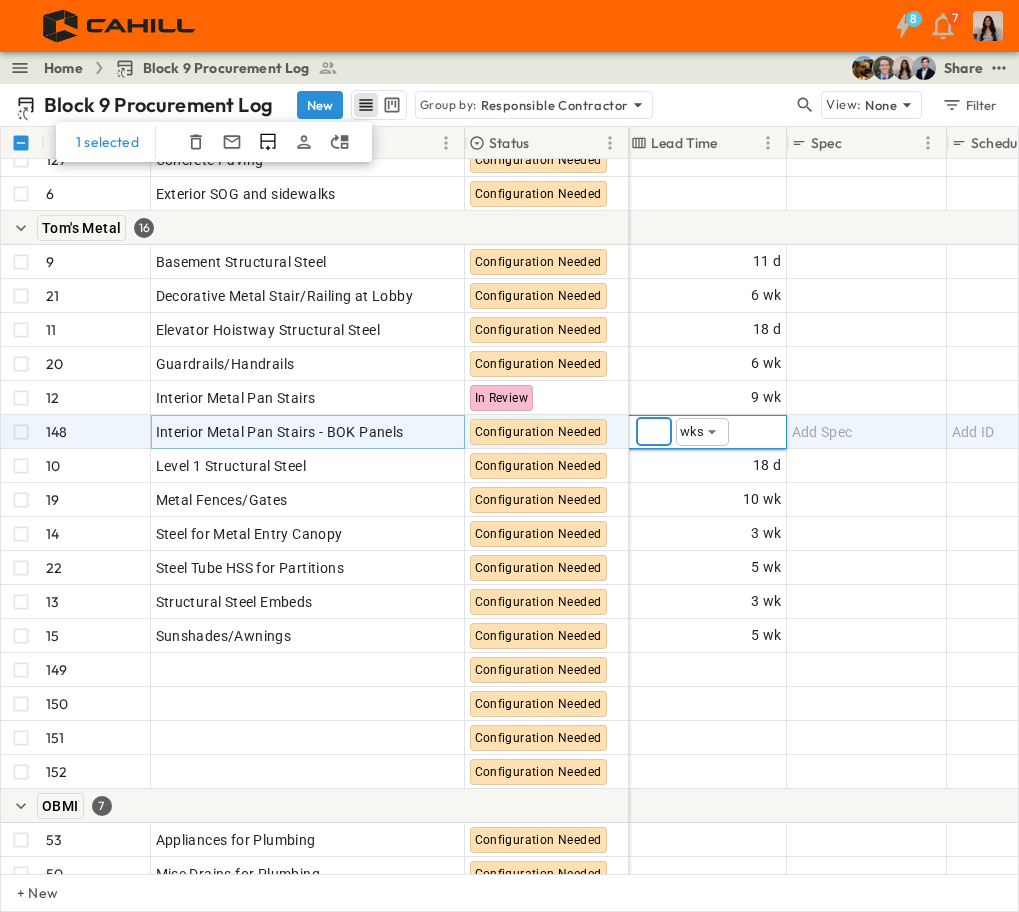 type on "**" 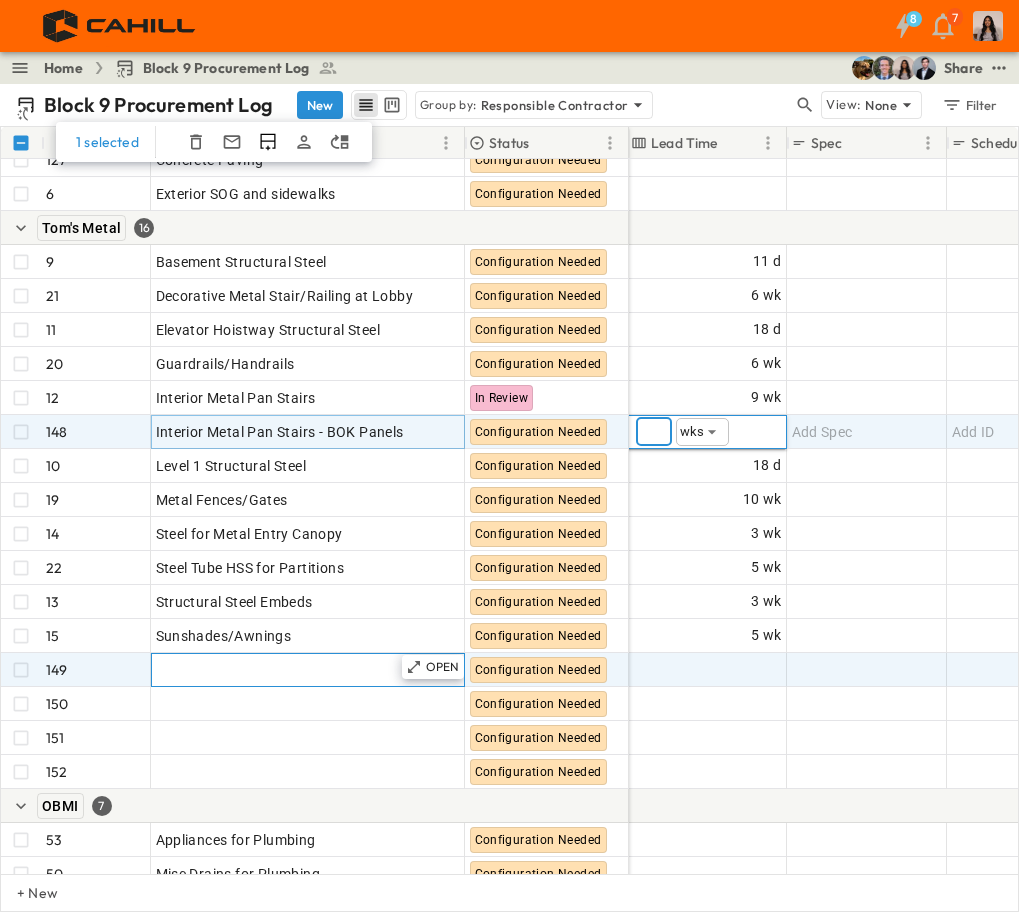 click on "Add Item" at bounding box center (308, 670) 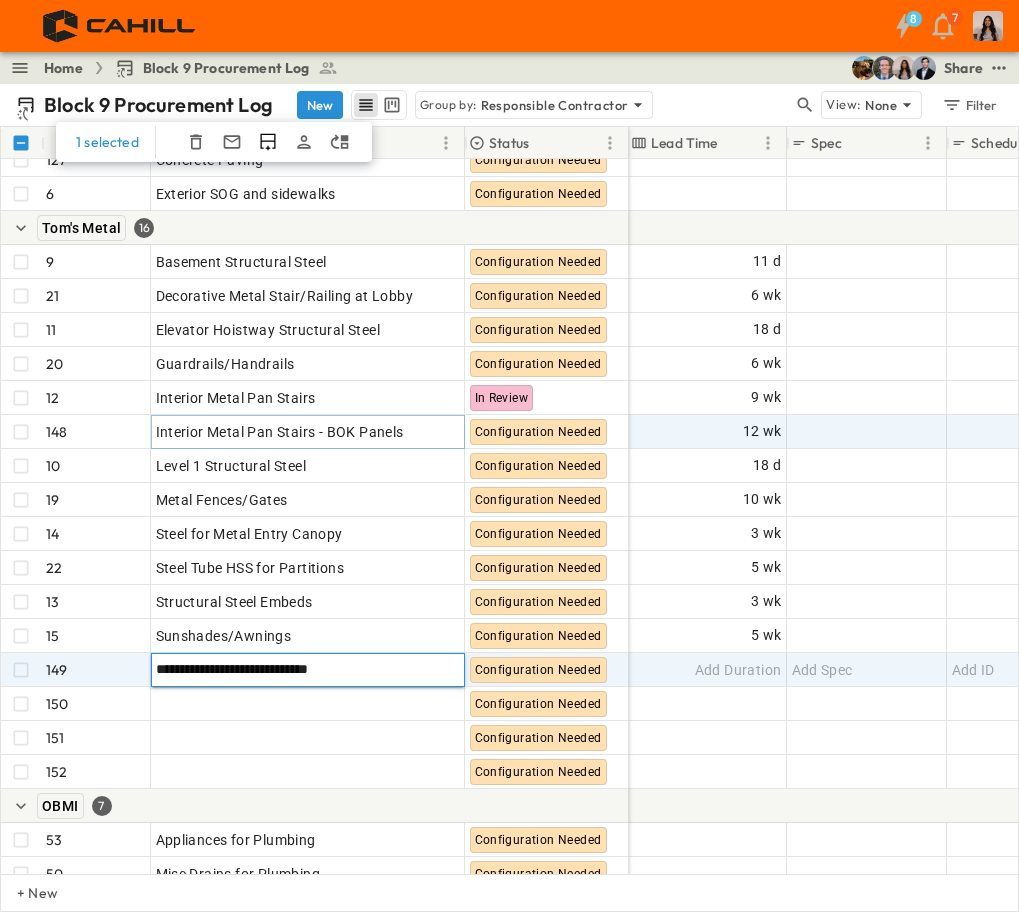 type on "**********" 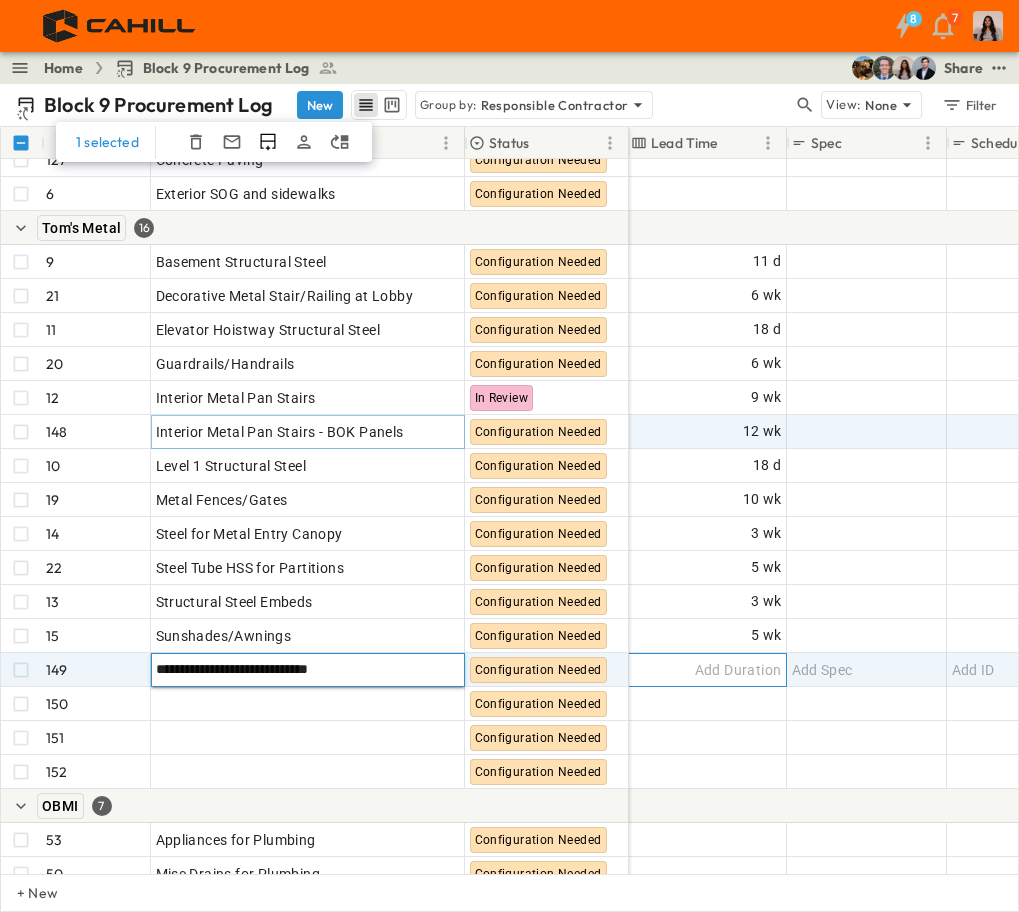 click on "Add Duration" at bounding box center (738, 670) 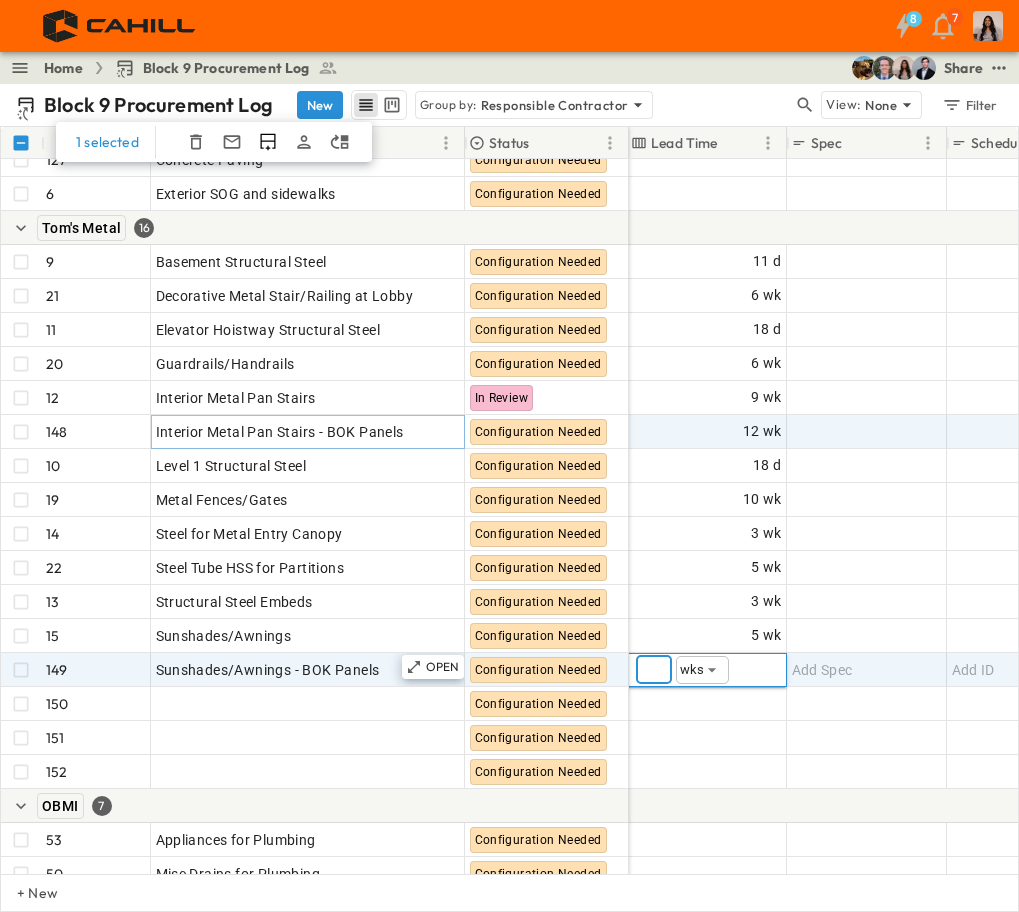 type on "**" 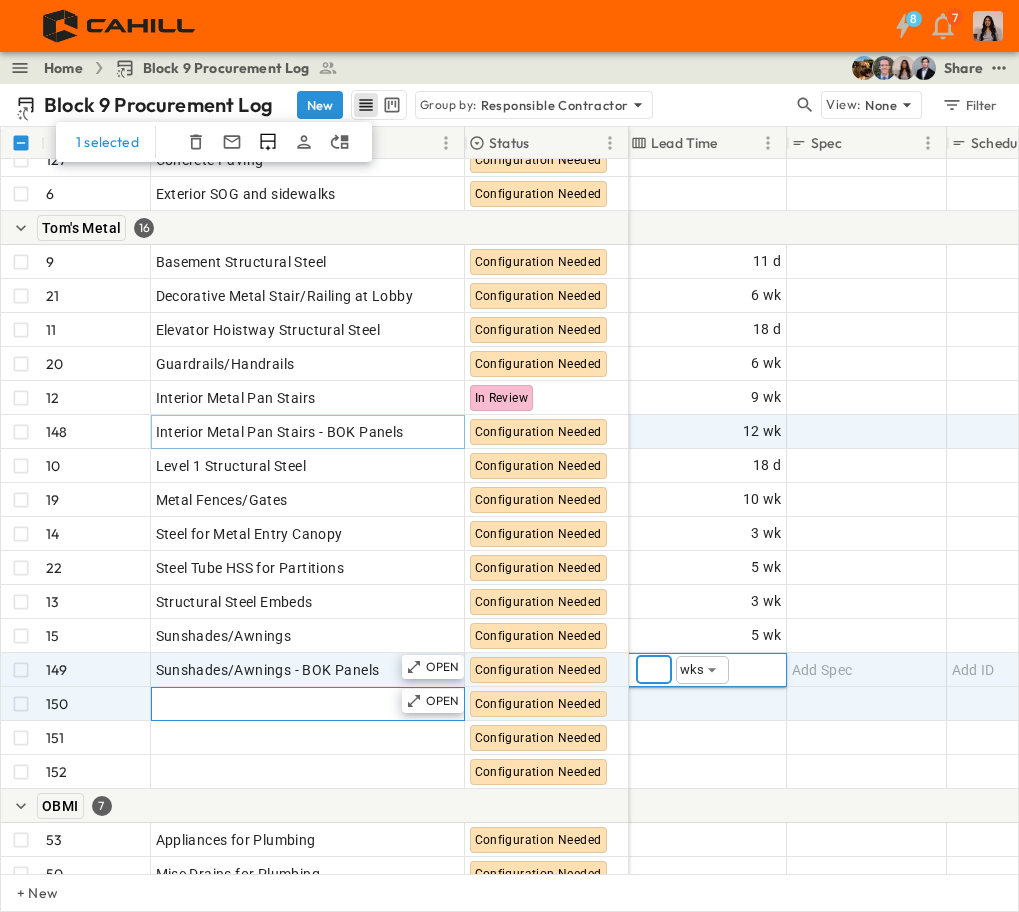 click on "Add Item" at bounding box center (308, 704) 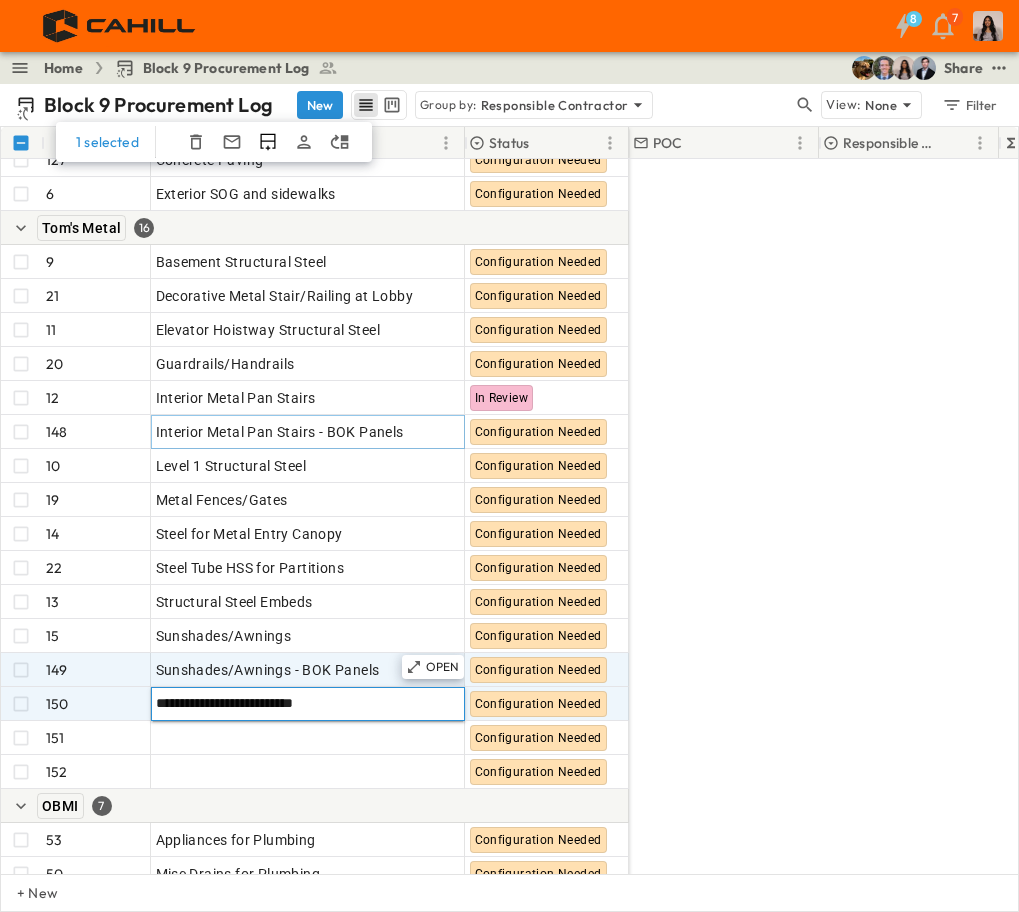 scroll, scrollTop: 900, scrollLeft: 0, axis: vertical 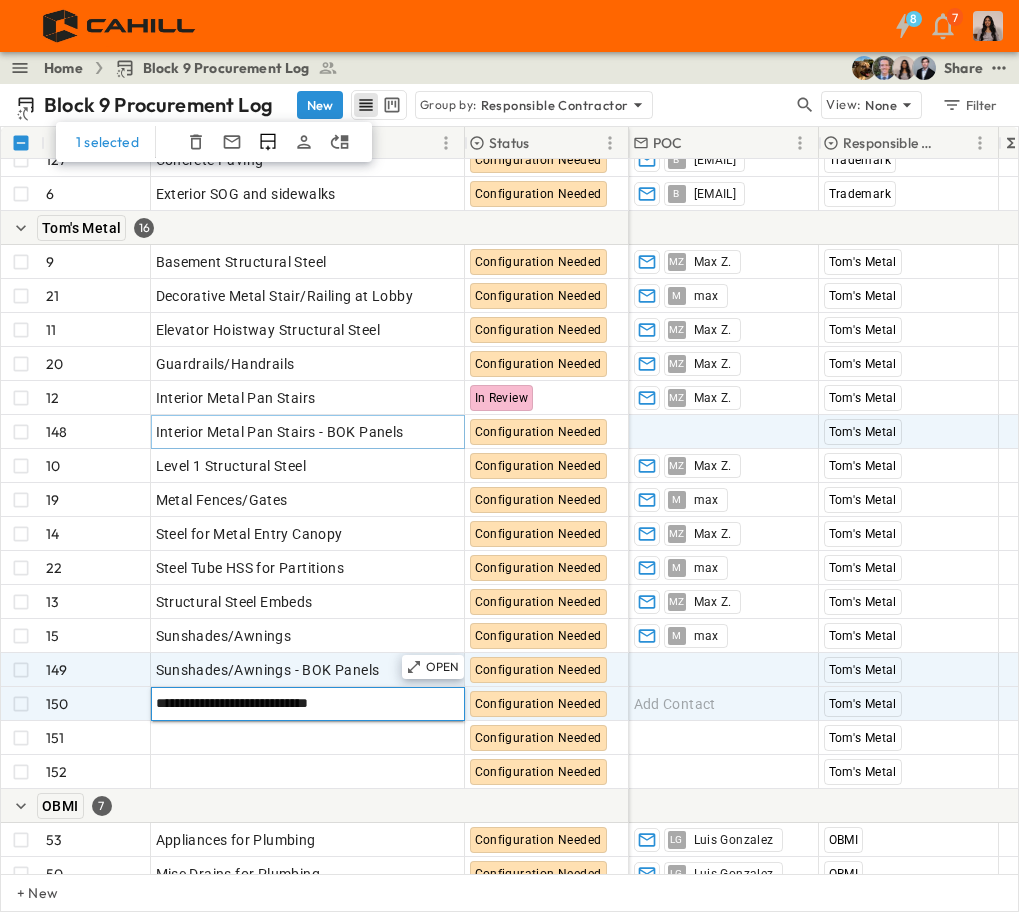 type on "**********" 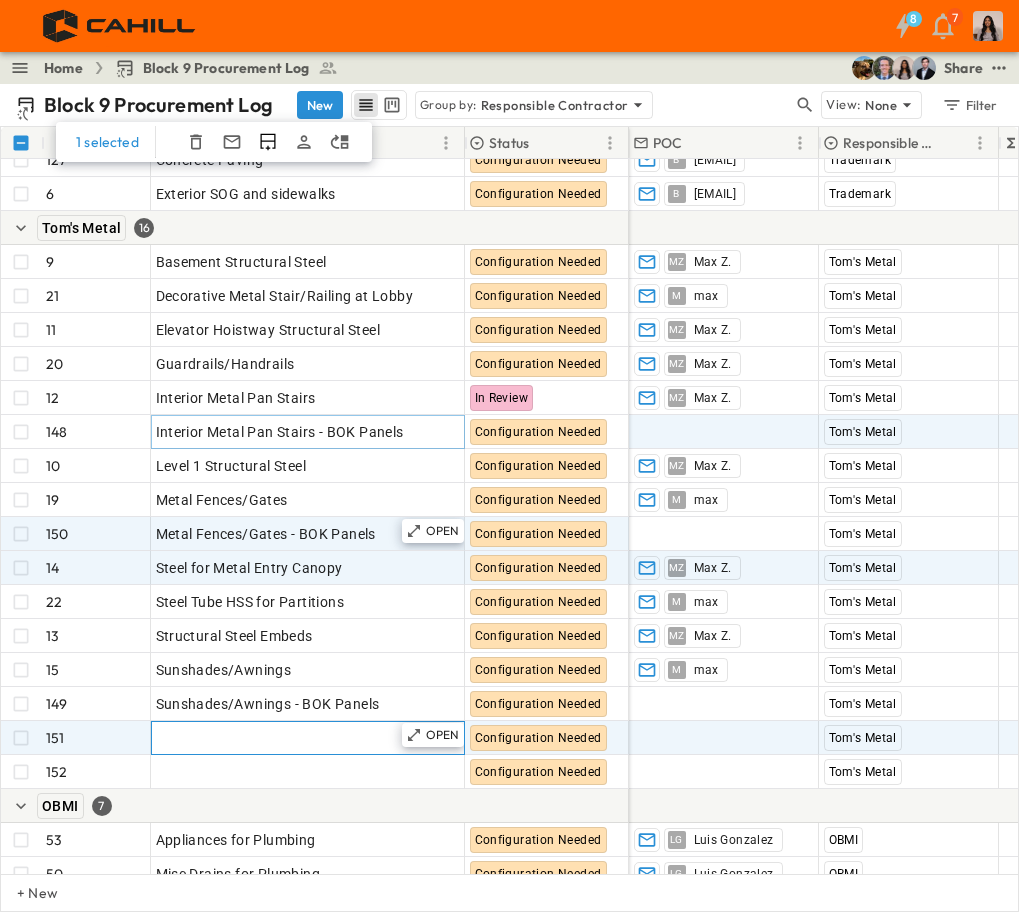 click on "Add Item" at bounding box center (308, 738) 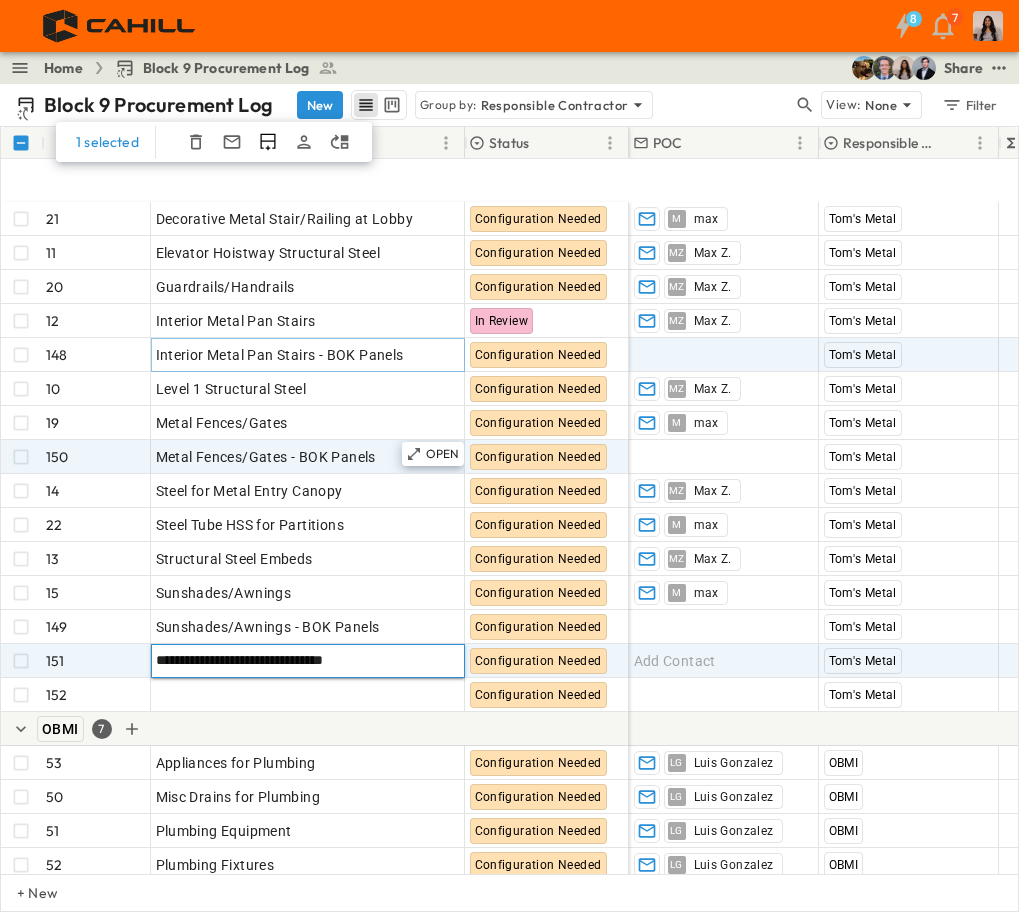 scroll, scrollTop: 1100, scrollLeft: 0, axis: vertical 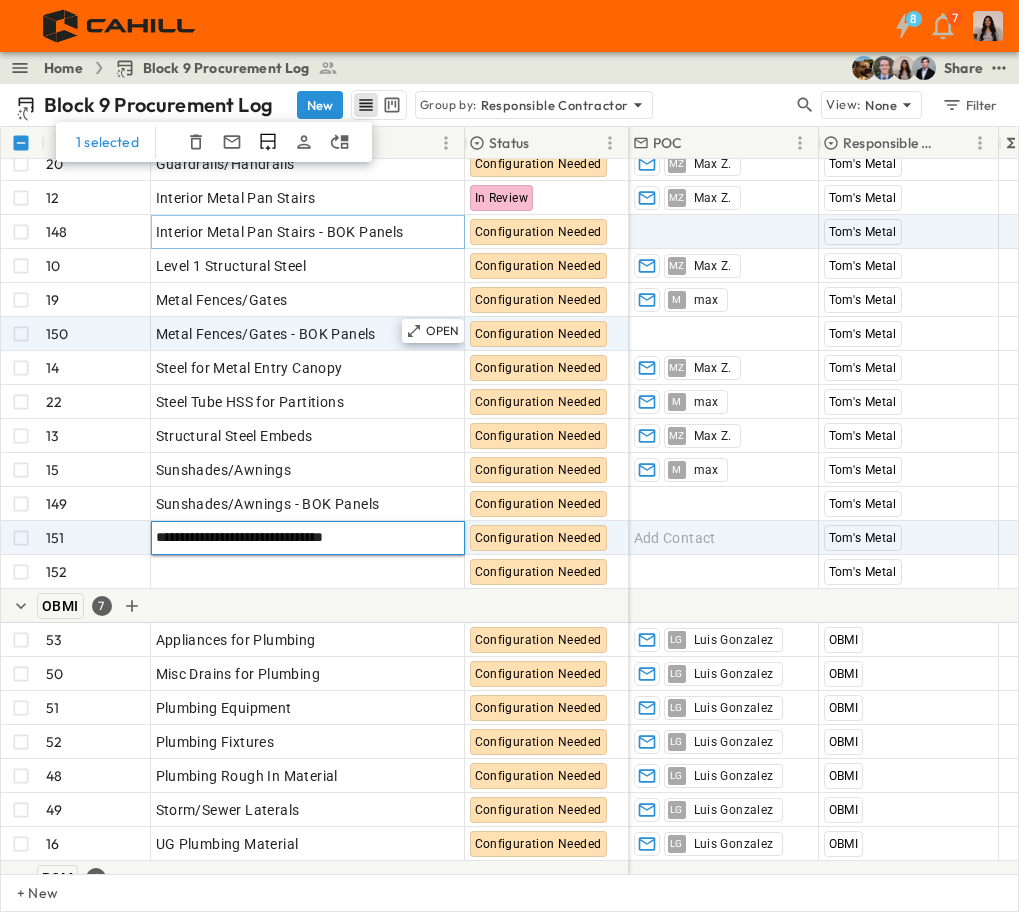 type on "**********" 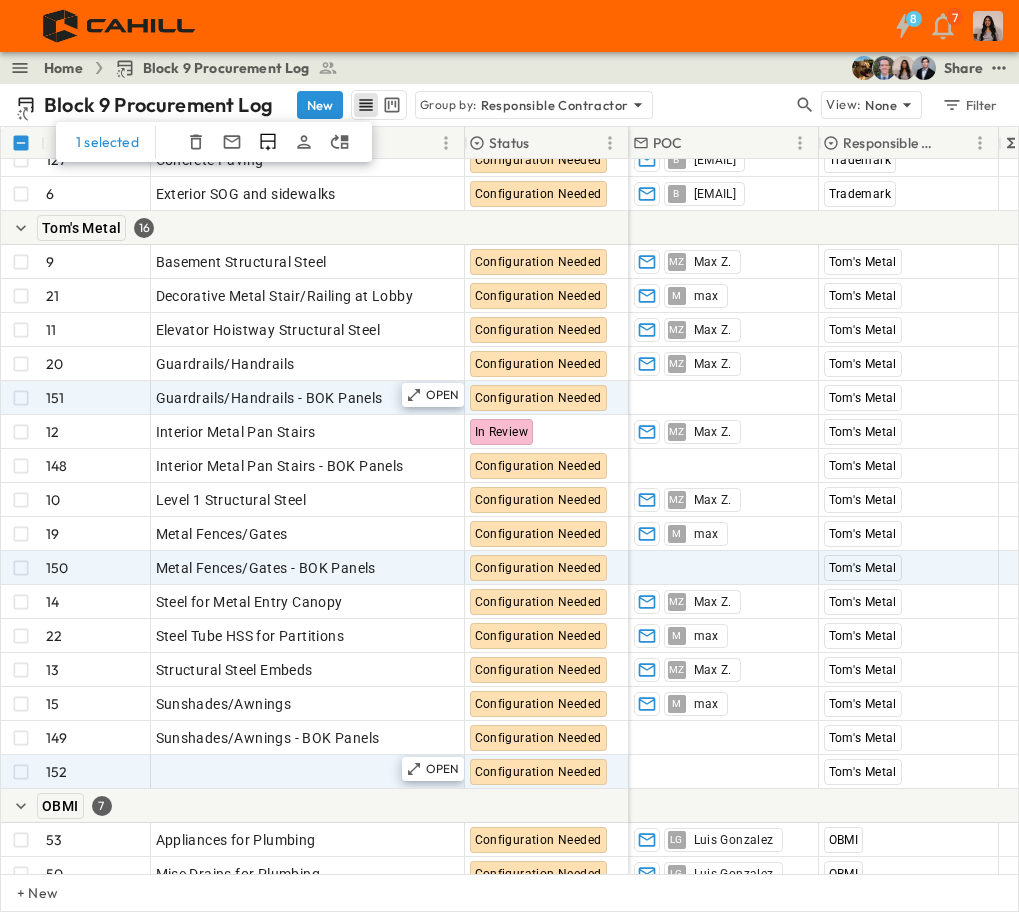 scroll, scrollTop: 846, scrollLeft: 0, axis: vertical 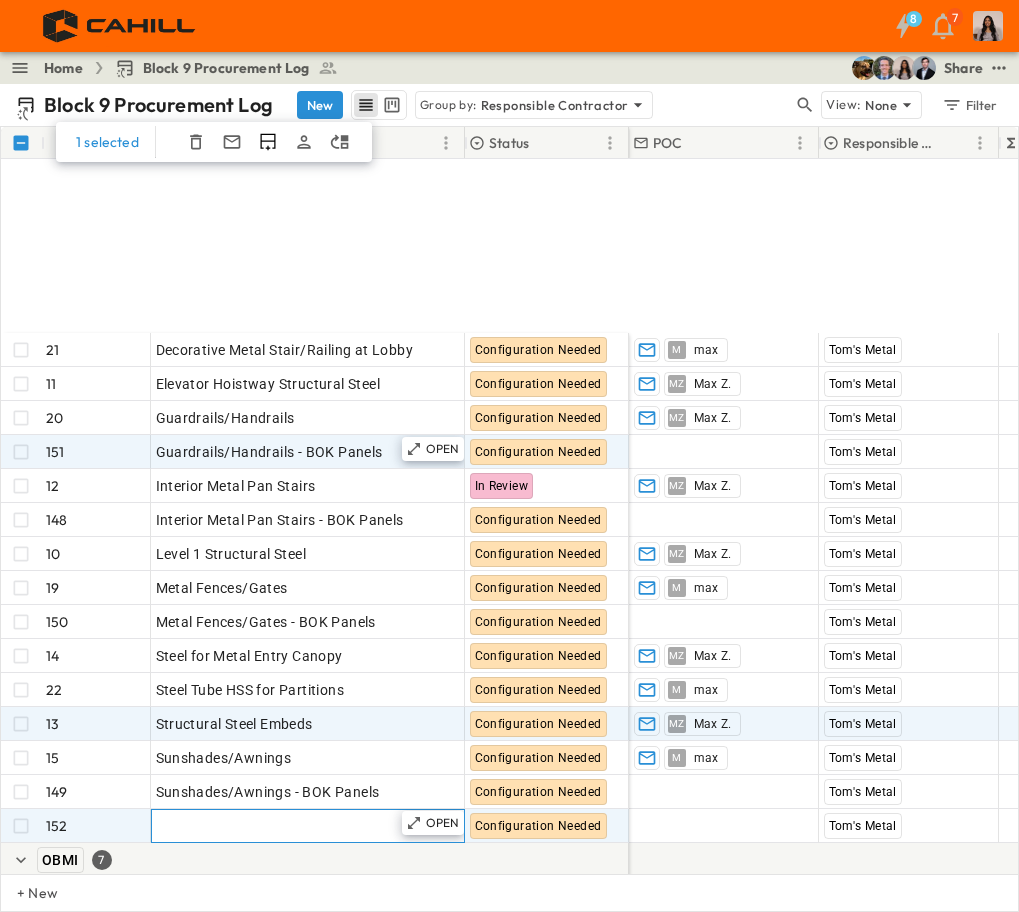 click on "Add Item" at bounding box center [308, 350] 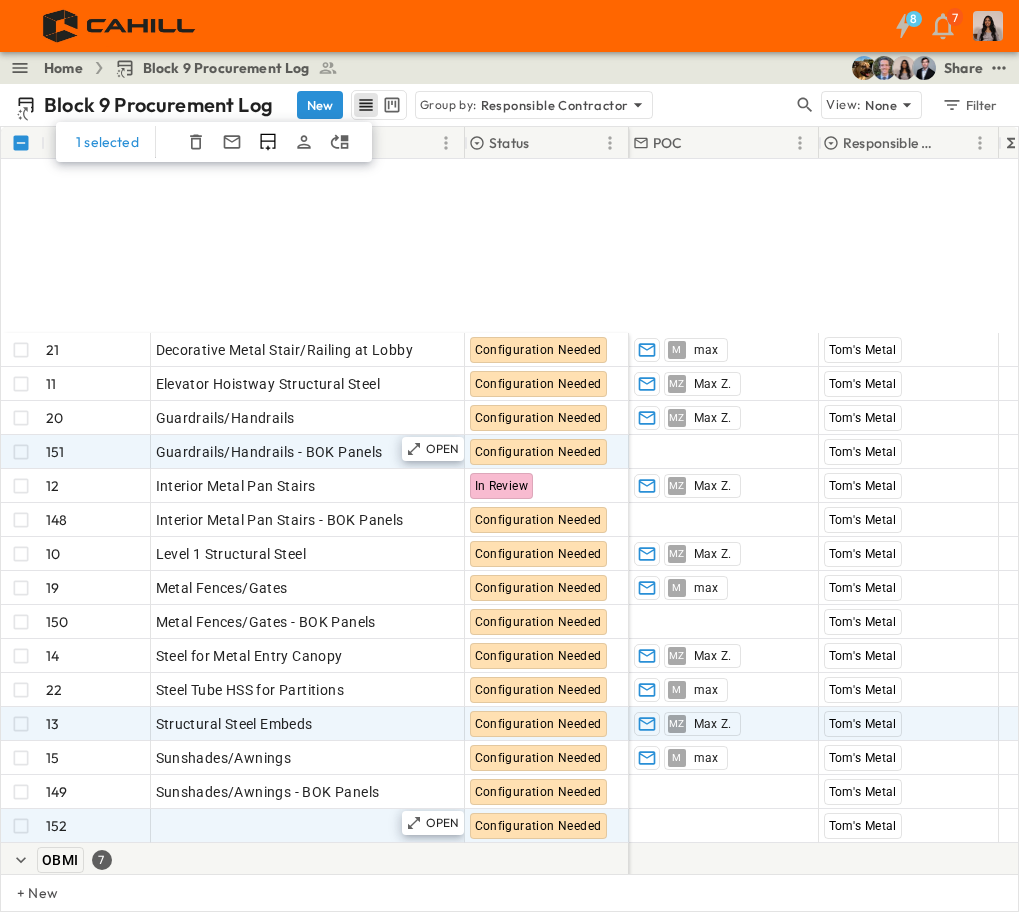 scroll, scrollTop: 1100, scrollLeft: 0, axis: vertical 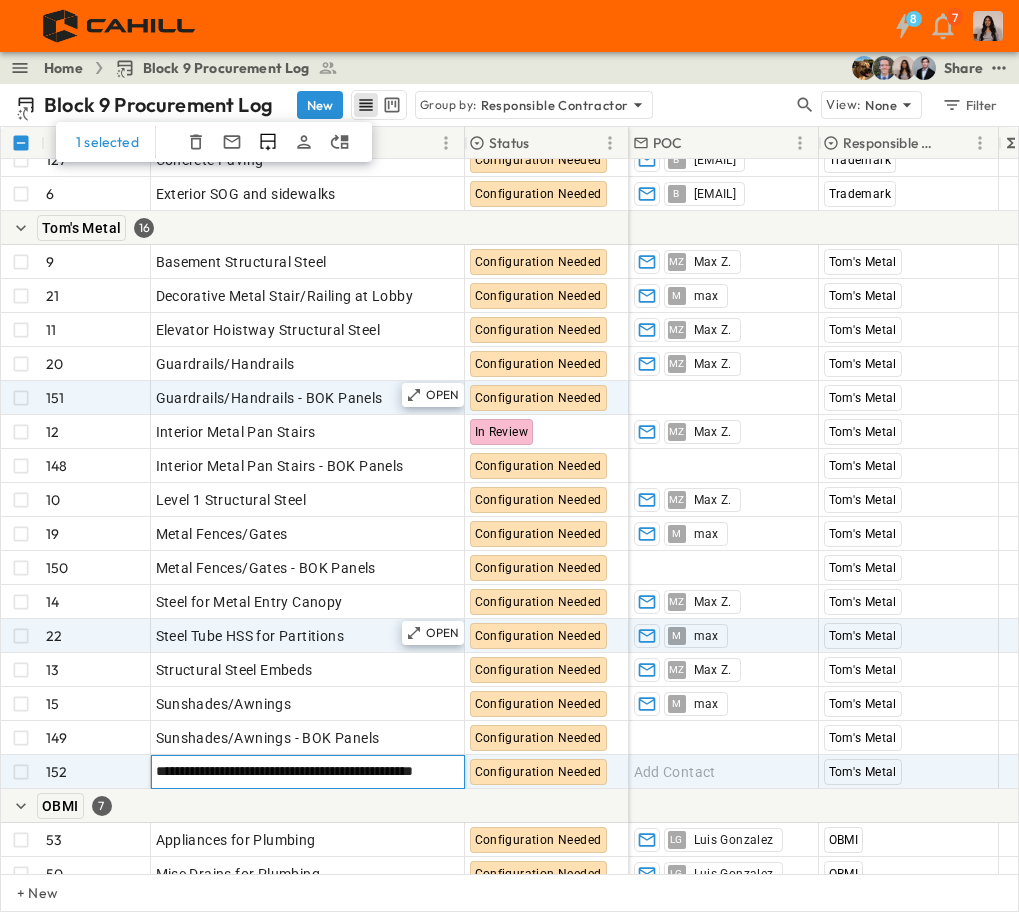 type on "**********" 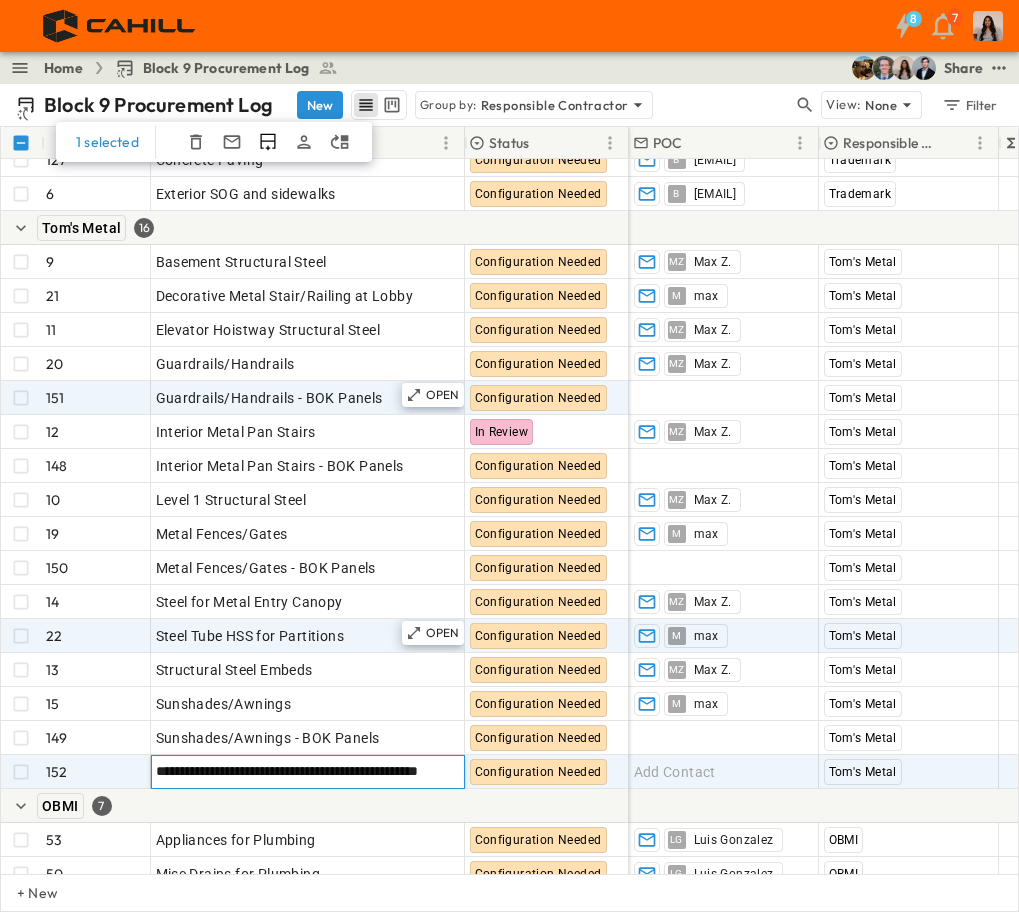 scroll, scrollTop: 0, scrollLeft: 31, axis: horizontal 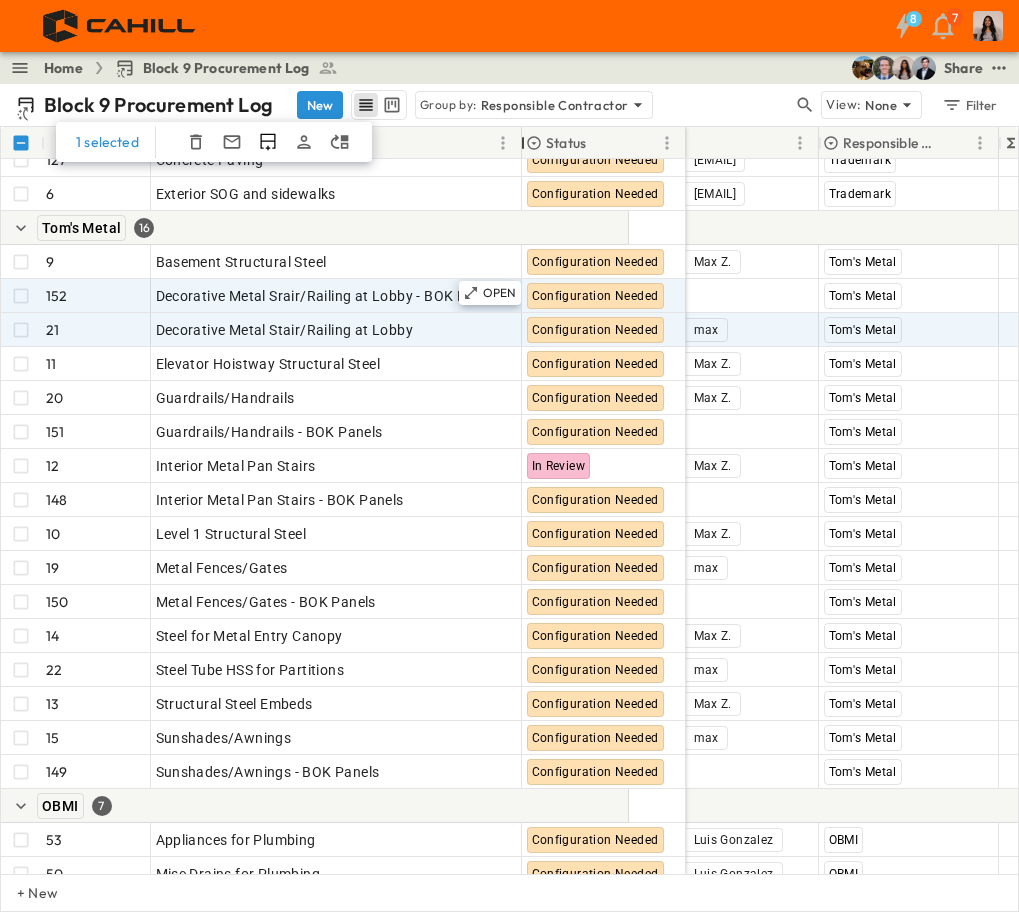 drag, startPoint x: 460, startPoint y: 139, endPoint x: 516, endPoint y: 152, distance: 57.48913 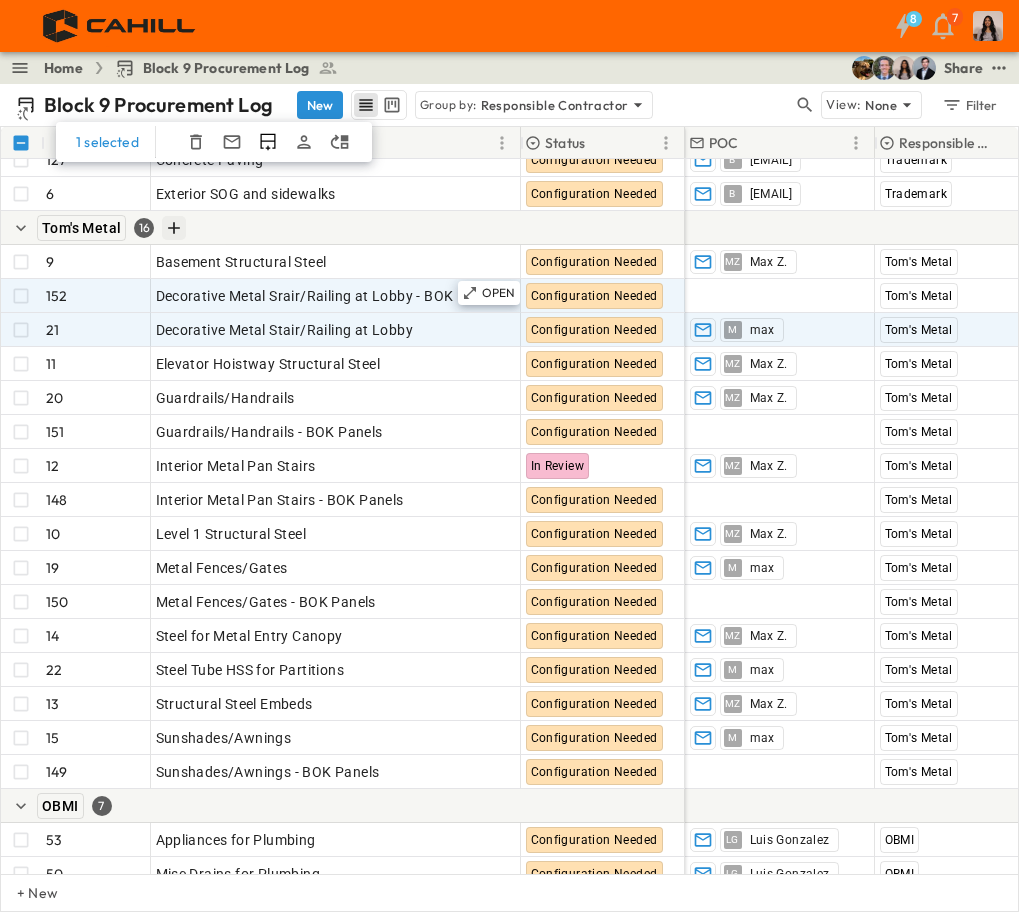 click at bounding box center (169, 126) 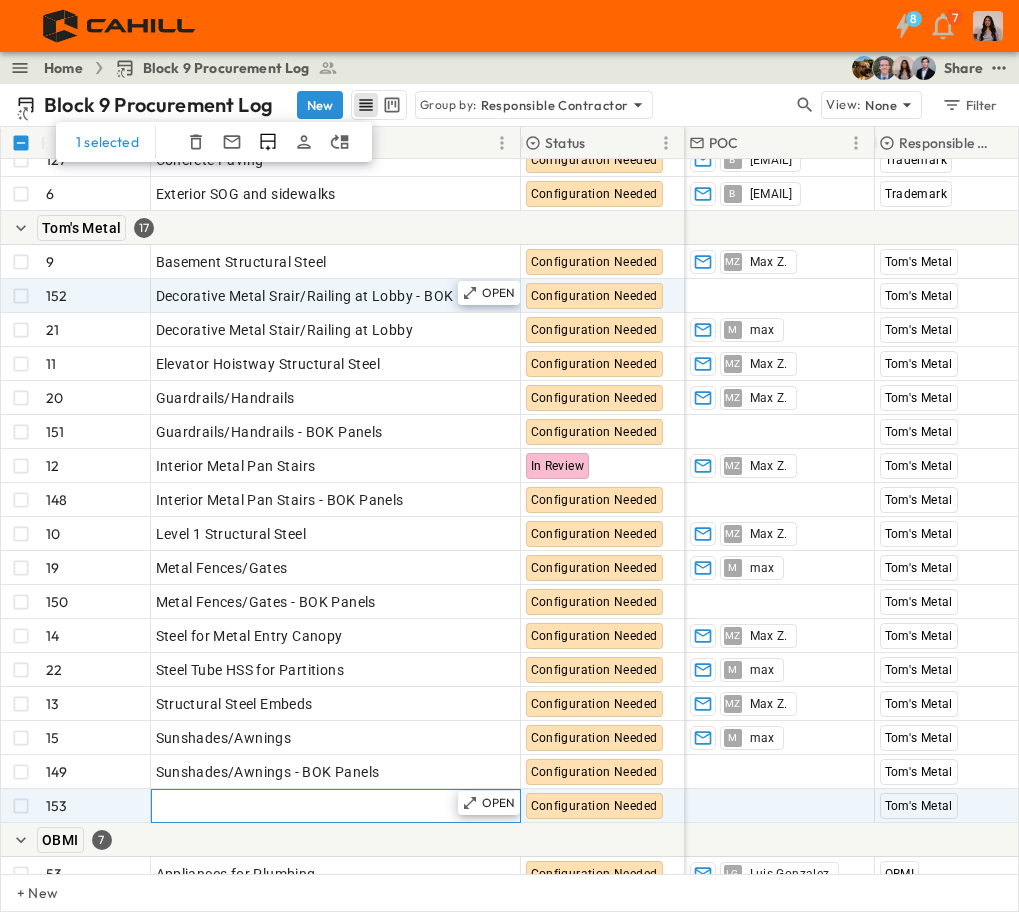 click on "Add Item" at bounding box center [336, 806] 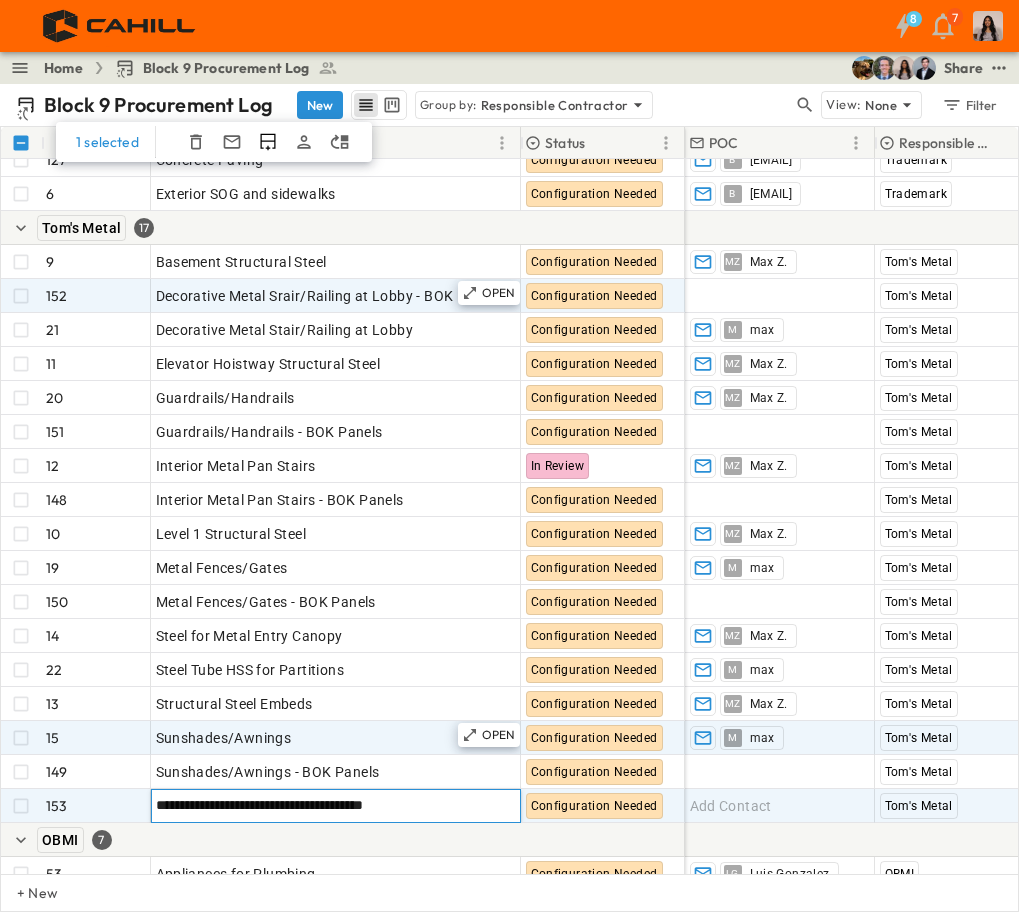 type on "**********" 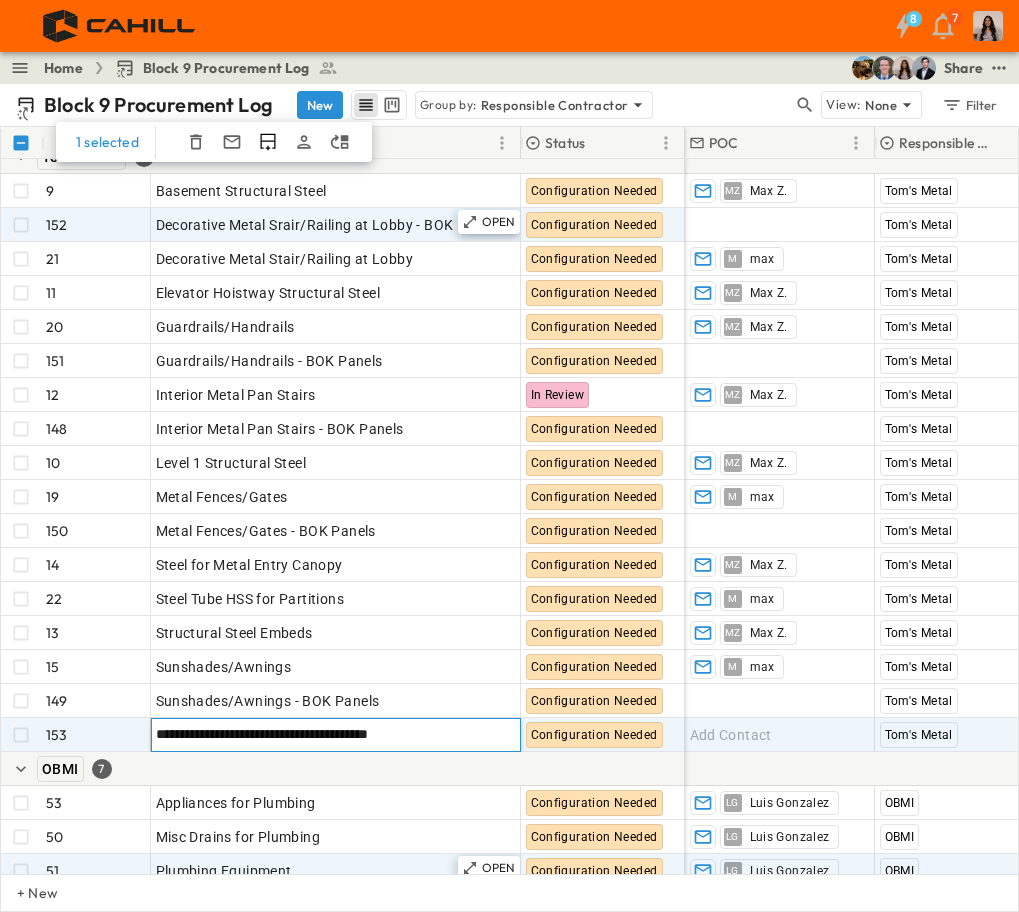 scroll, scrollTop: 1000, scrollLeft: 0, axis: vertical 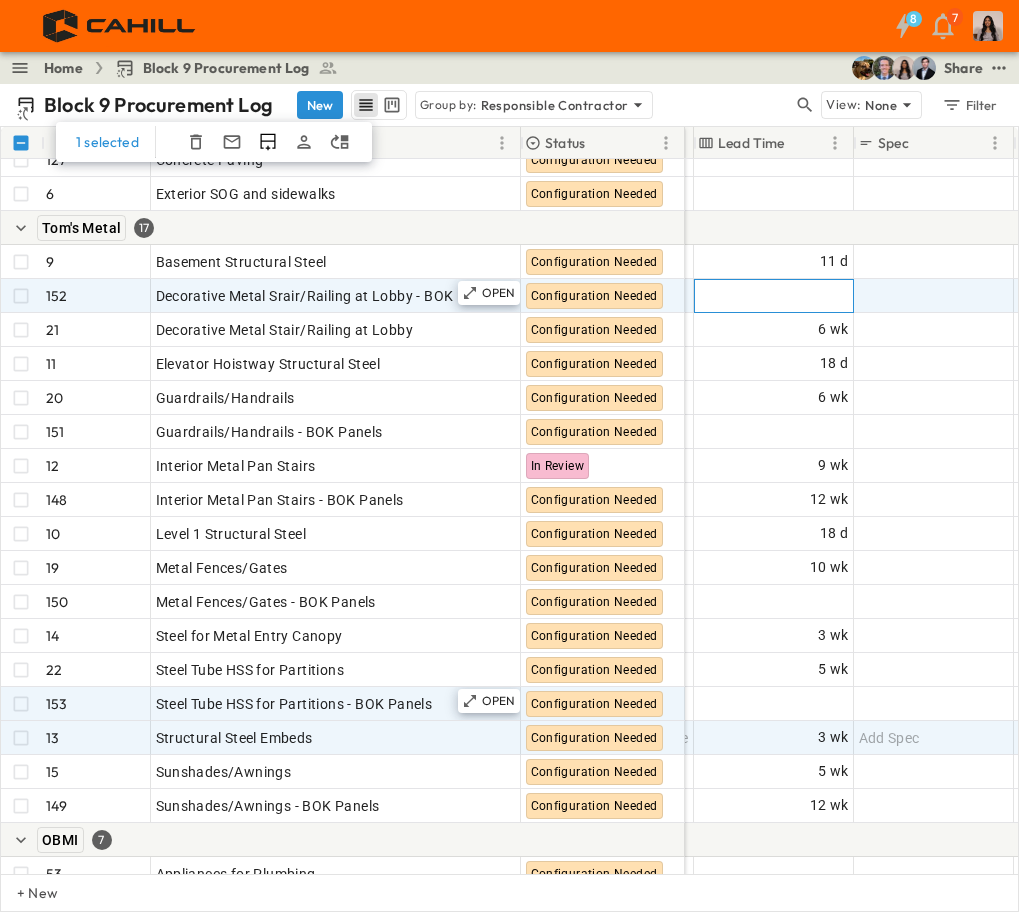 click on "Add Duration" at bounding box center (805, 296) 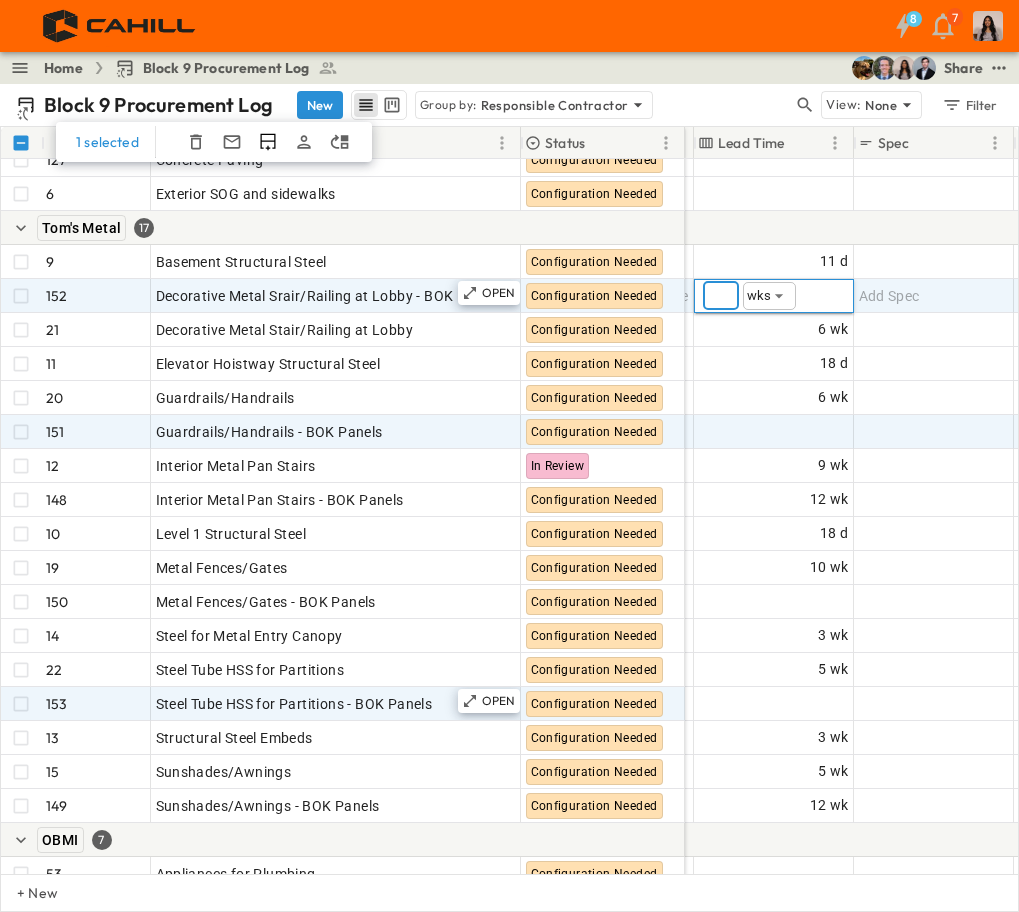 type on "**" 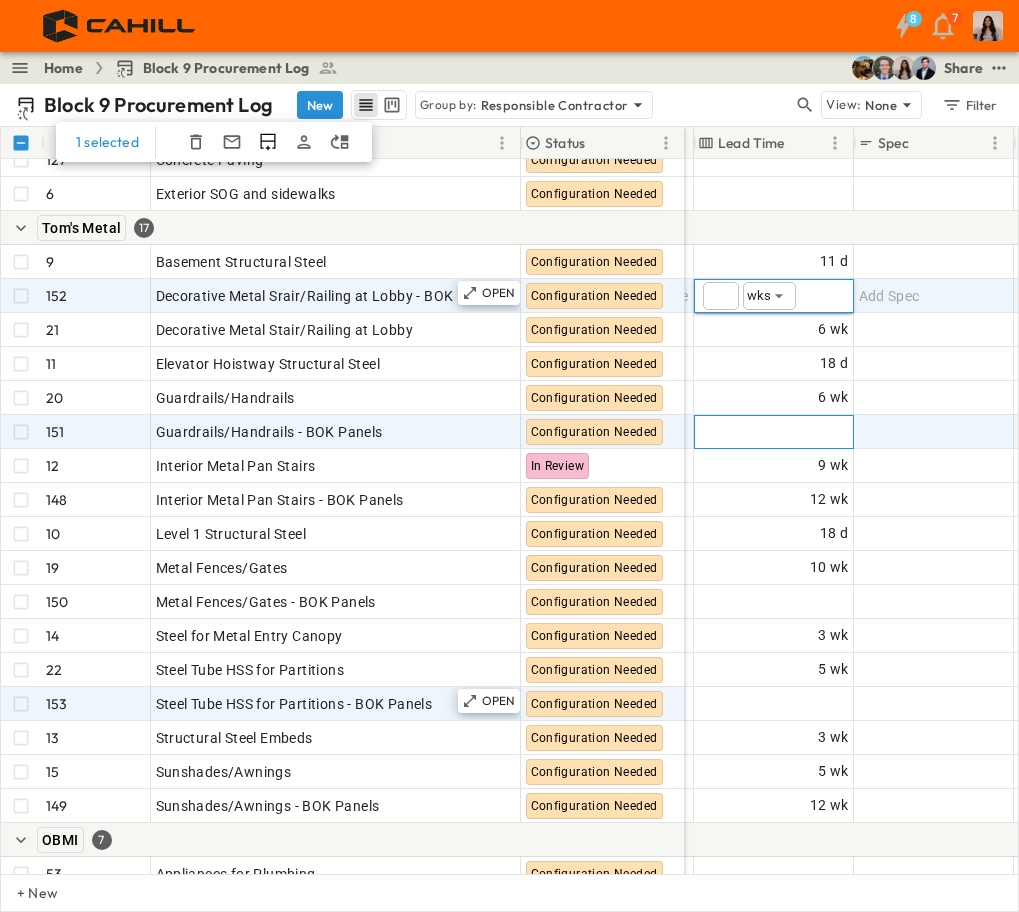 click on "Add Duration" at bounding box center [805, 432] 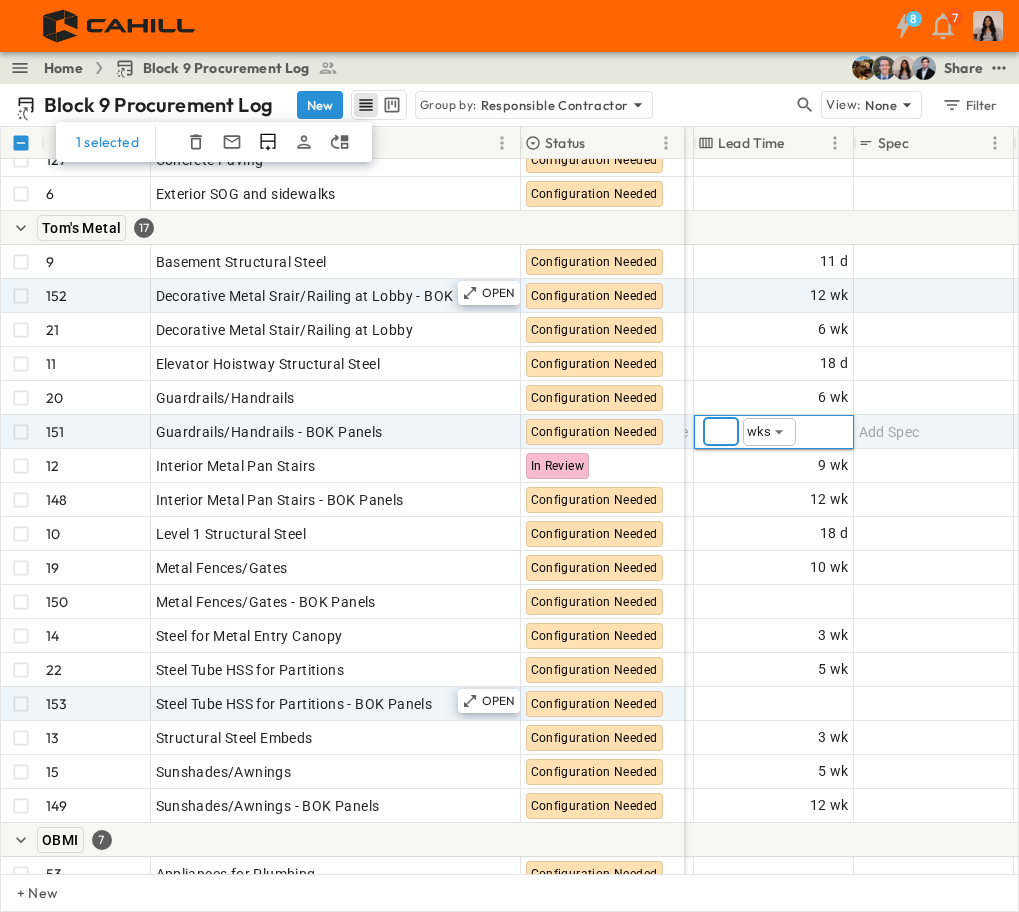 type on "**" 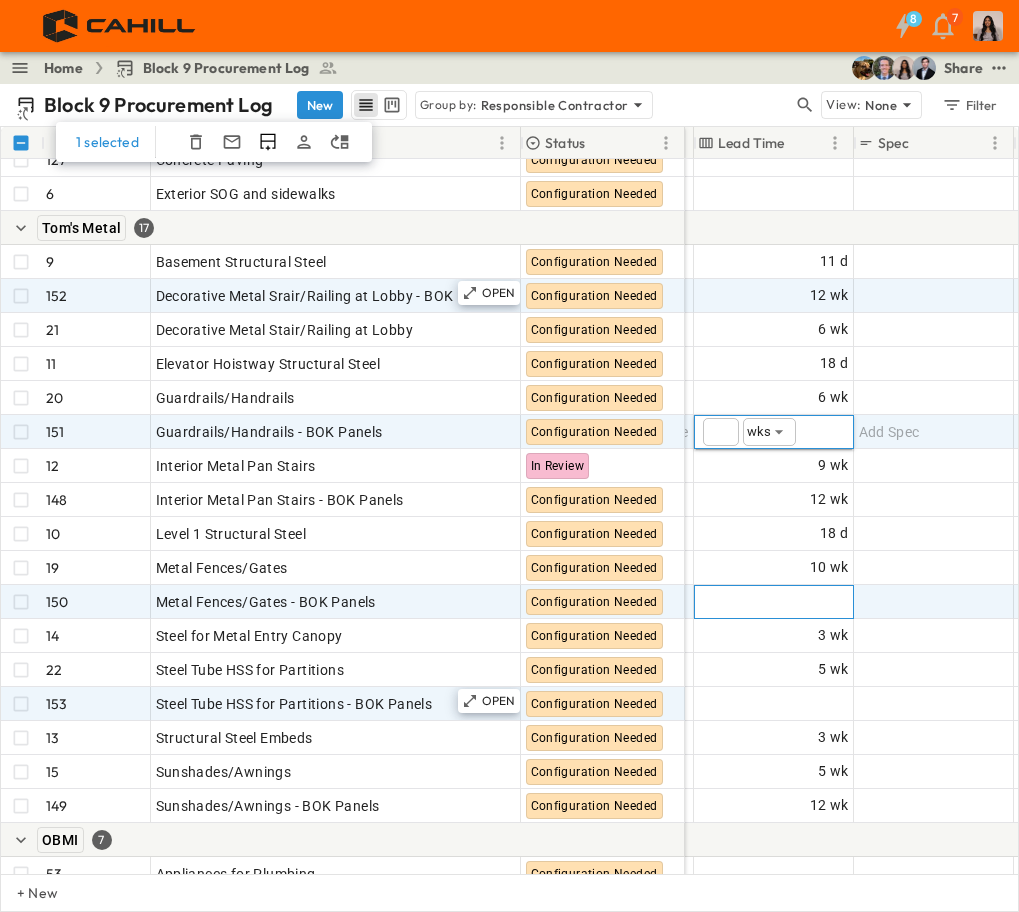 click on "Add Duration" at bounding box center (805, 602) 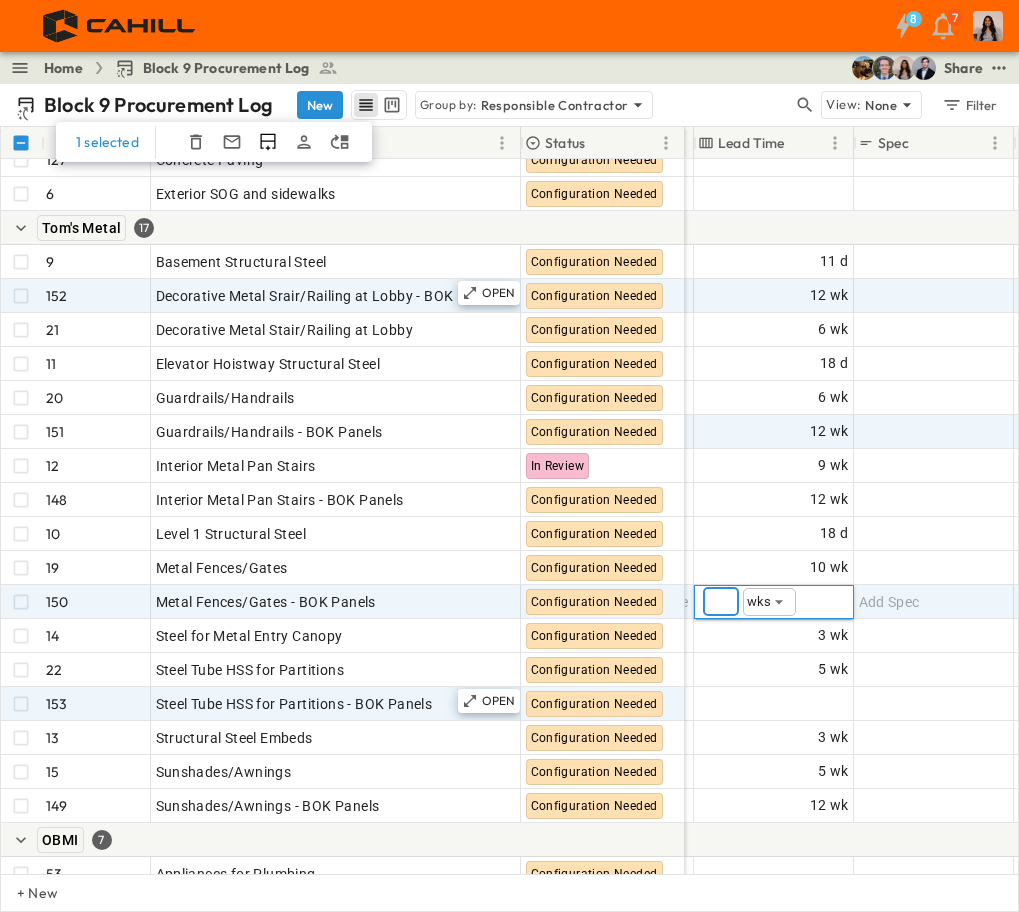 type on "**" 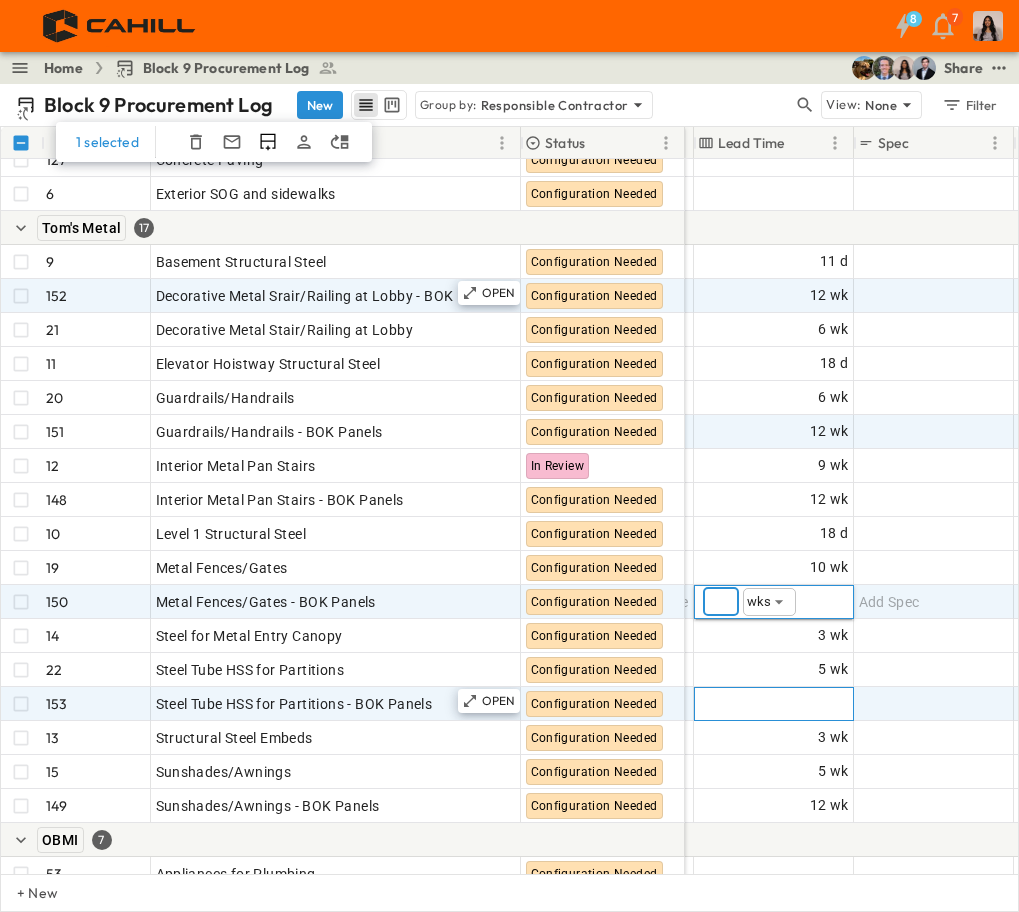 click on "Add Duration" at bounding box center [805, 704] 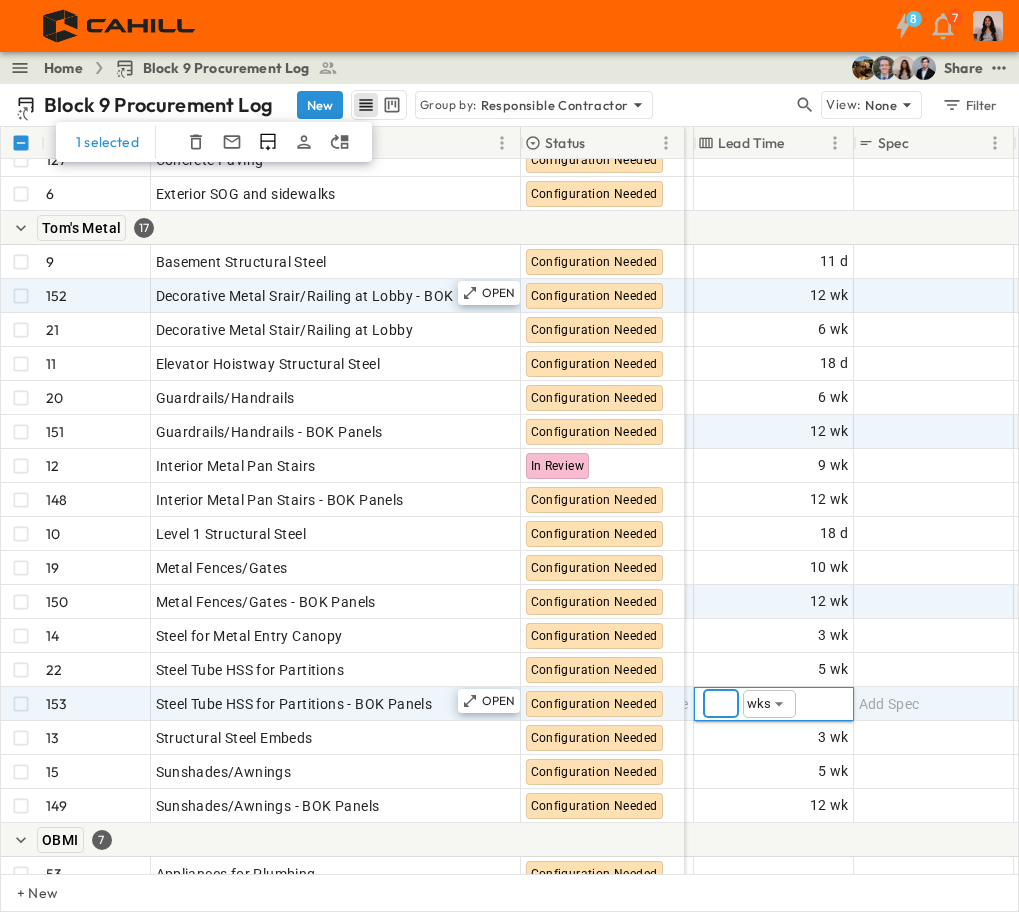 type on "**" 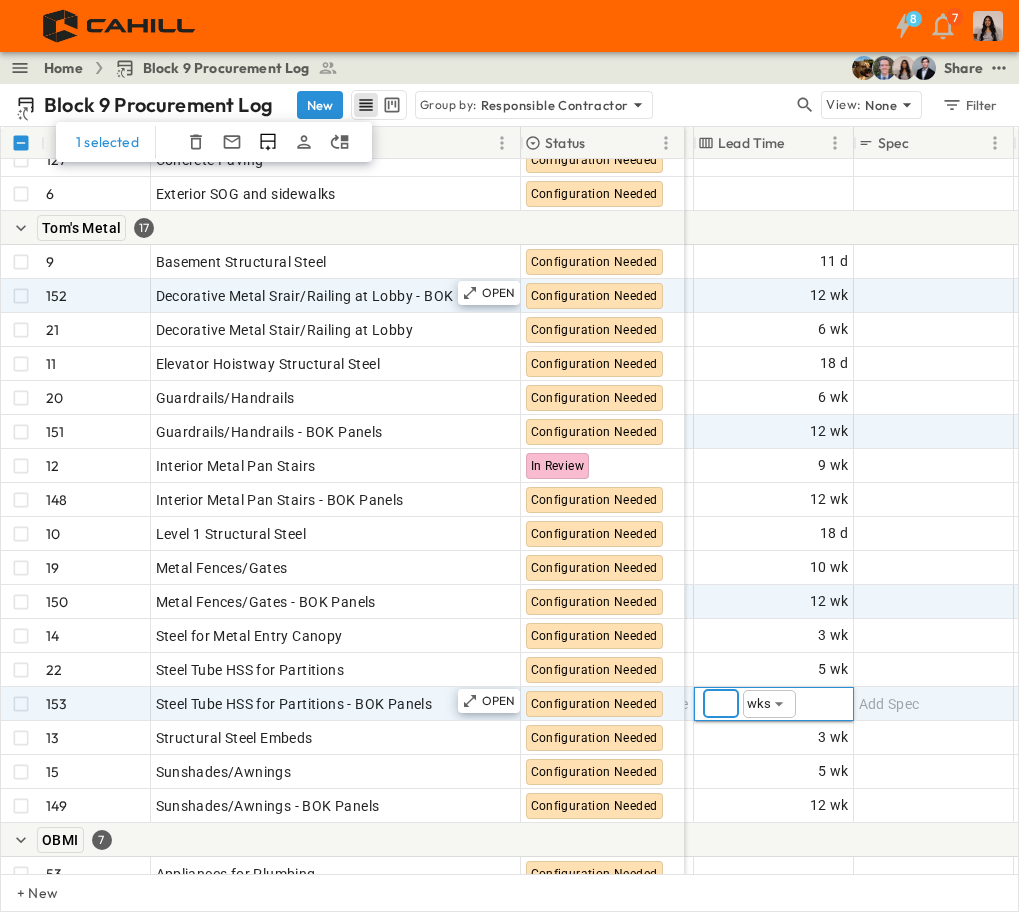 click at bounding box center [440, 228] 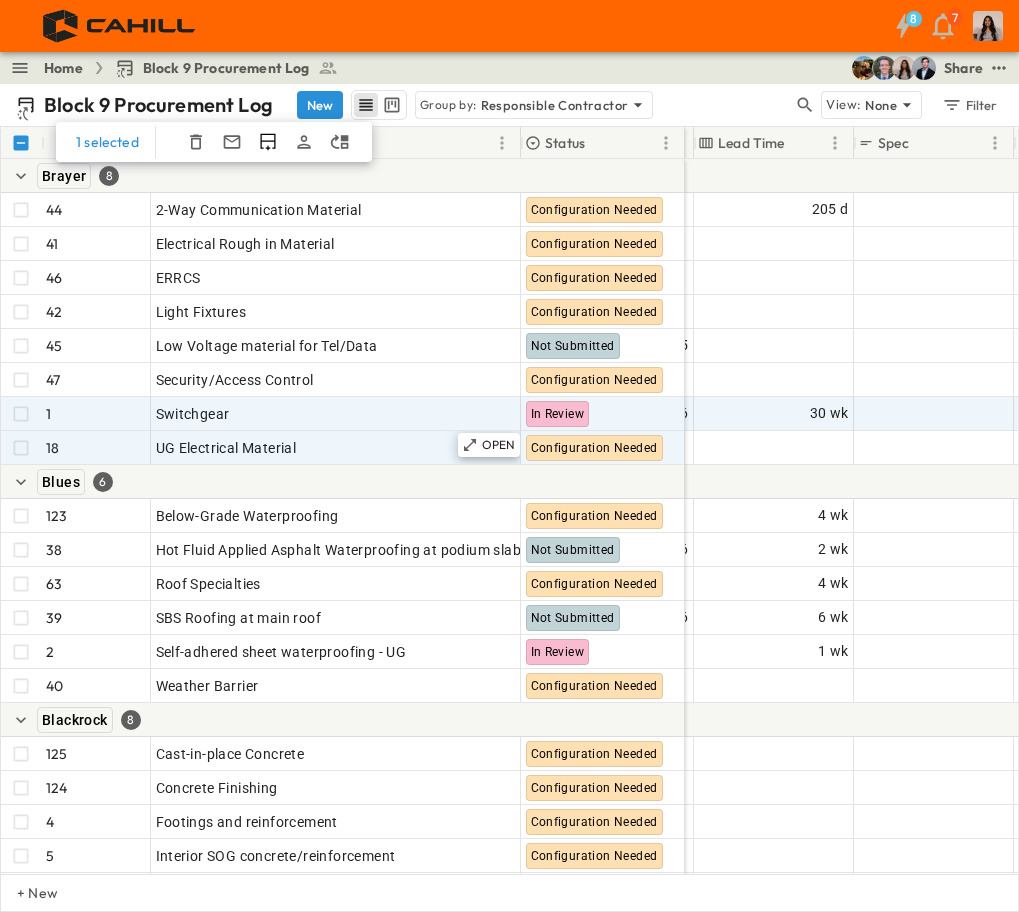 scroll, scrollTop: 0, scrollLeft: 1658, axis: horizontal 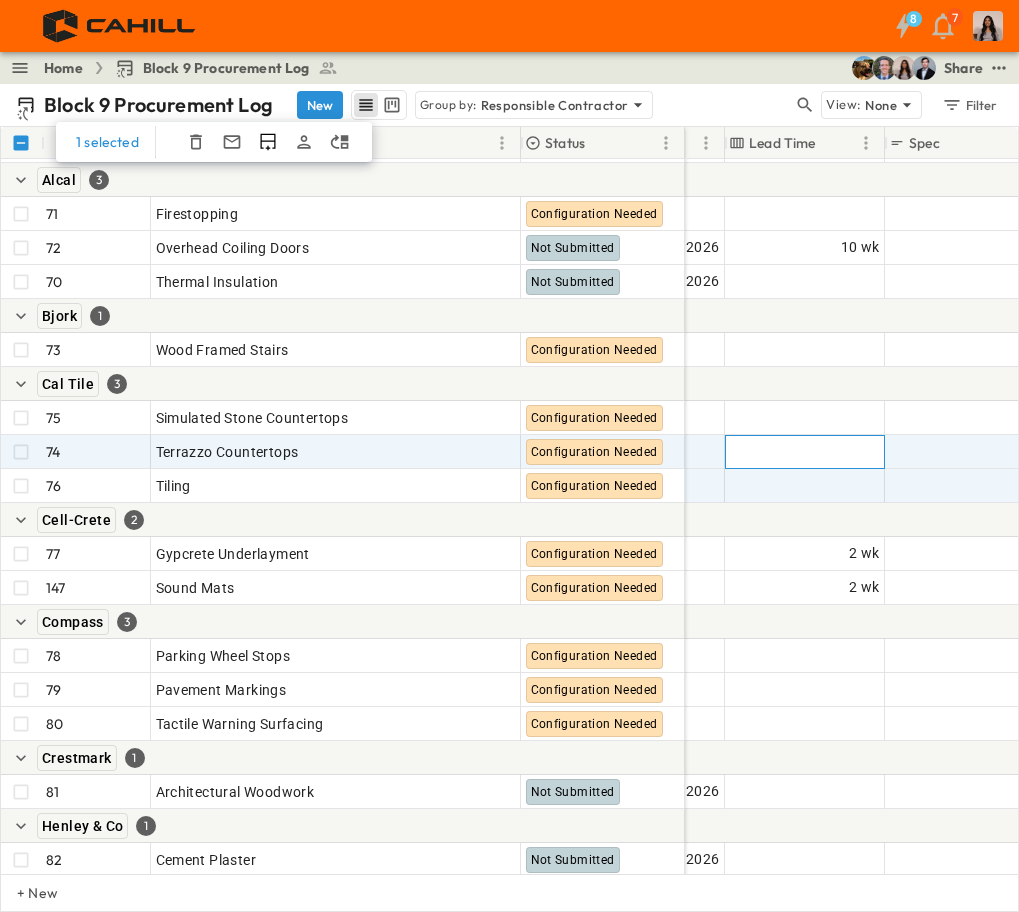 drag, startPoint x: 840, startPoint y: 458, endPoint x: 826, endPoint y: 486, distance: 31.304953 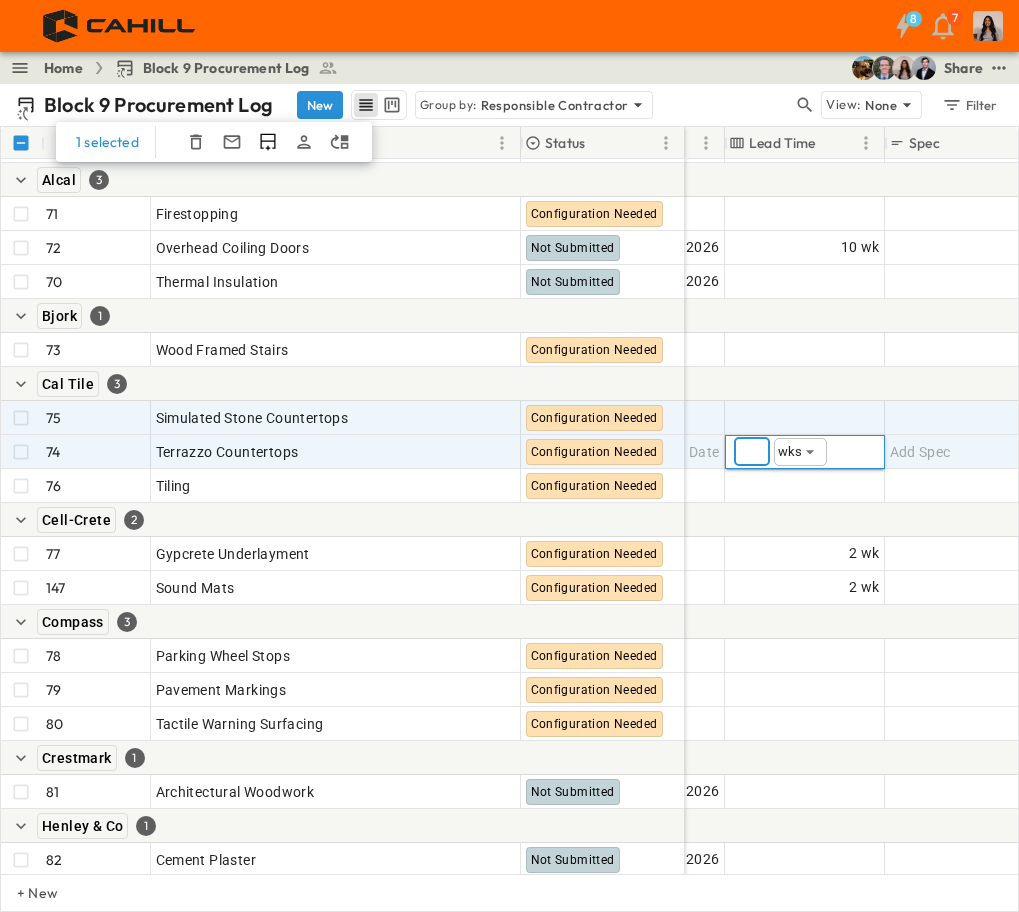 type on "**" 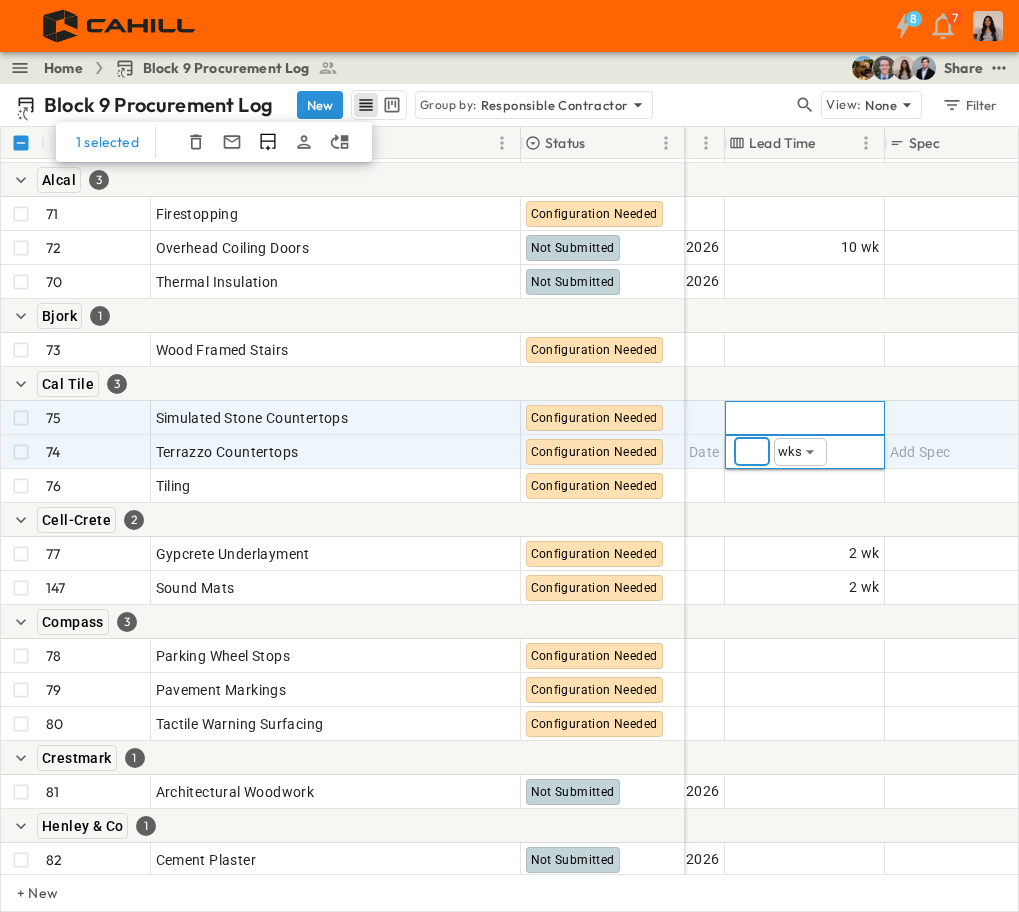 click on "Add Duration" at bounding box center (805, 418) 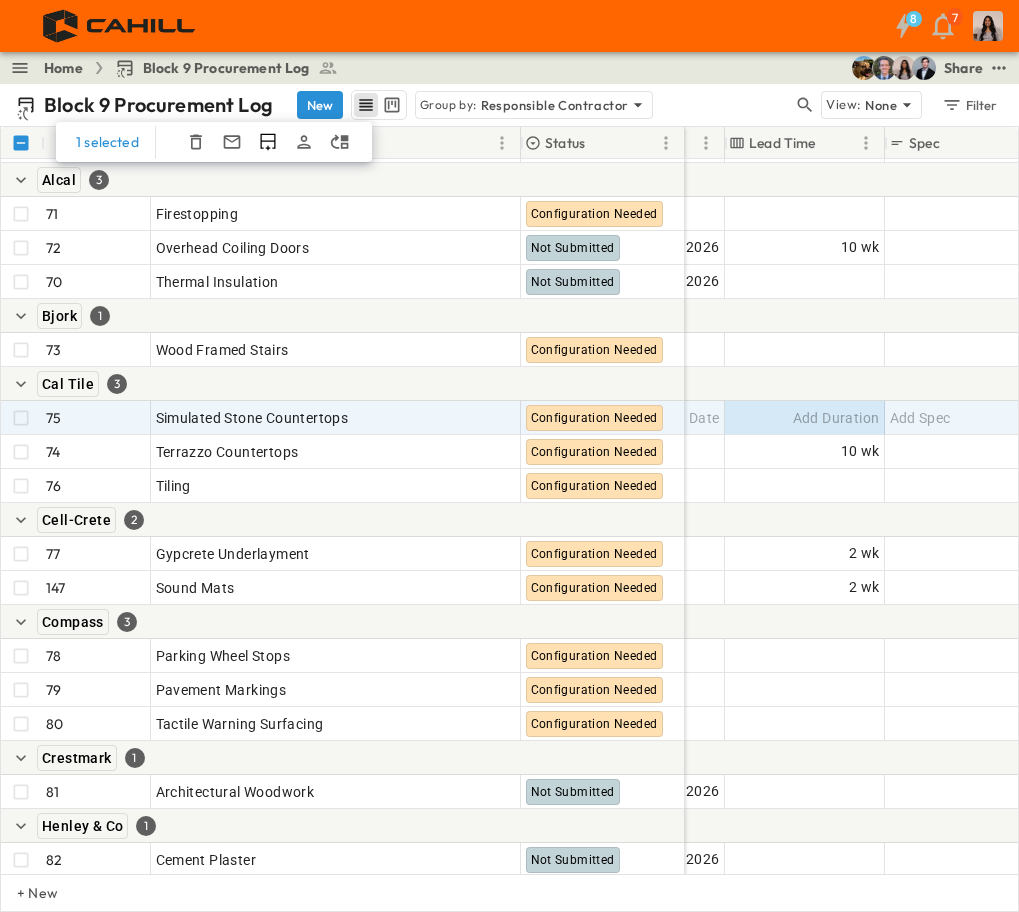 click at bounding box center [471, 520] 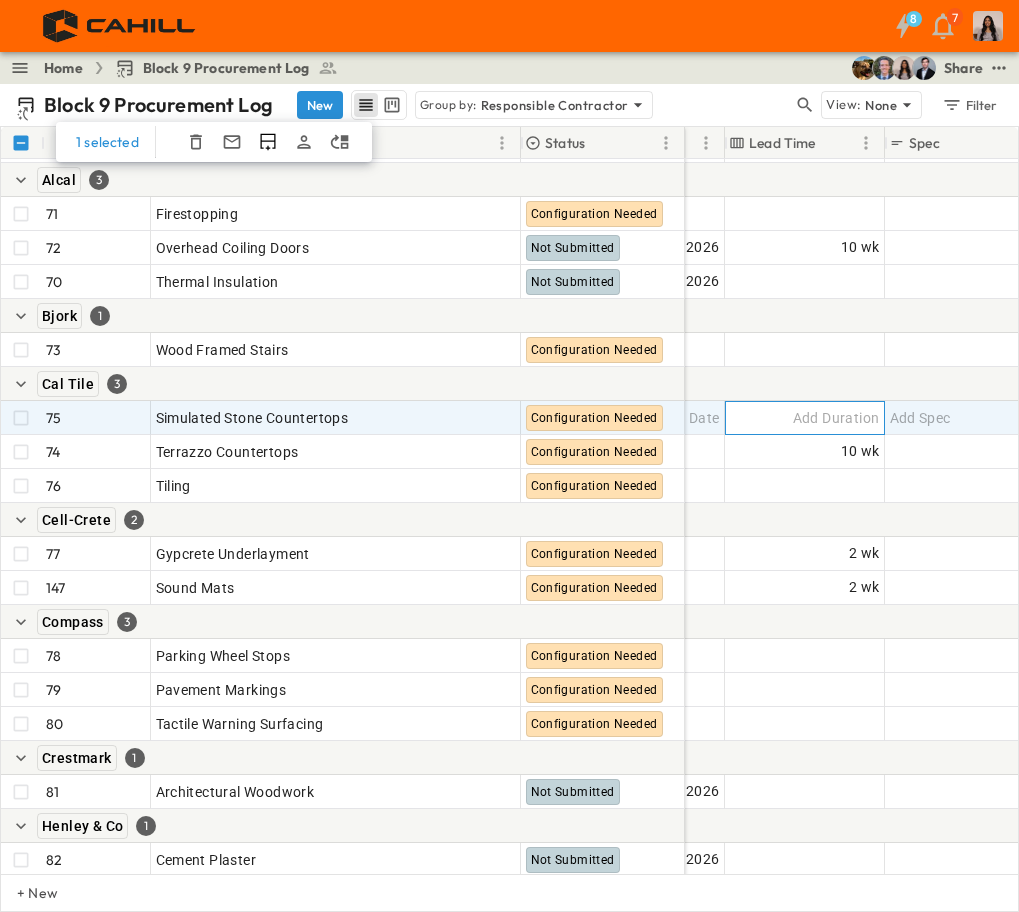 click on "Add Duration" at bounding box center (836, 418) 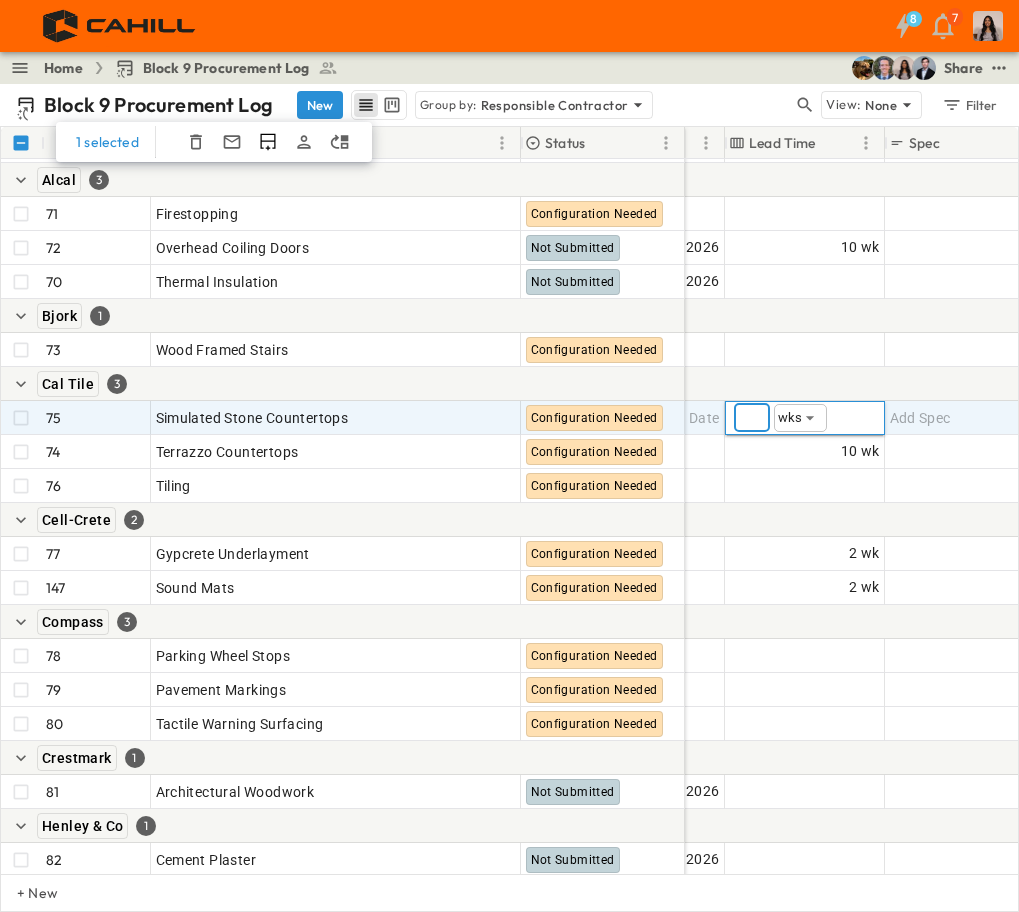 type on "**" 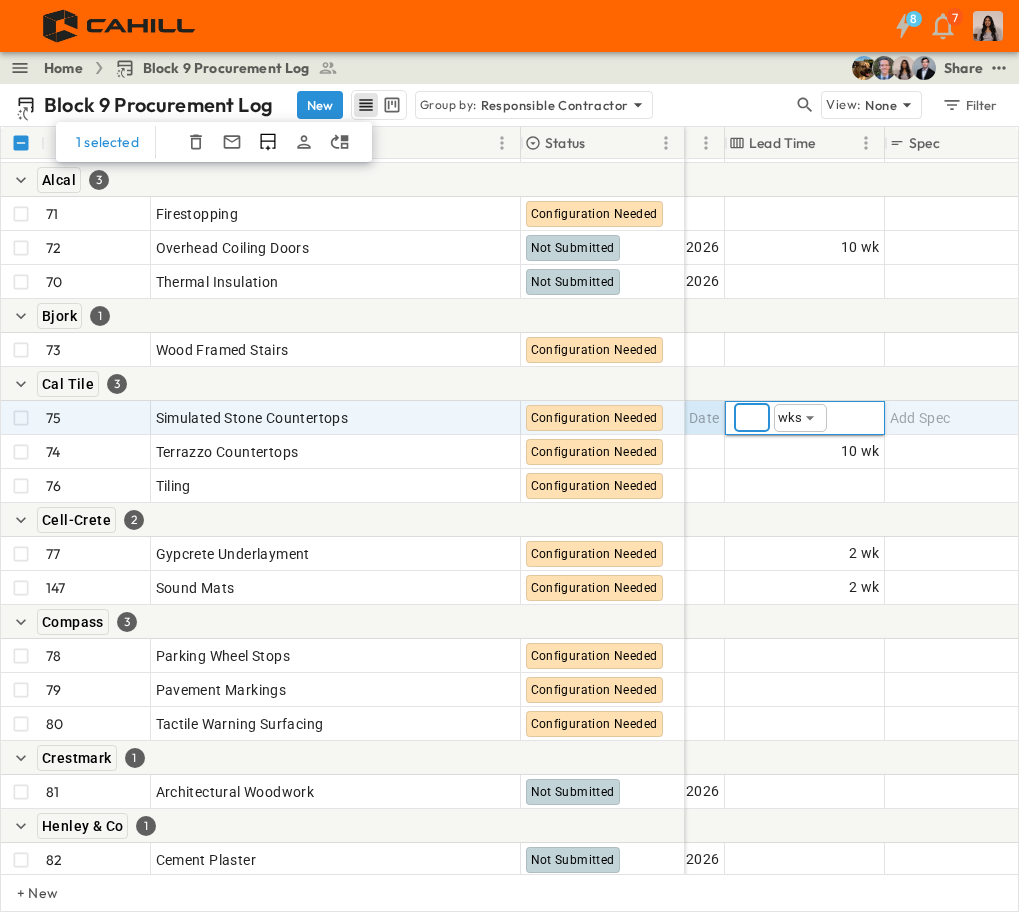 drag, startPoint x: 754, startPoint y: 422, endPoint x: 724, endPoint y: 420, distance: 30.066593 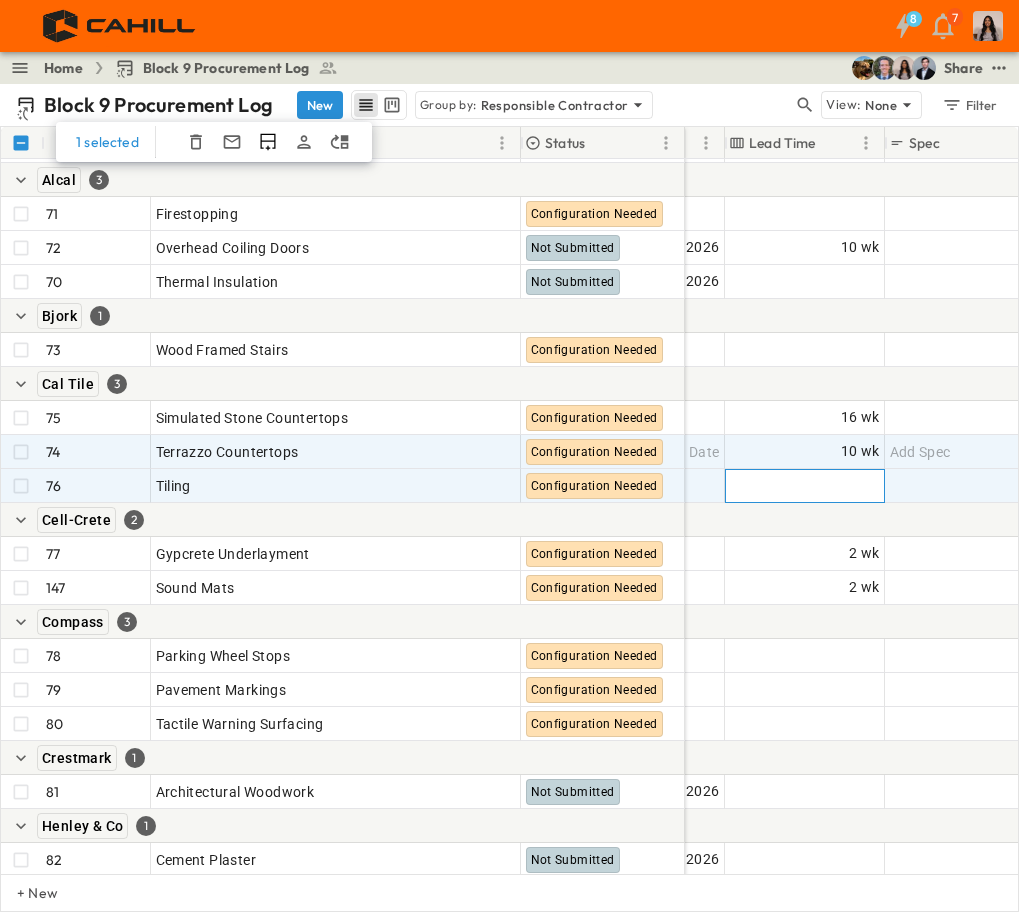 click on "Add Duration" at bounding box center [836, 486] 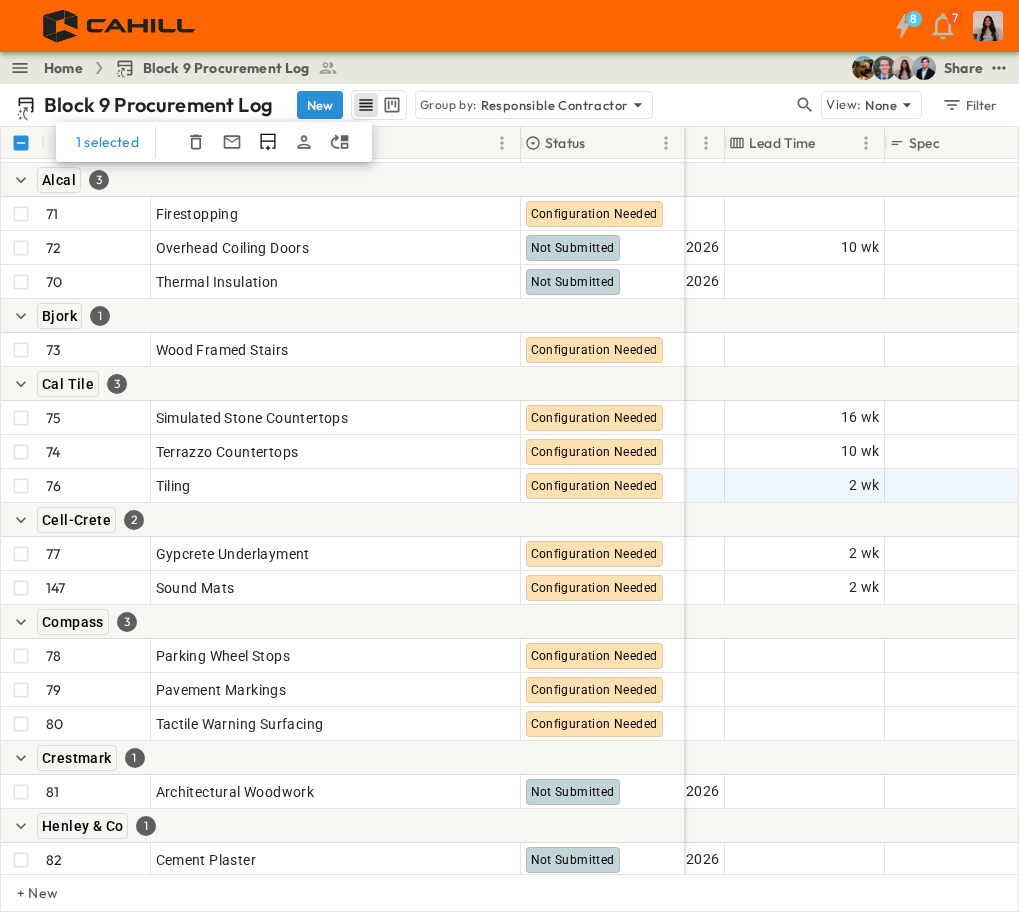 click at bounding box center (471, 384) 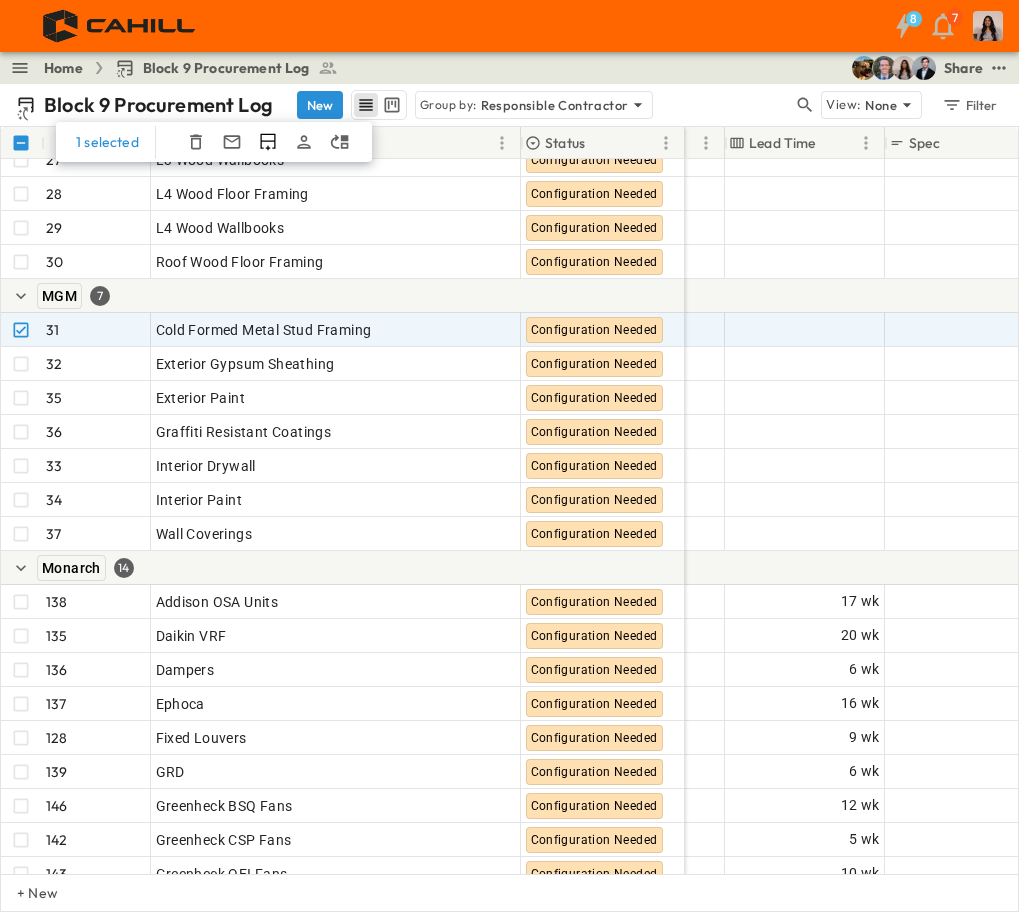scroll, scrollTop: 2160, scrollLeft: 1627, axis: both 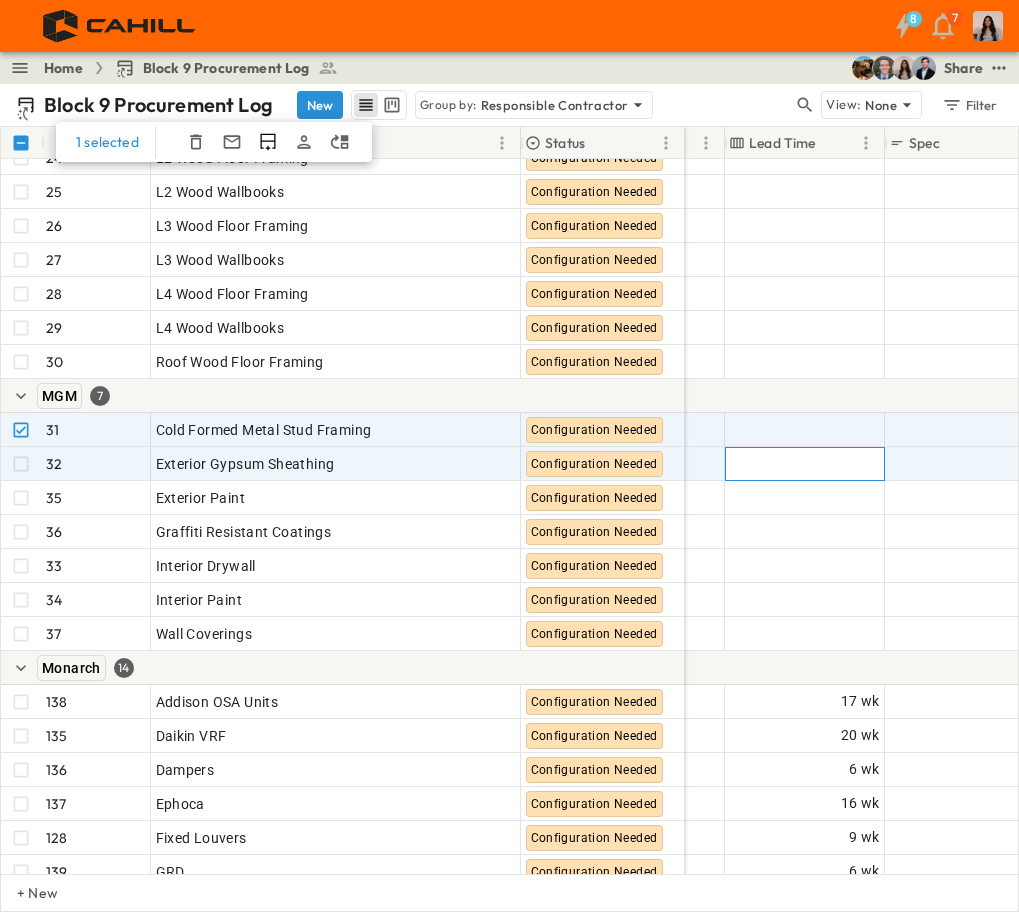 click on "Add Duration" at bounding box center [836, 464] 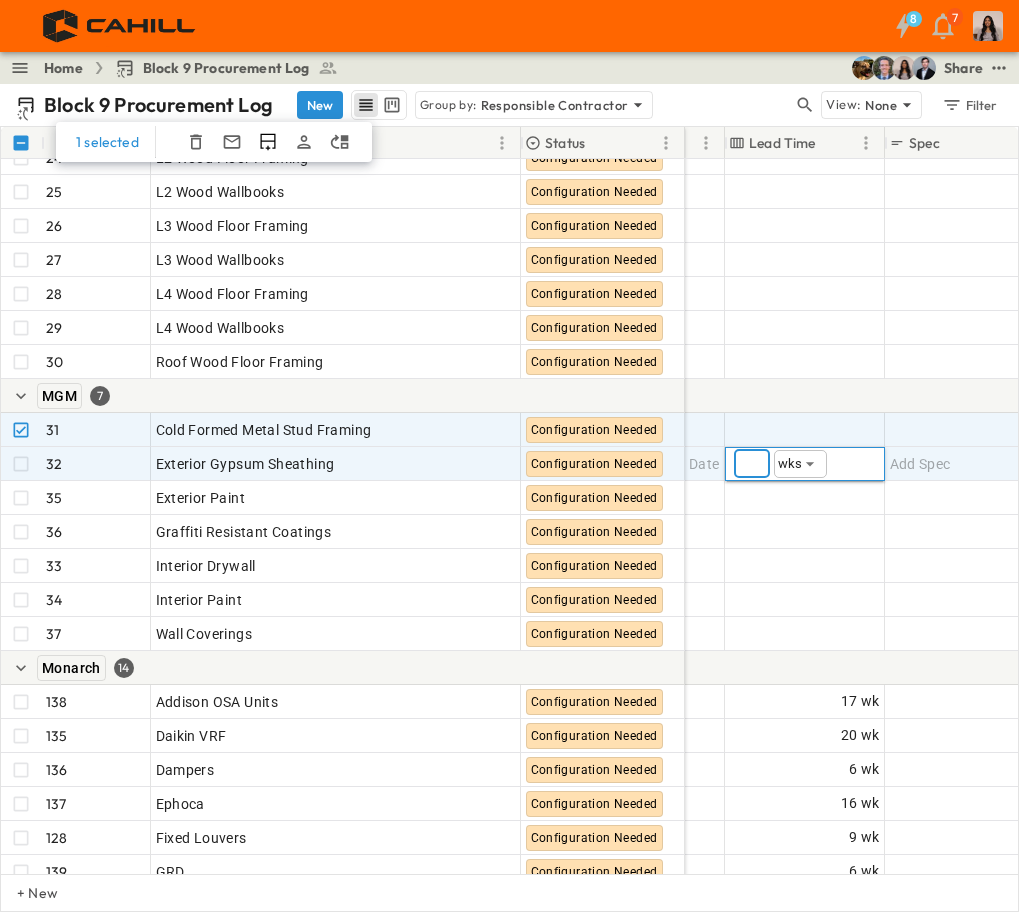 type on "*" 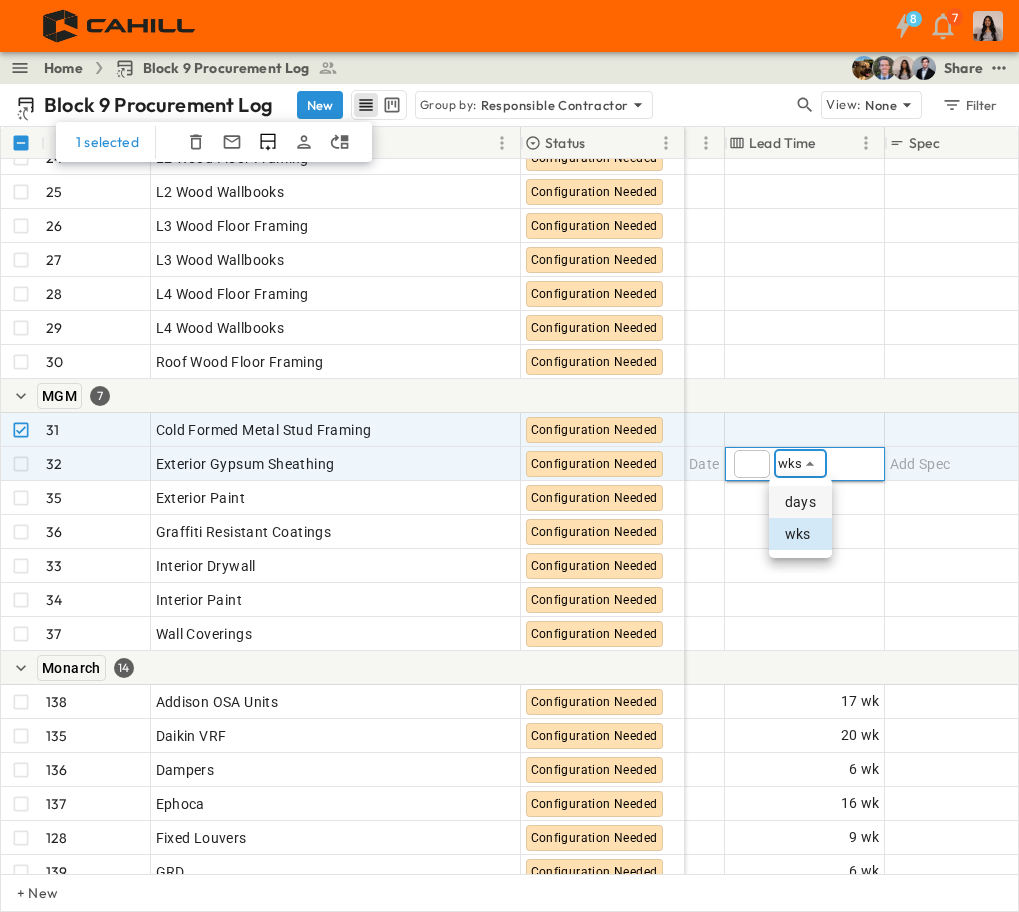 click on "days" at bounding box center (800, 502) 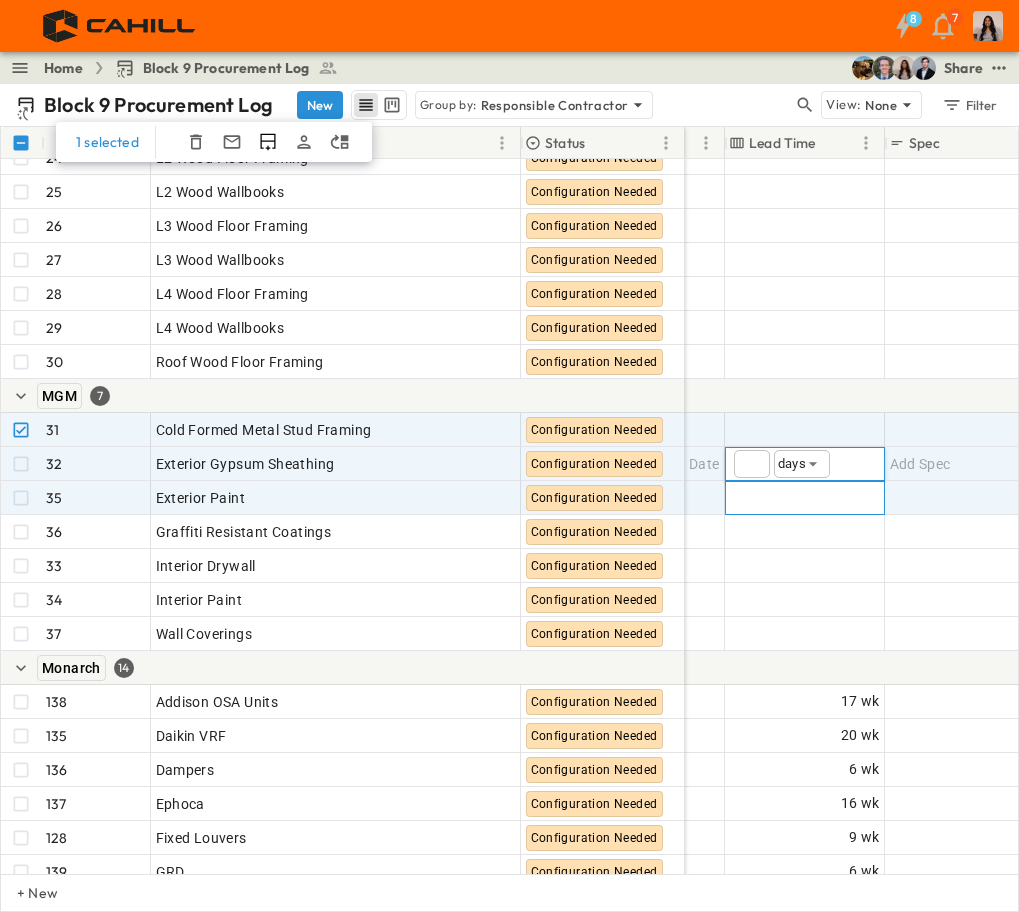 click on "Add Duration" at bounding box center [836, 498] 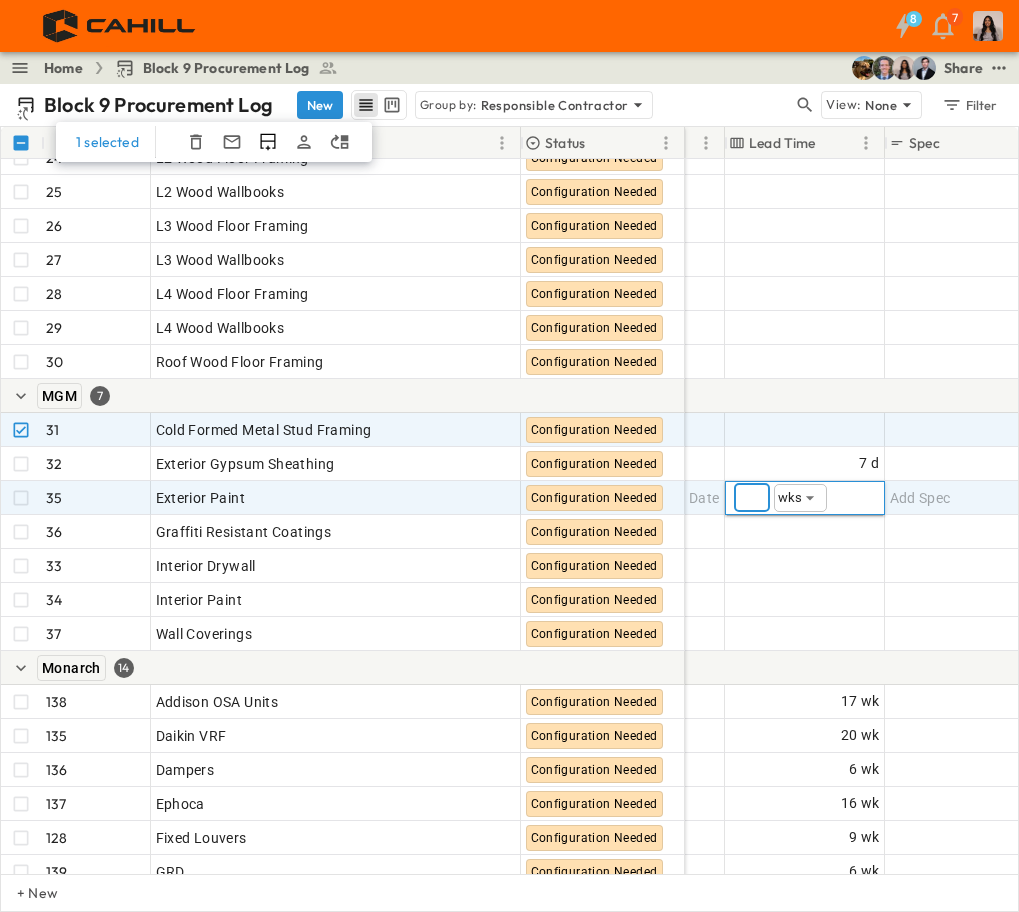 type on "*" 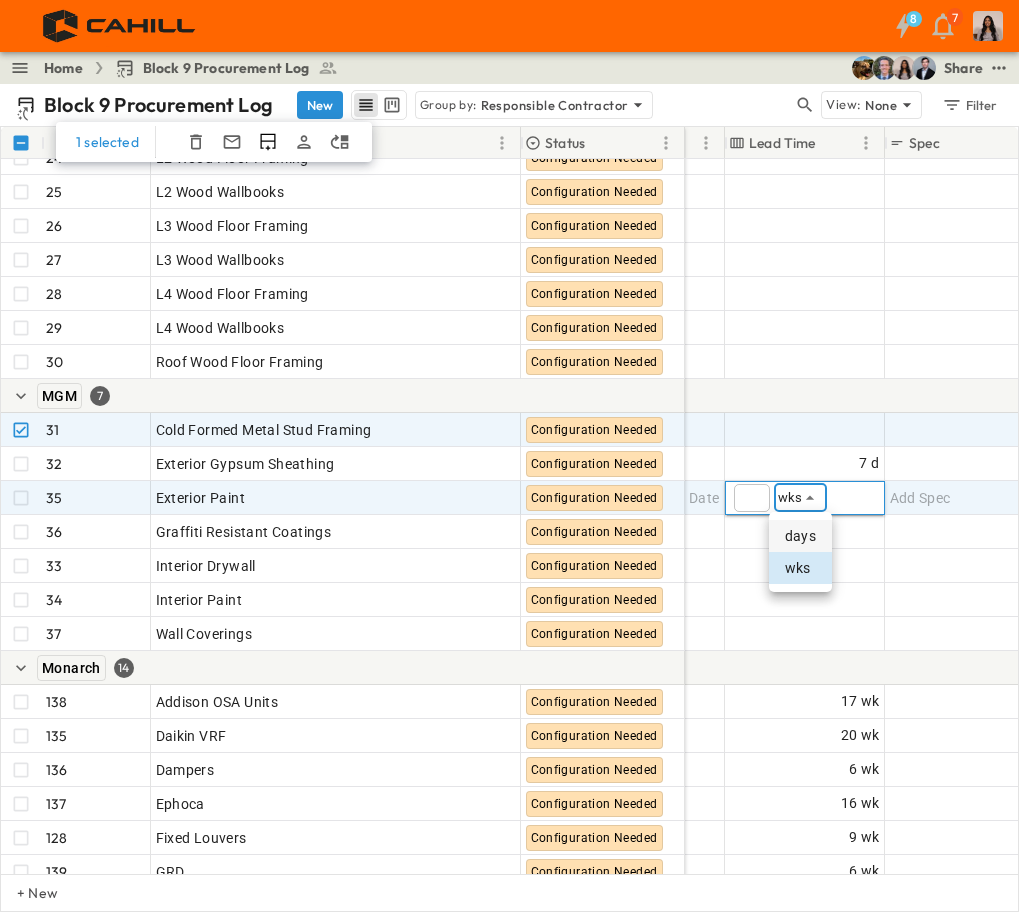click on "days" at bounding box center (800, 536) 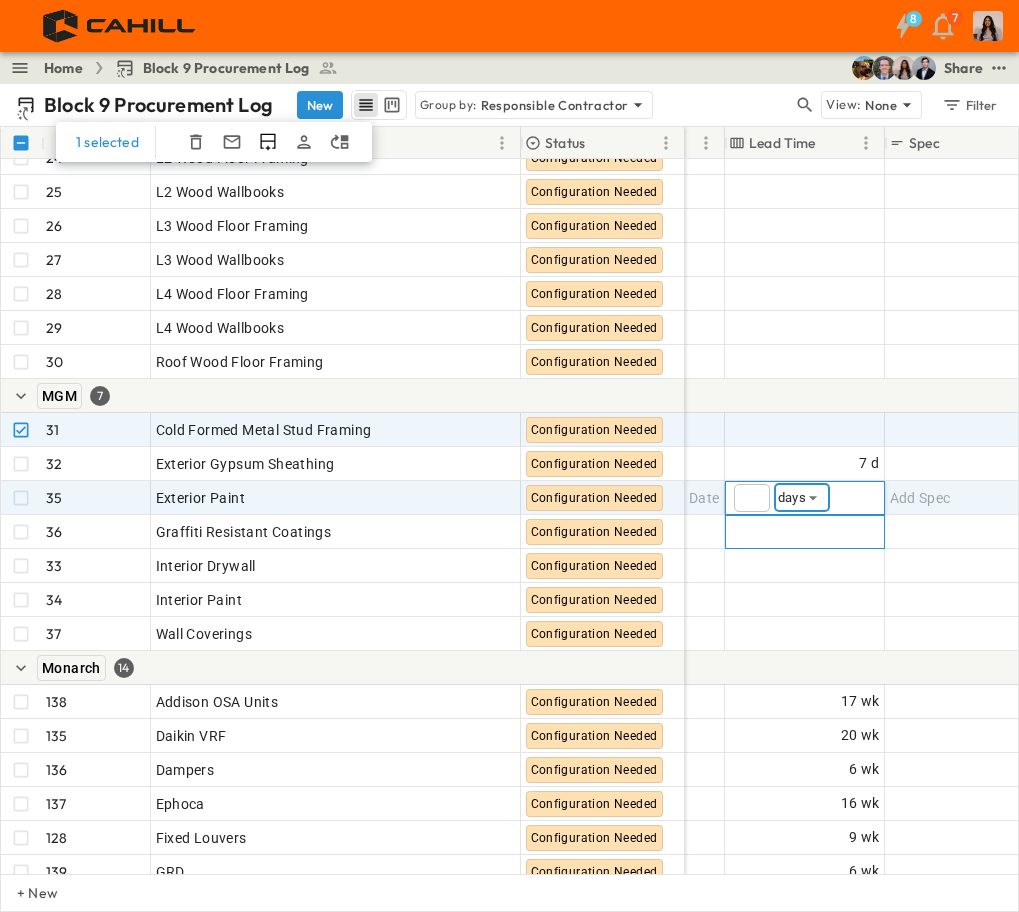 click on "Add Duration" at bounding box center [836, 124] 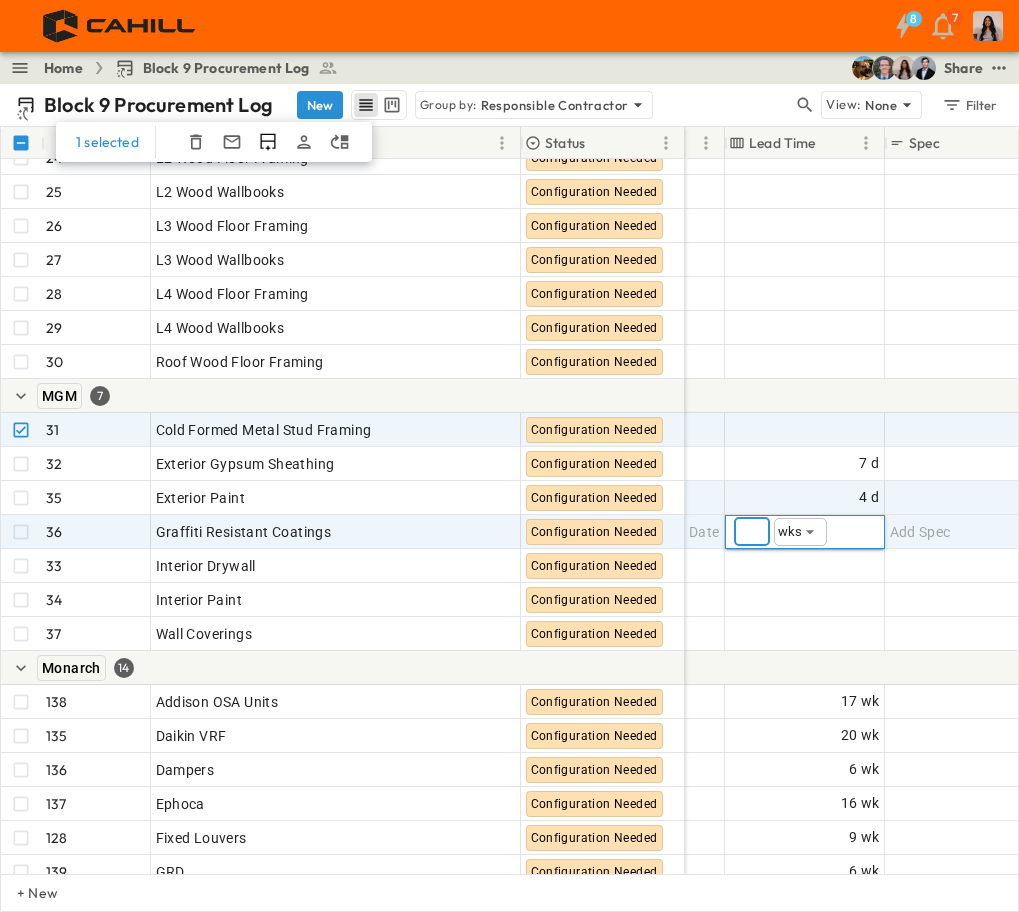type on "*" 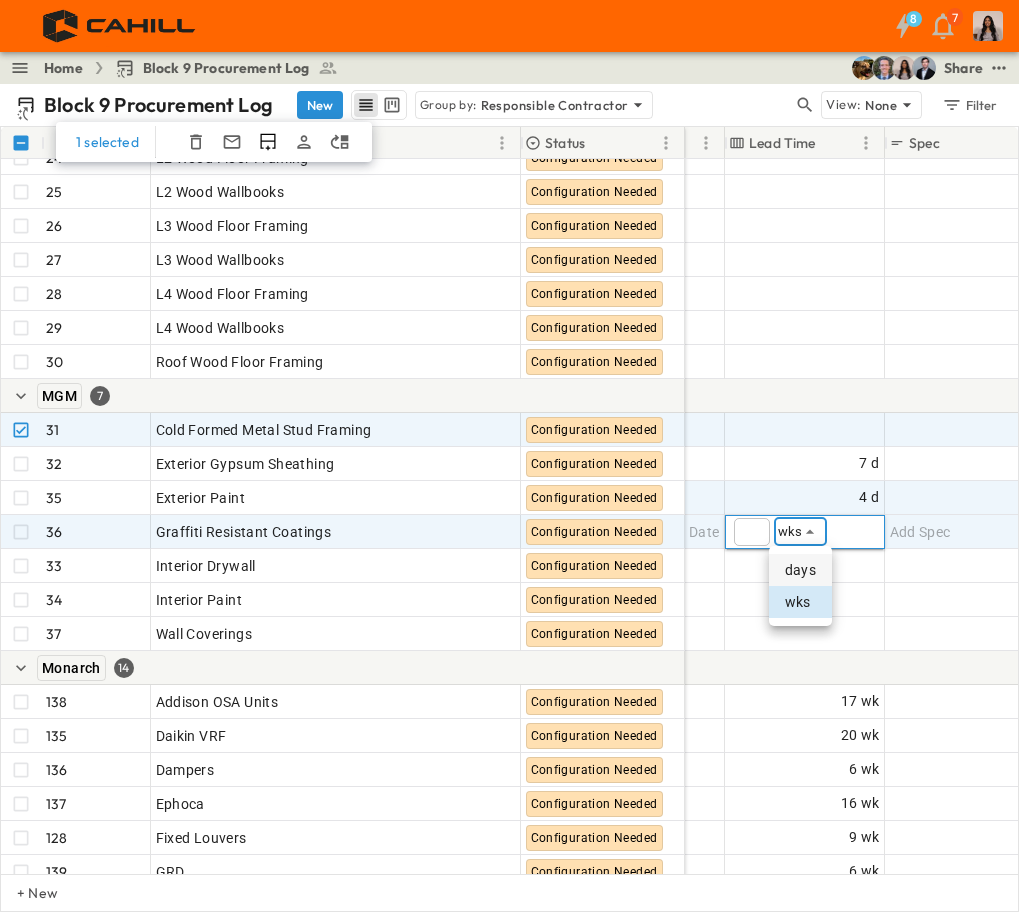 click on "days" at bounding box center (800, 570) 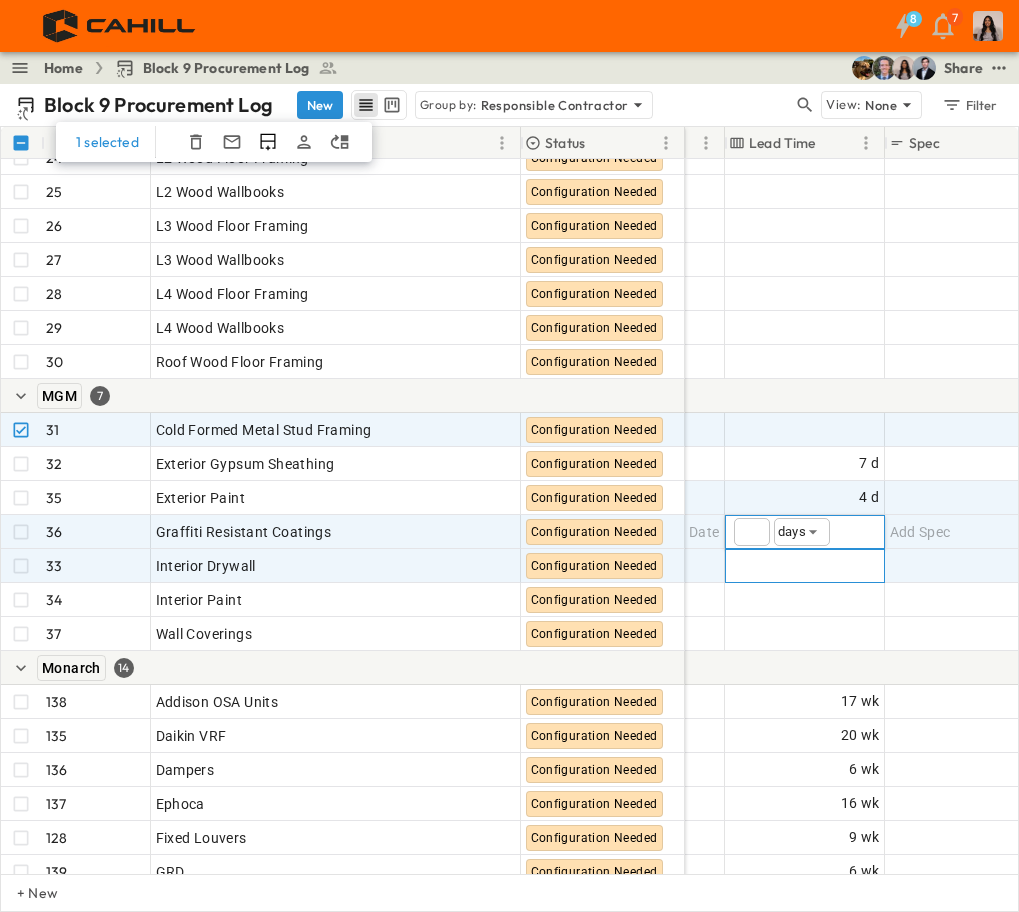 click on "Add Duration" at bounding box center [836, 566] 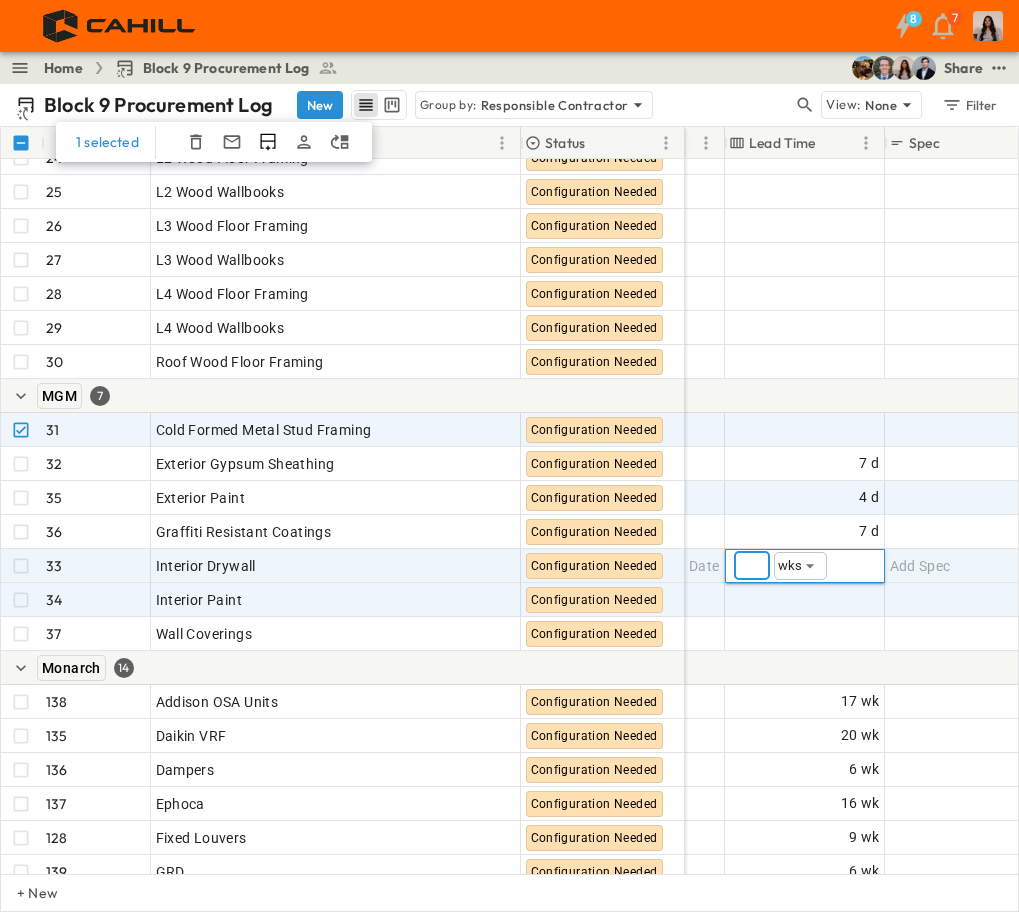 type on "*" 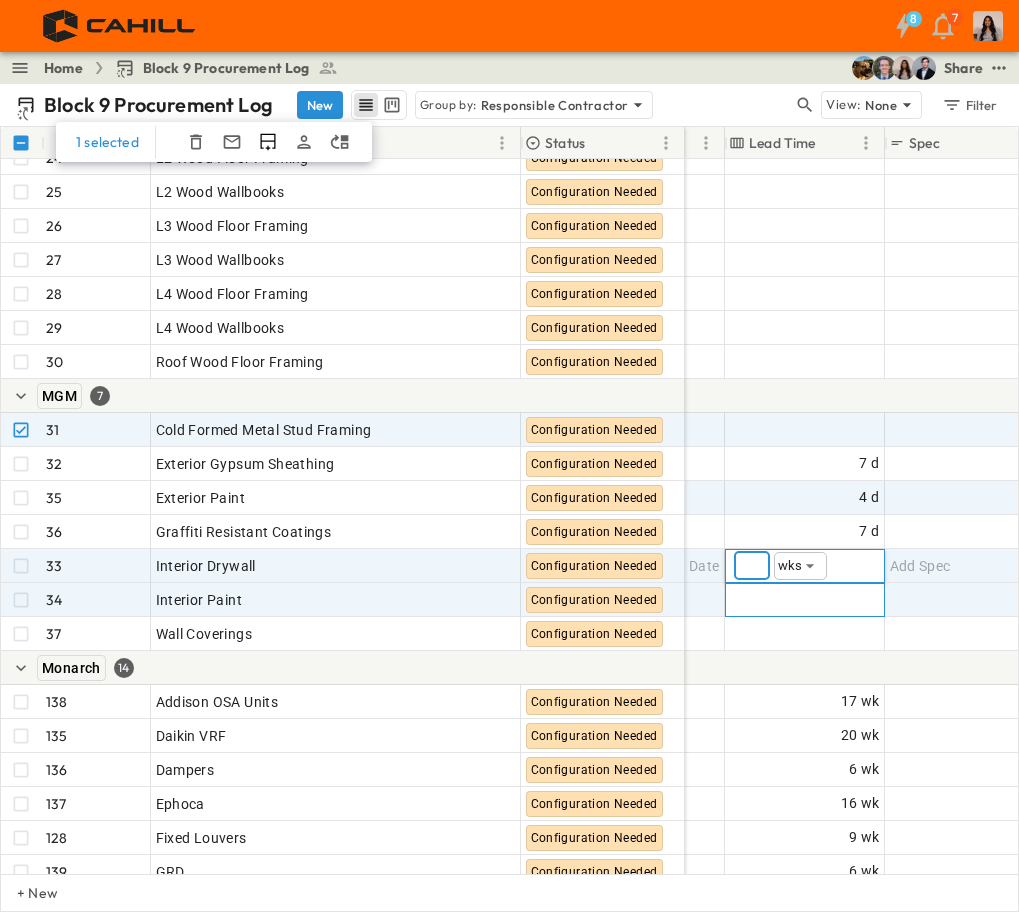 click on "Add Duration" at bounding box center (836, 600) 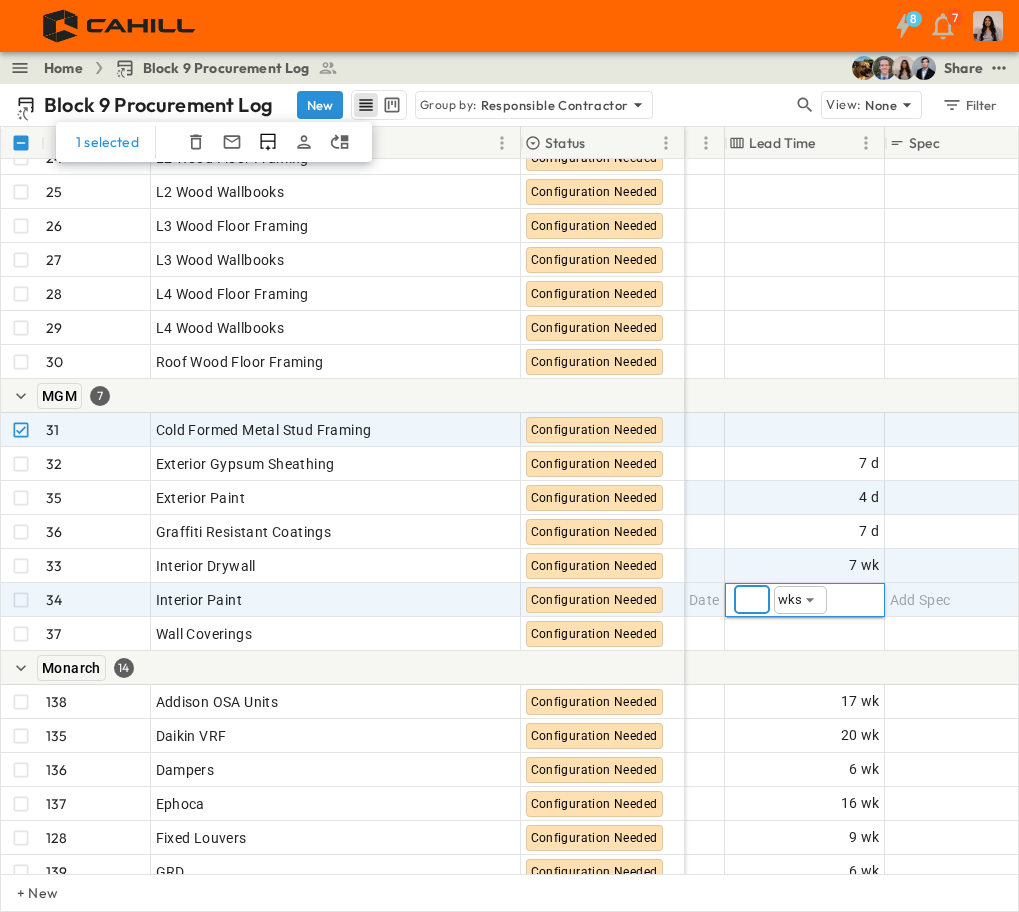 type on "*" 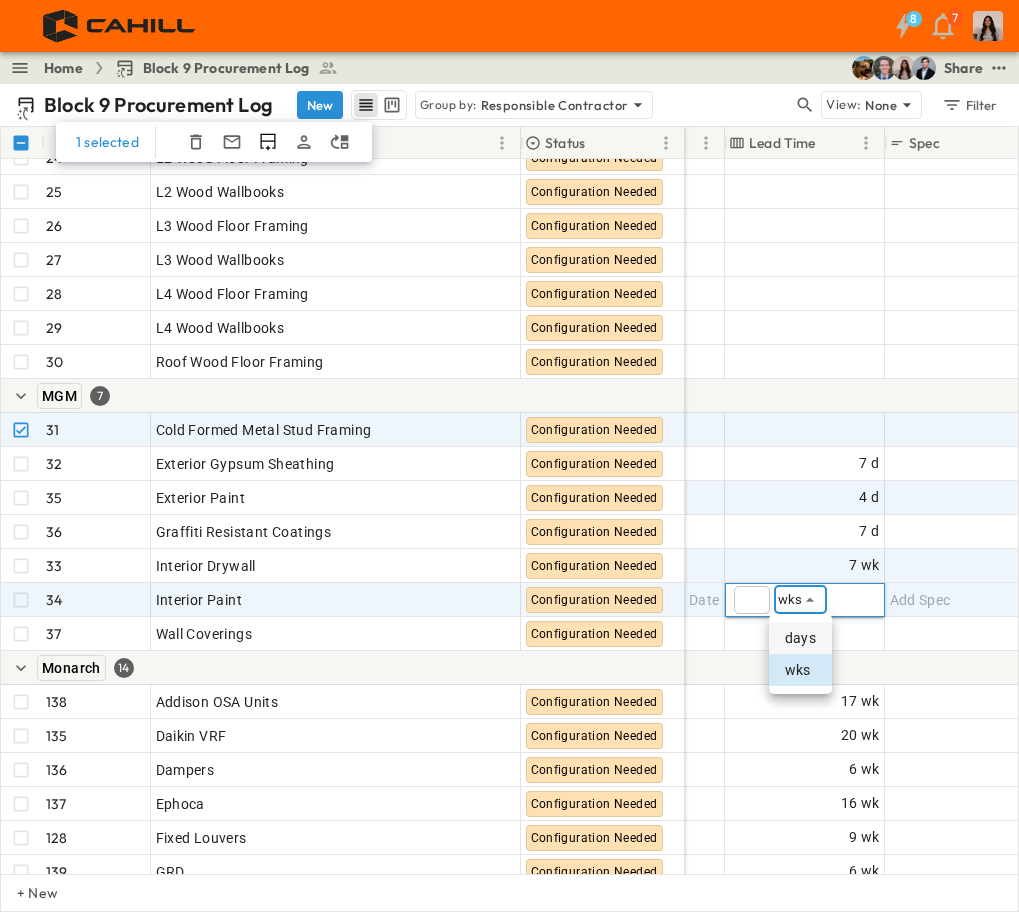 click on "days" at bounding box center (800, 638) 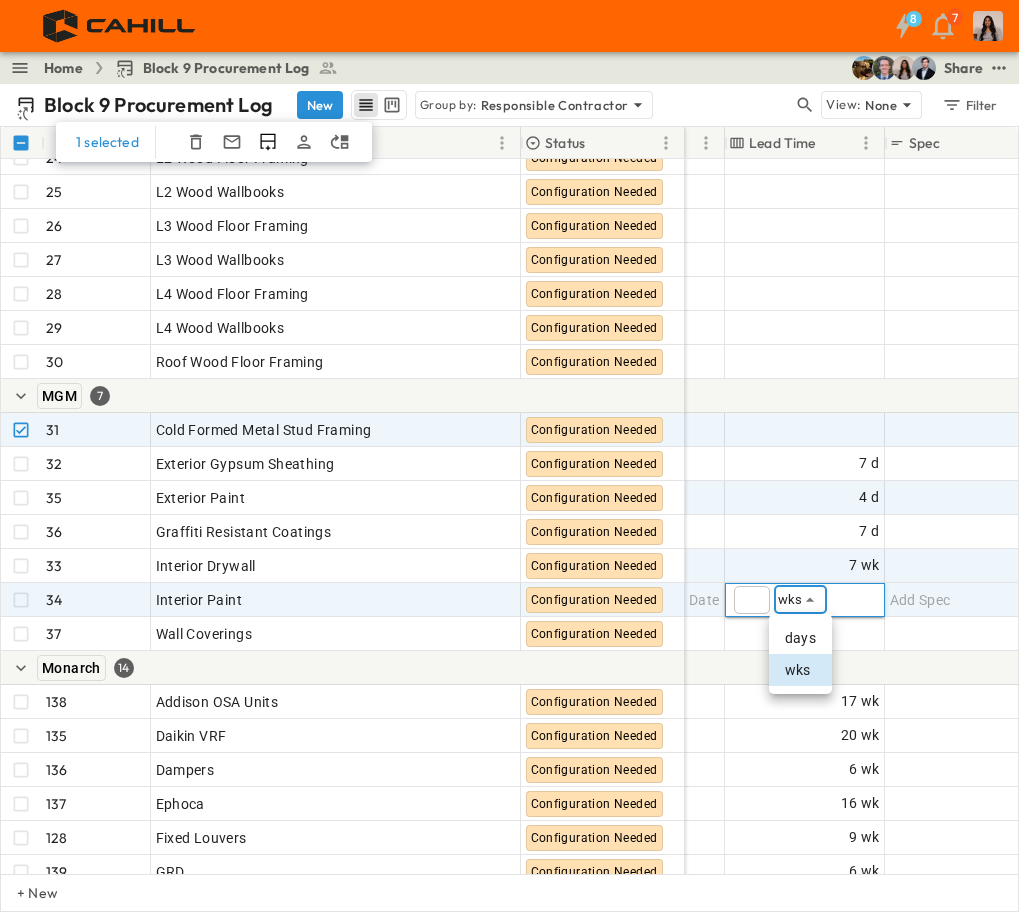 click at bounding box center [509, 456] 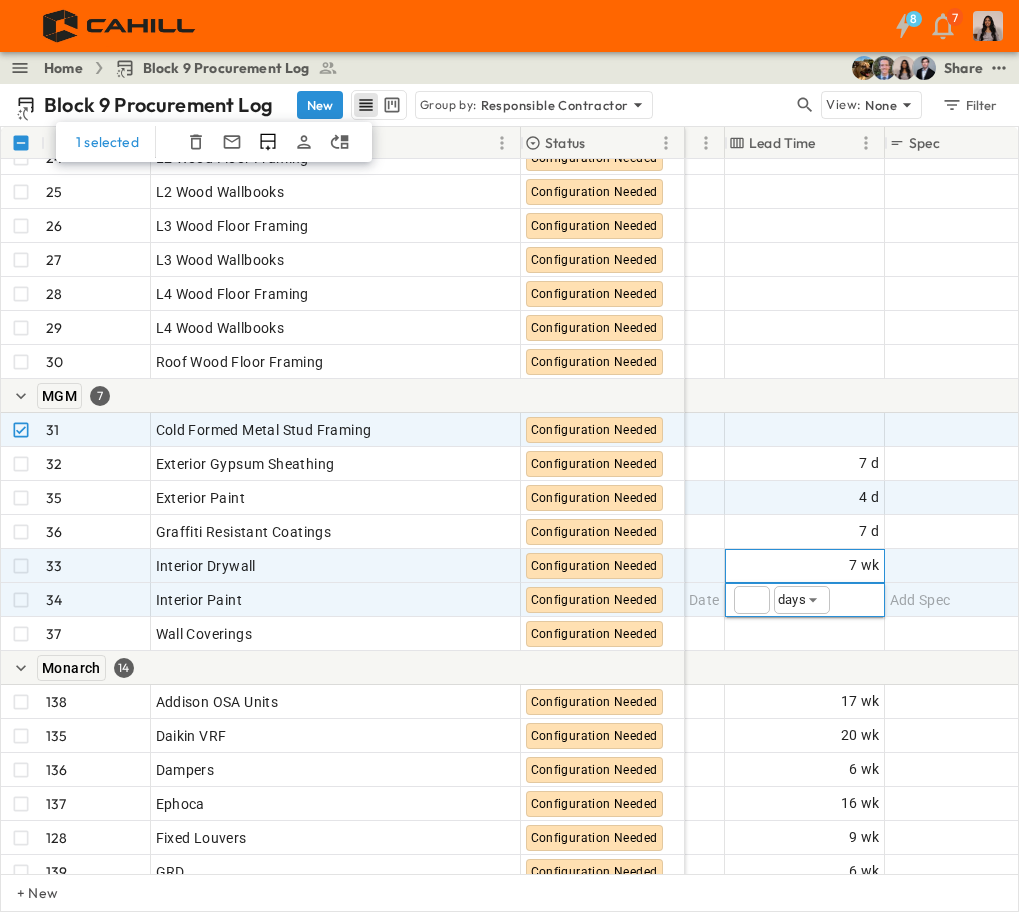 click on "7 wk" at bounding box center (864, 565) 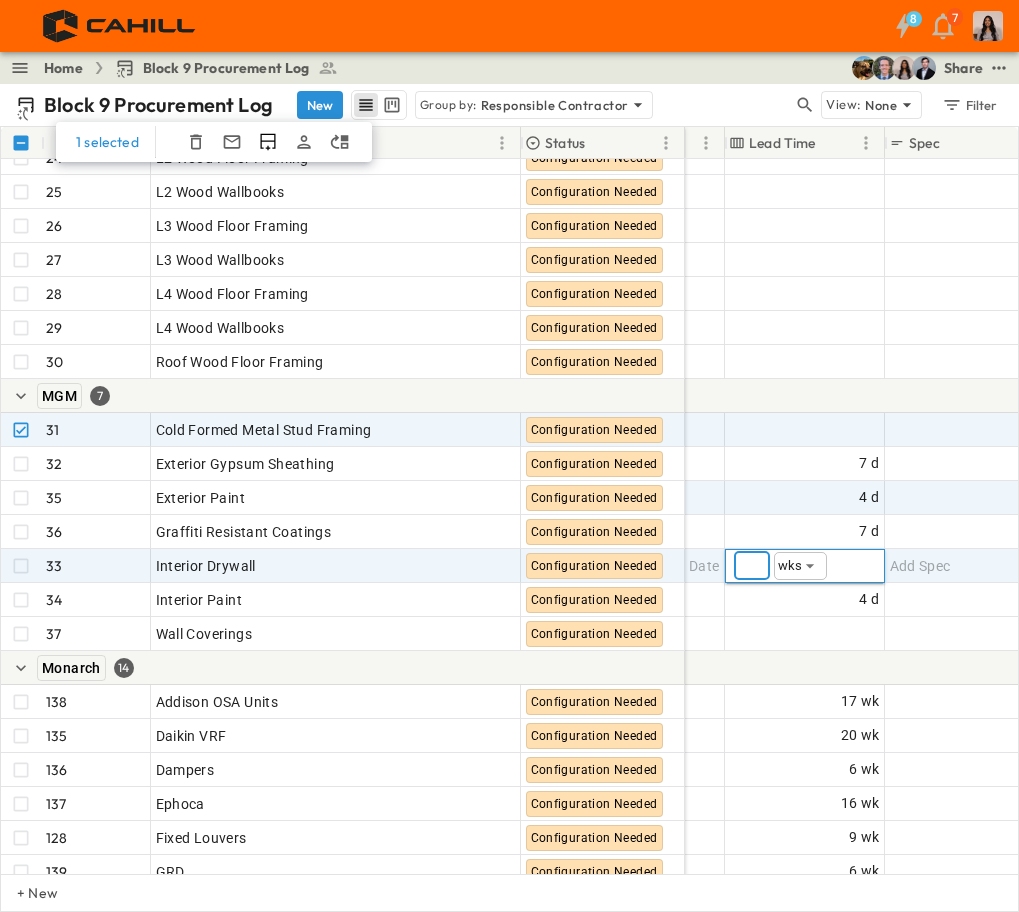 click on "Microsoft Teams, [LAST] 8 Add Item 23 OPEN L1 Wood Wallbooks Configuration Needed 24 OPEN L2 Wood Floor Framing Configuration Needed 25 OPEN L2 Wood Wallbooks Configuration Needed 26 OPEN L3 Wood Floor Framing Configuration Needed 27 OPEN L3 Wood Wallbooks Configuration Needed 28 OPEN L4 Wood Floor Framing Configuration Needed 29 OPEN L4 Wood Wallbooks Configuration Needed 30 OPEN Roof Wood Floor Framing Configuration Needed MGM 7 Add Item 31 OPEN Cold Formed Metal Stud Framing Configuration Needed 32 OPEN Exterior Gypsum Sheathing Configuration Needed 35 OPEN Exterior Paint Configuration Needed 36 OPEN Graffiti Resistant Coatings Configuration Needed 33 OPEN Interior Drywall Configuration Needed 34 OPEN Interior Paint Configuration Needed" at bounding box center [509, 456] 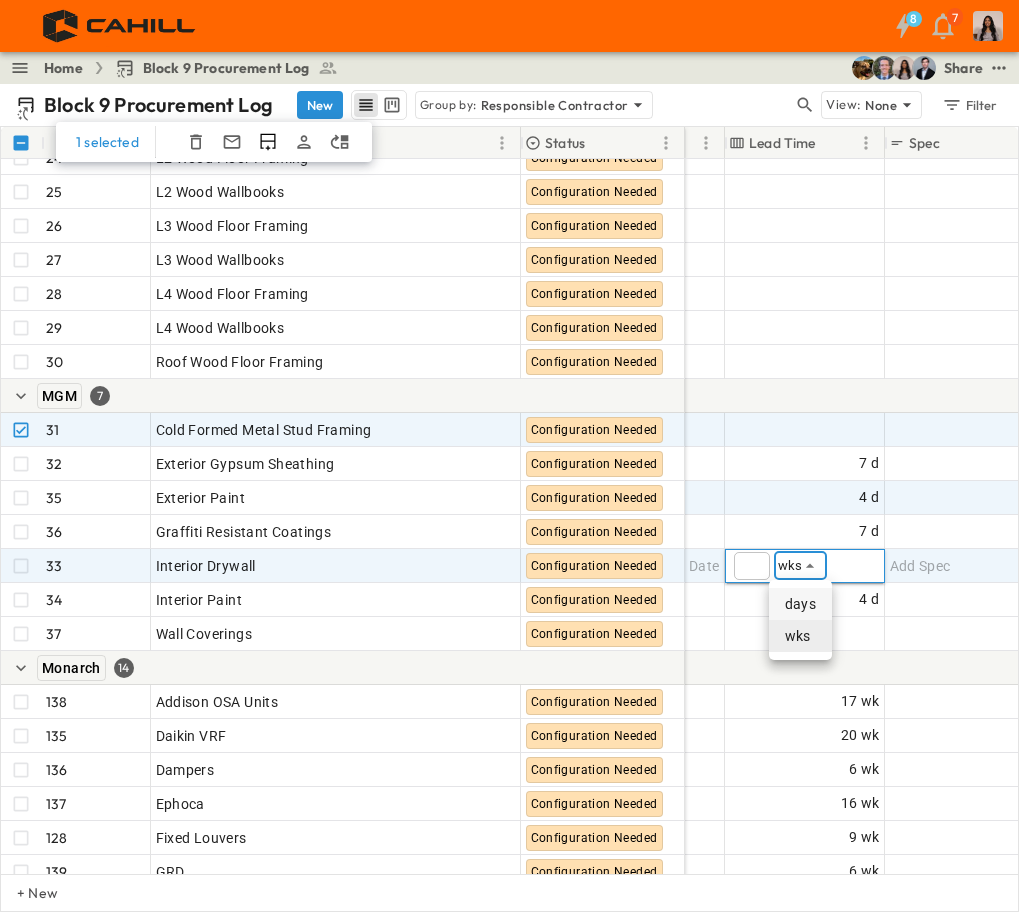 click on "days" at bounding box center [800, 604] 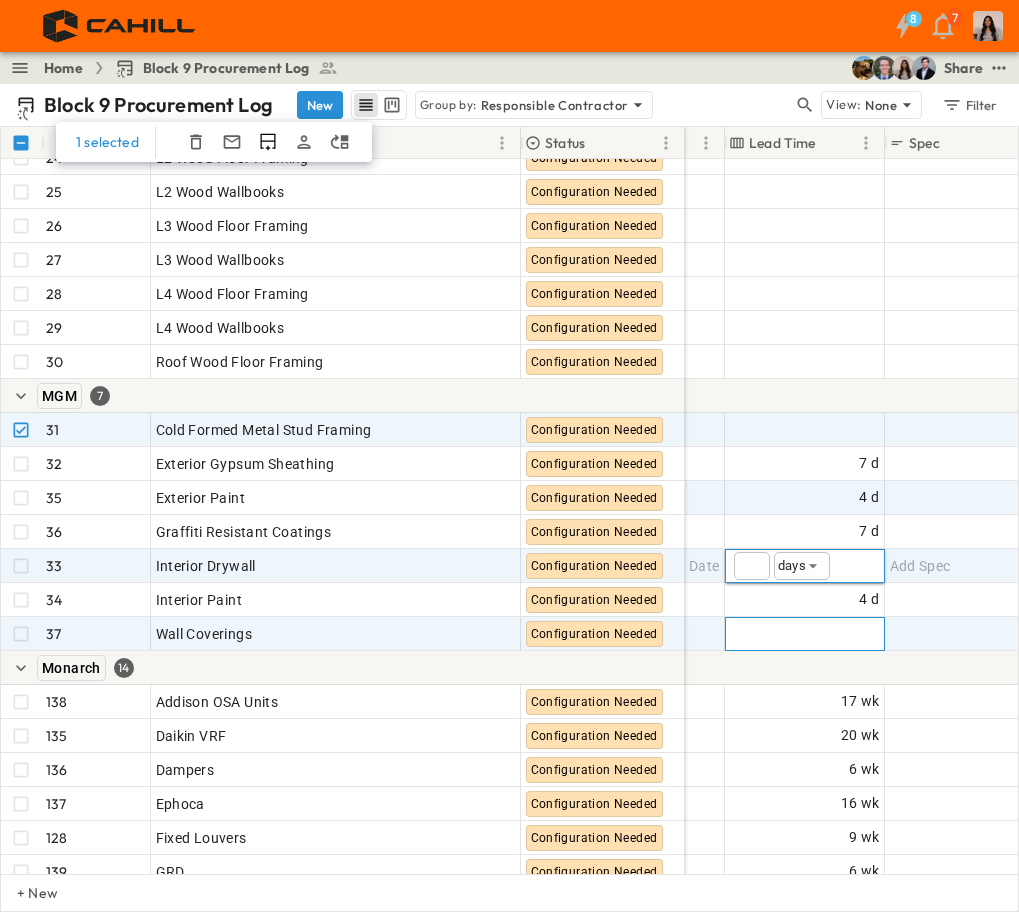 click on "Add Duration" at bounding box center [836, 634] 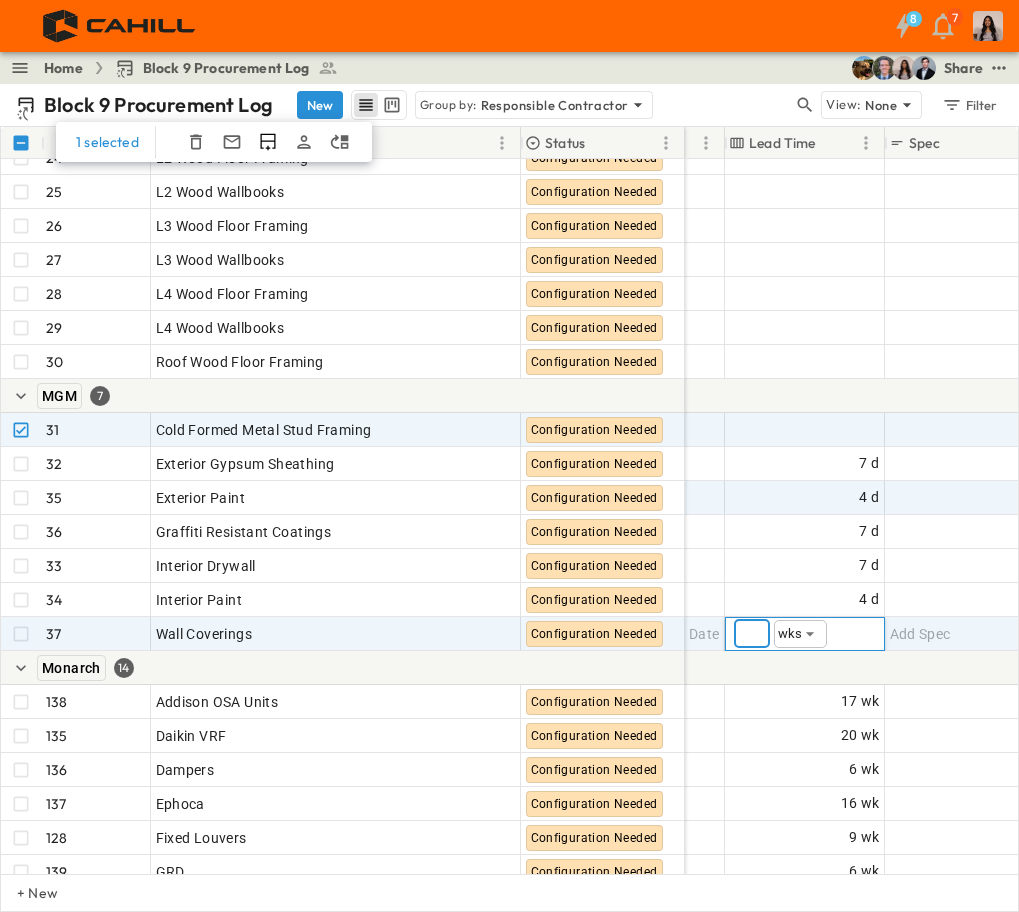 type on "*" 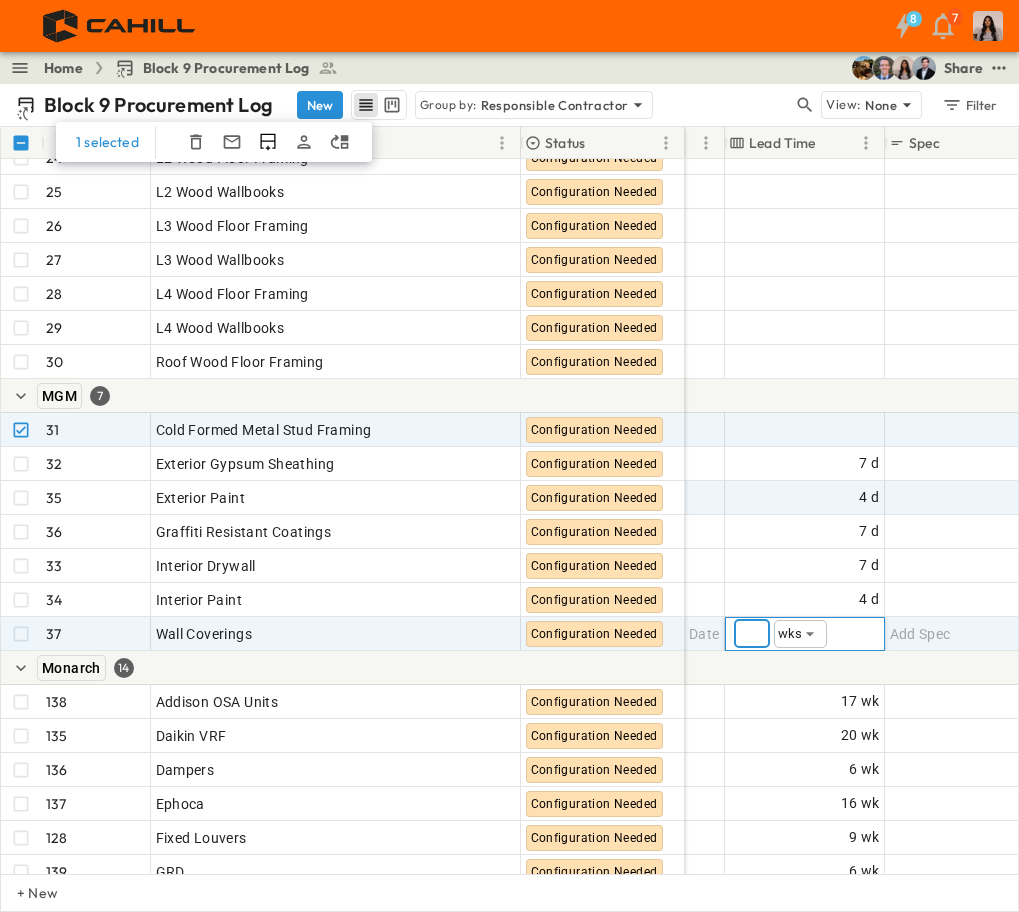 click at bounding box center (471, 668) 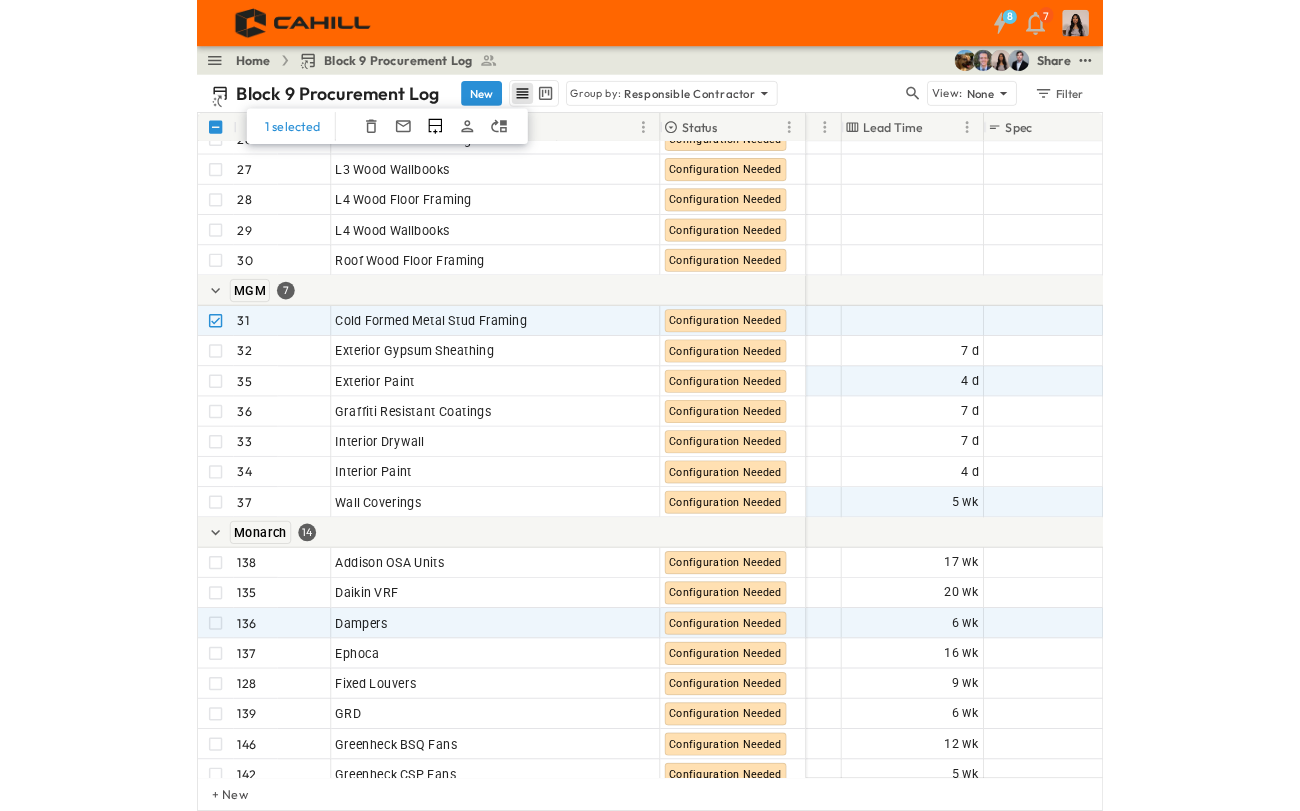 scroll, scrollTop: 2260, scrollLeft: 1627, axis: both 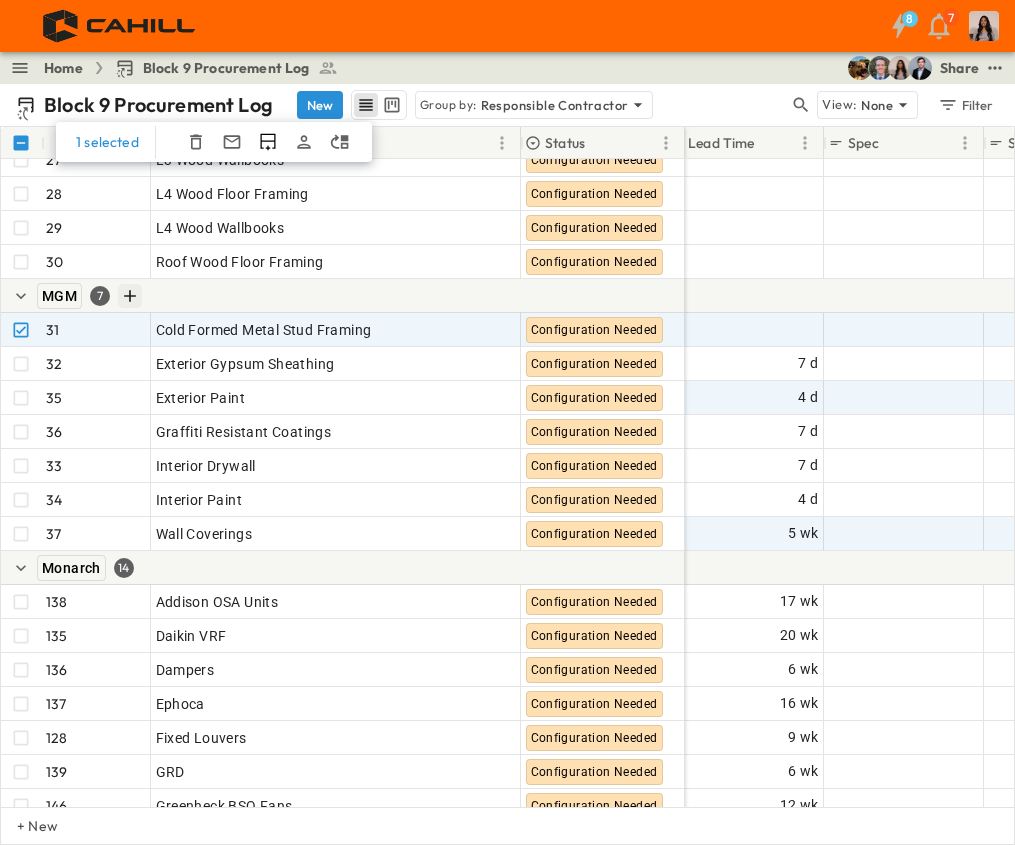 click at bounding box center [130, 296] 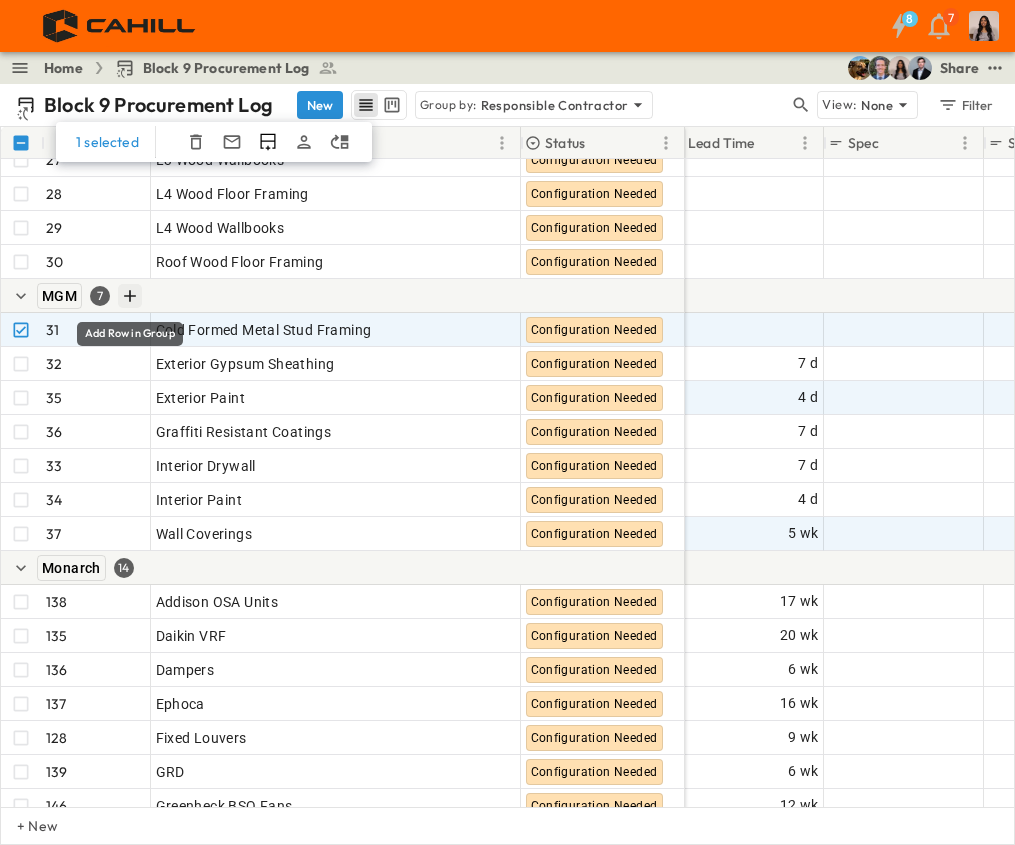 click at bounding box center (130, 296) 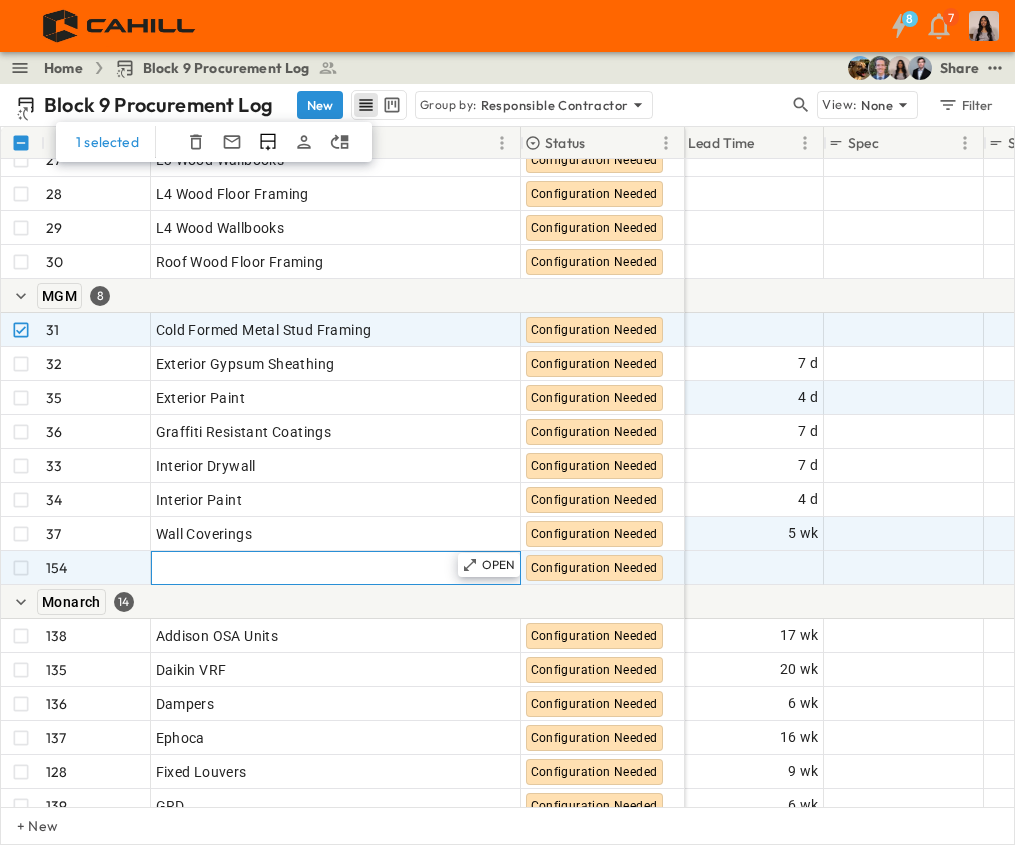 click on "Add Item" at bounding box center [336, 568] 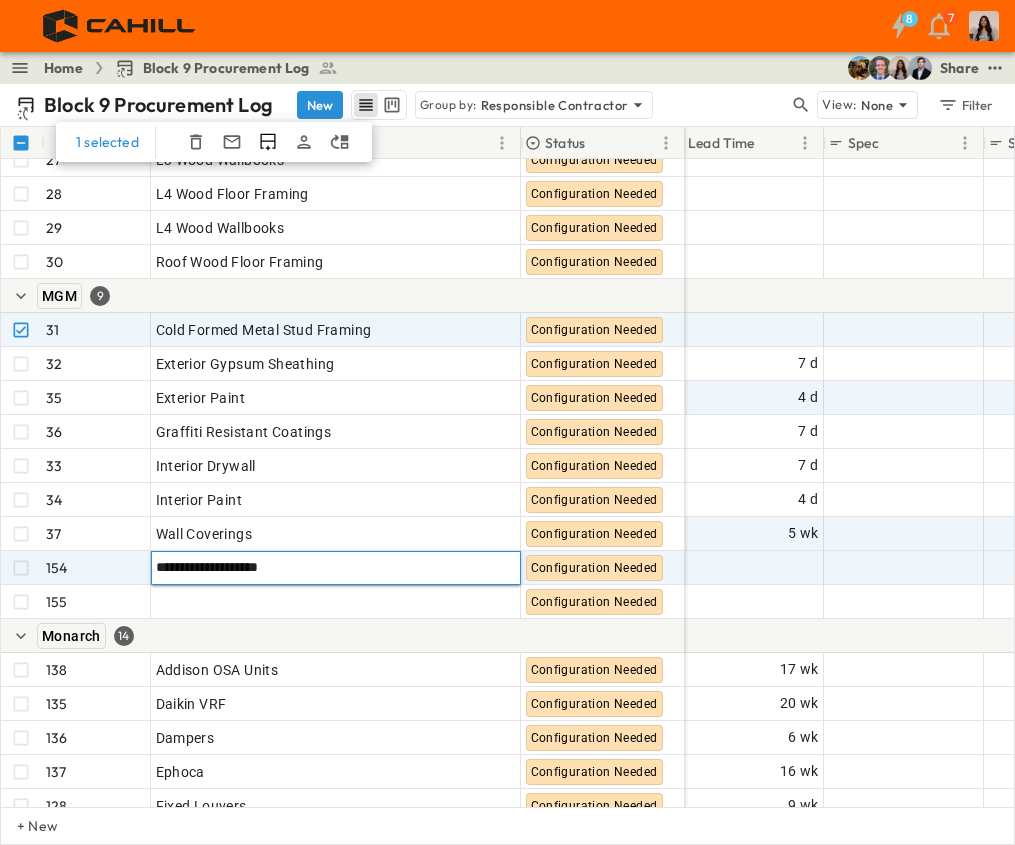 type on "**********" 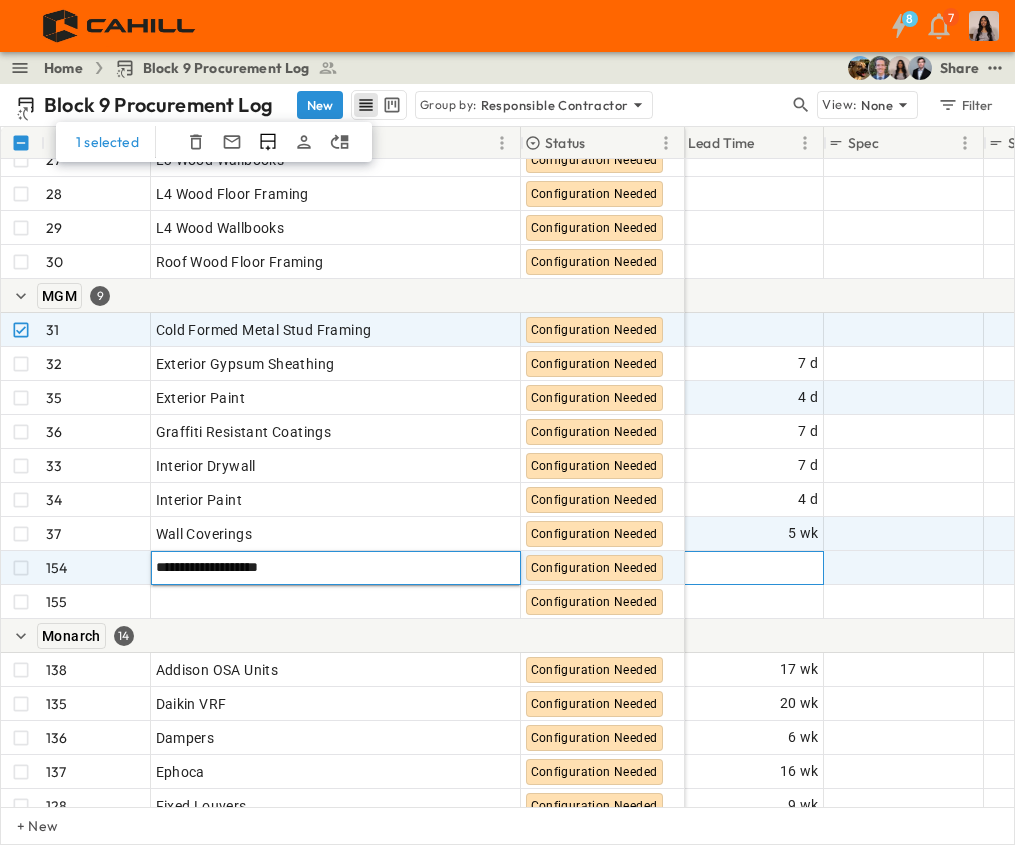 click on "Add Duration" at bounding box center (775, 568) 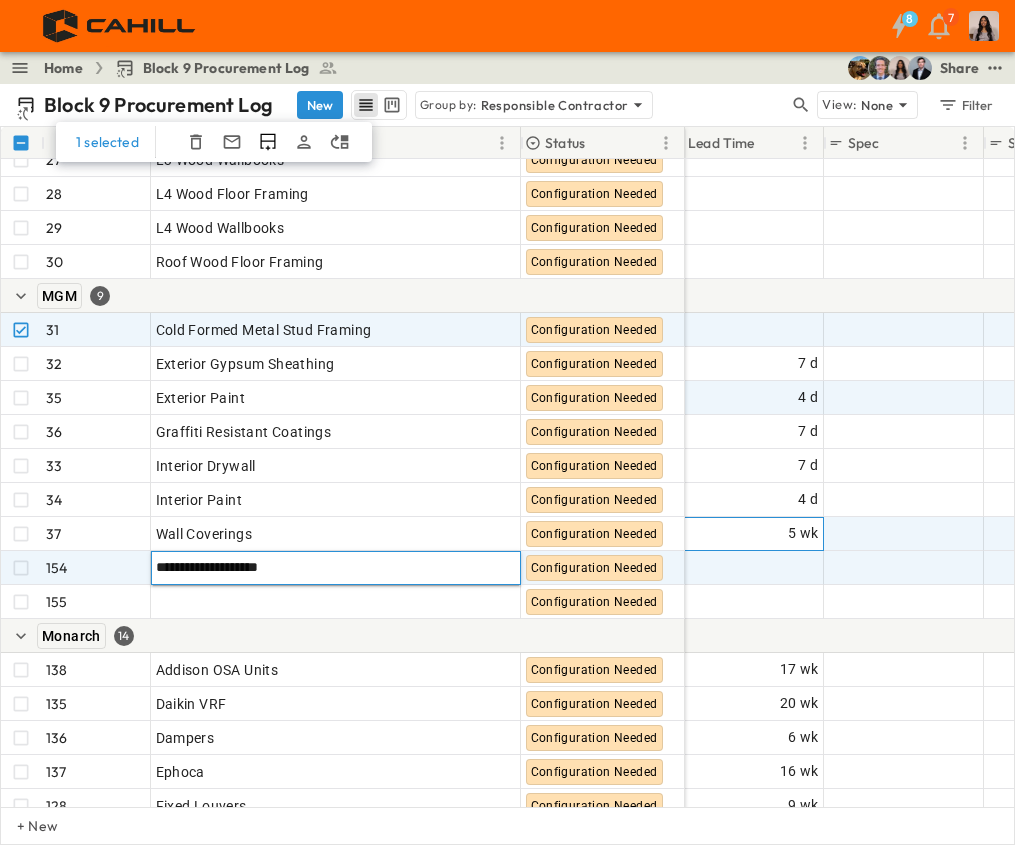 click on "5 wk" at bounding box center [744, 92] 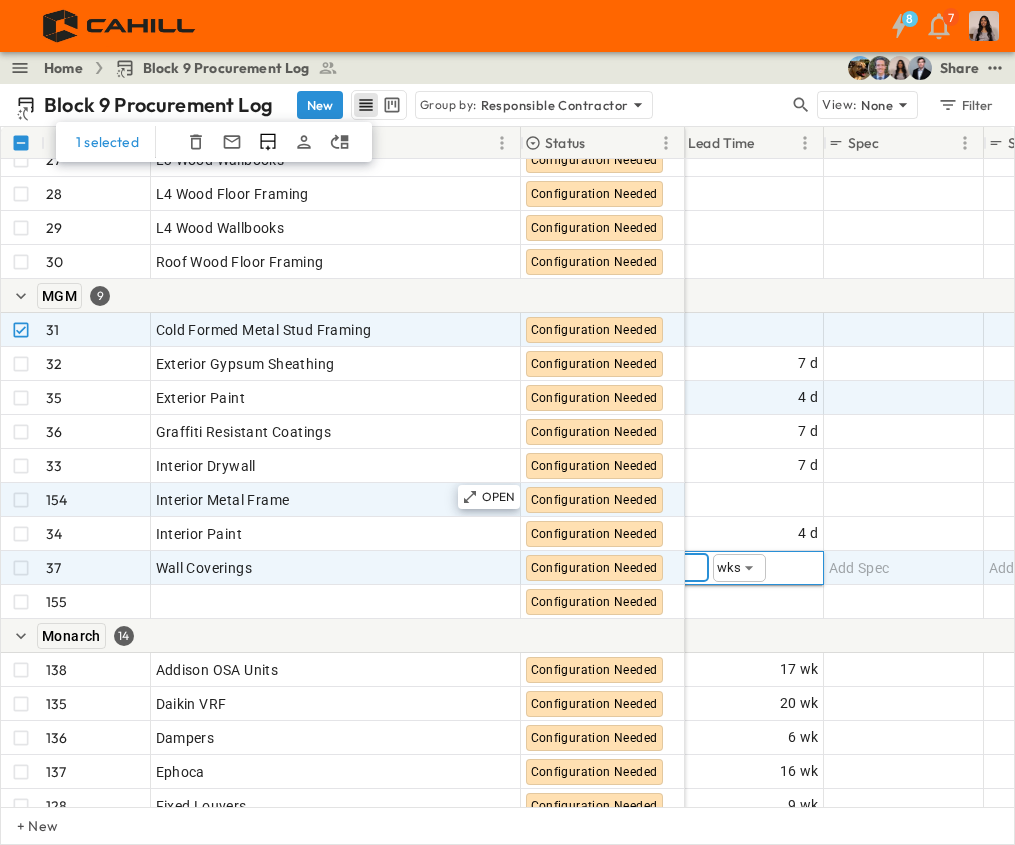 type on "**" 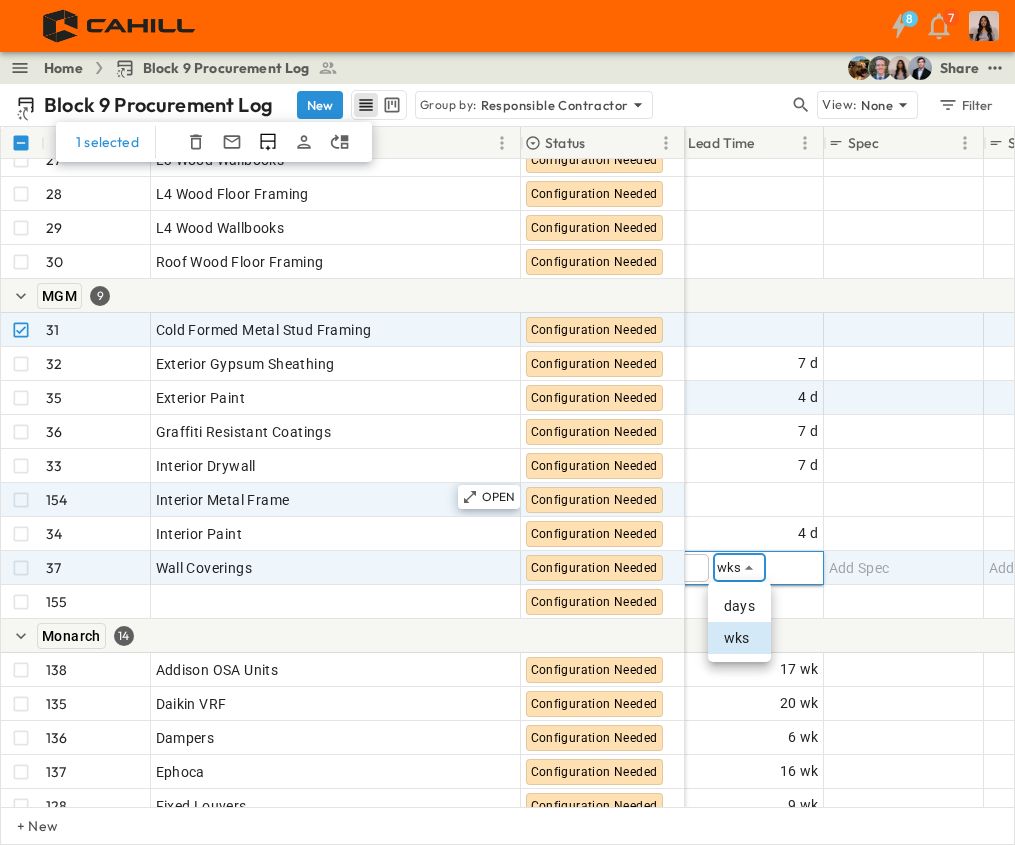 click on "days" at bounding box center (739, 606) 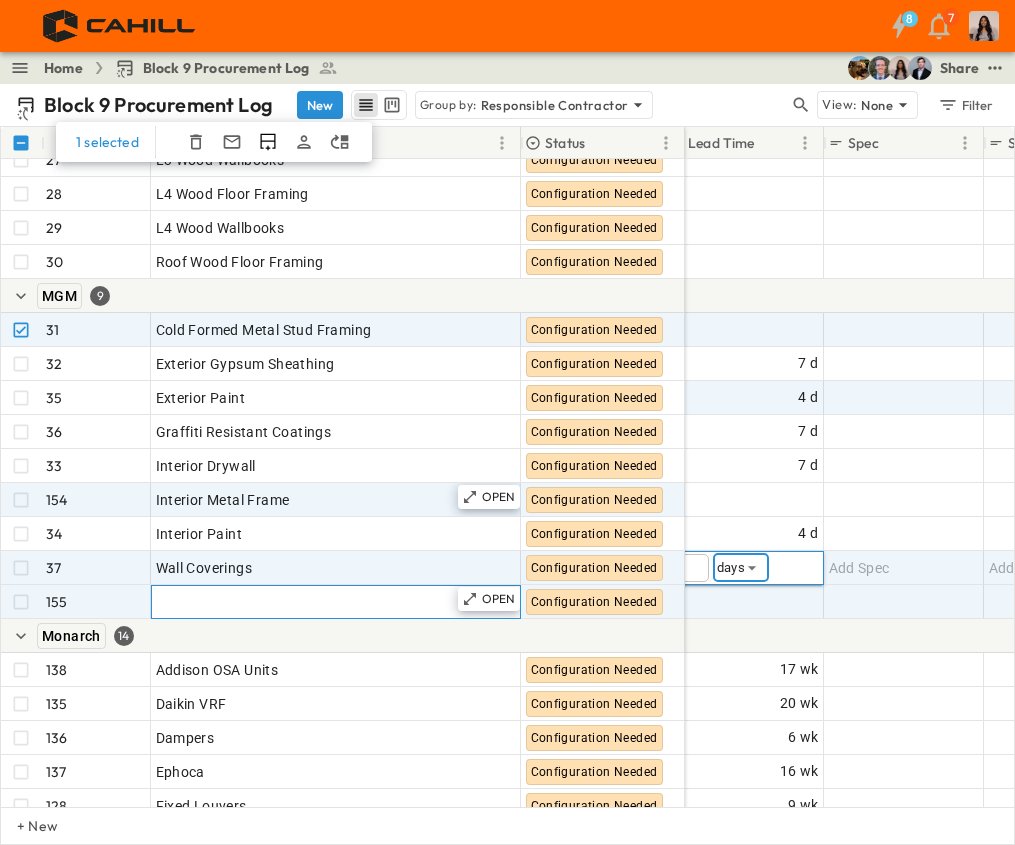 click on "Add Item" at bounding box center (336, 602) 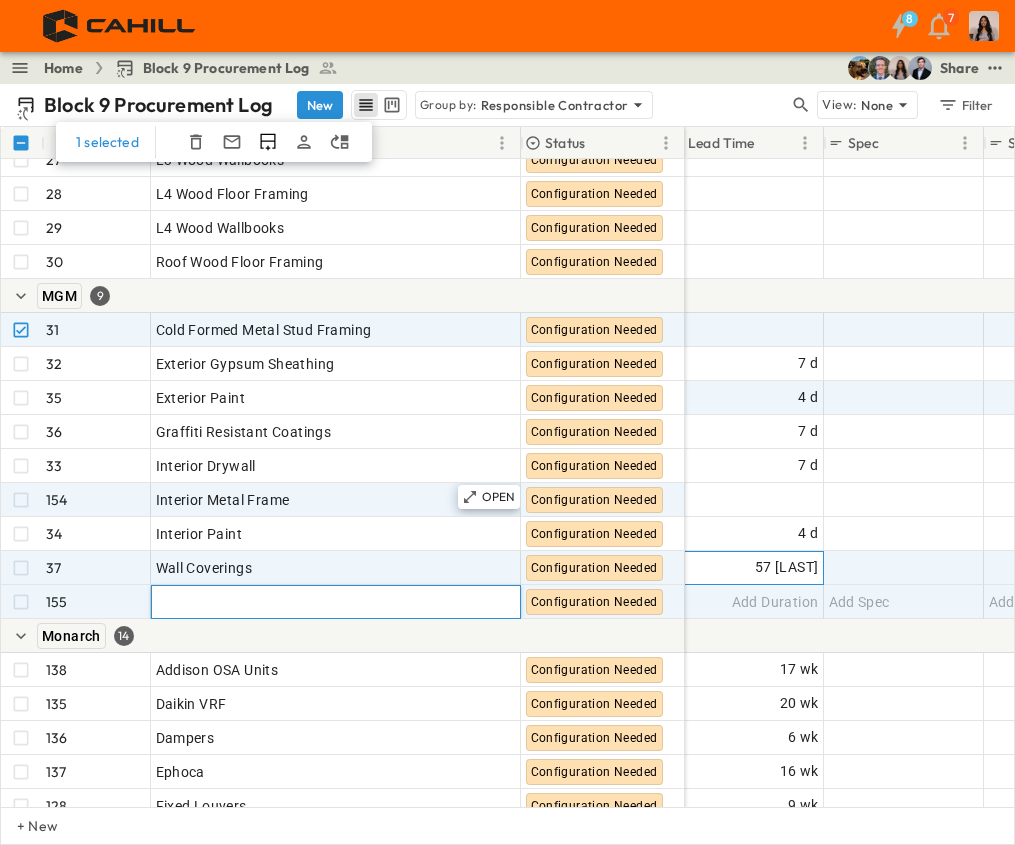 click on "57 [LAST]" at bounding box center [744, 568] 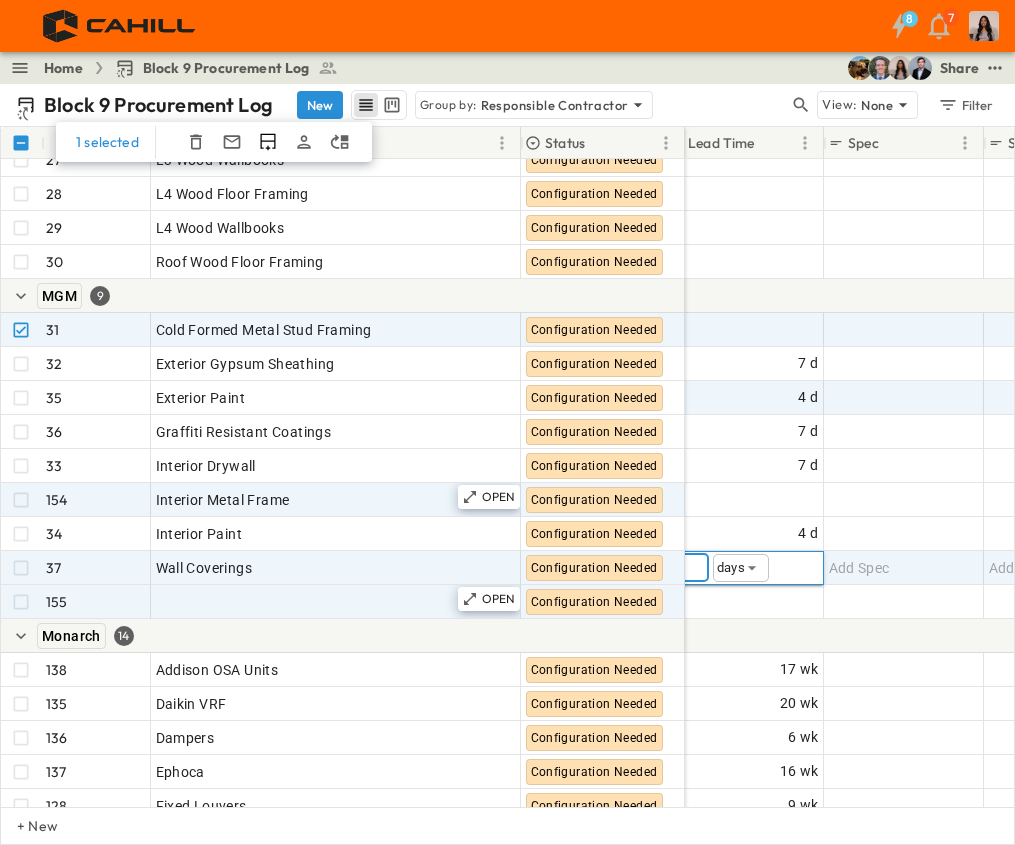 type on "*" 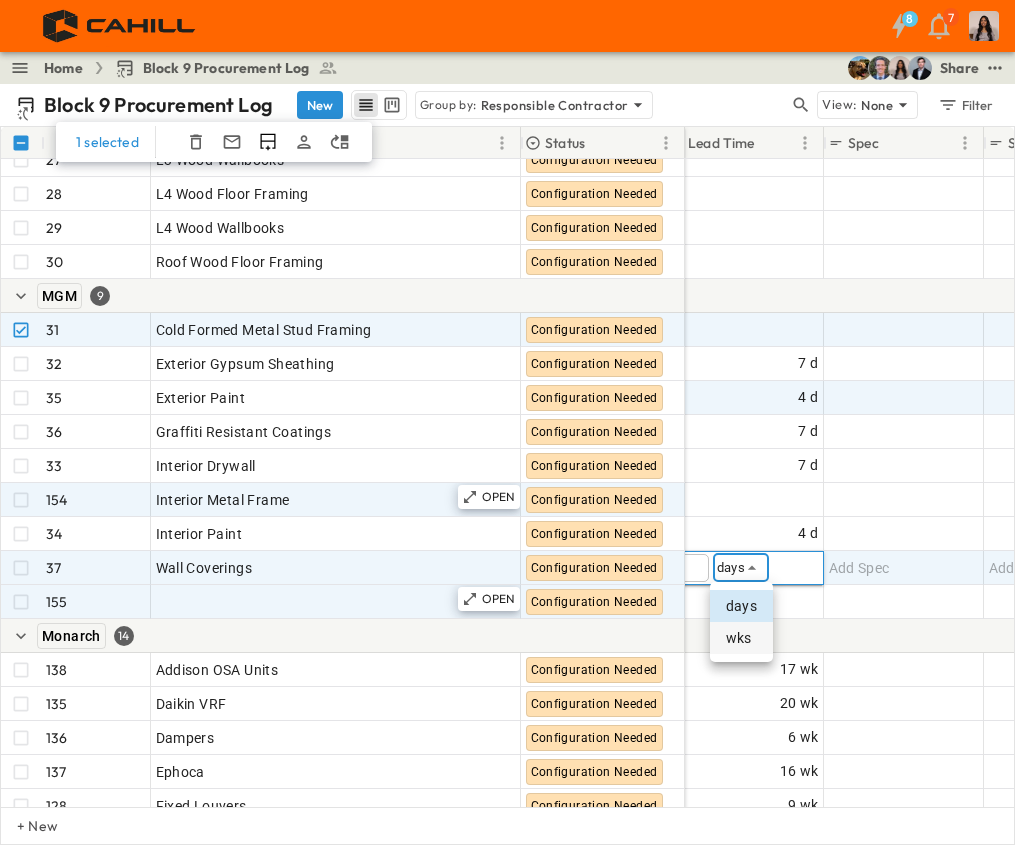 click on "wks" at bounding box center (741, 606) 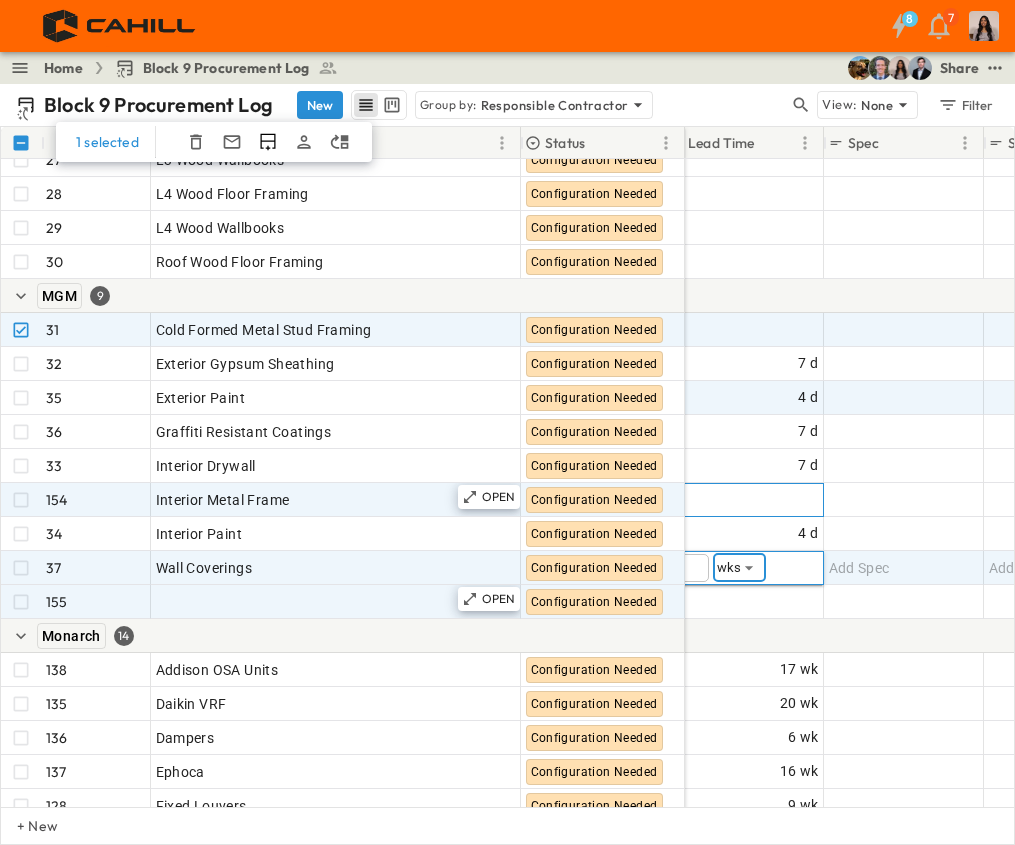 click on "Add Duration" at bounding box center (744, 92) 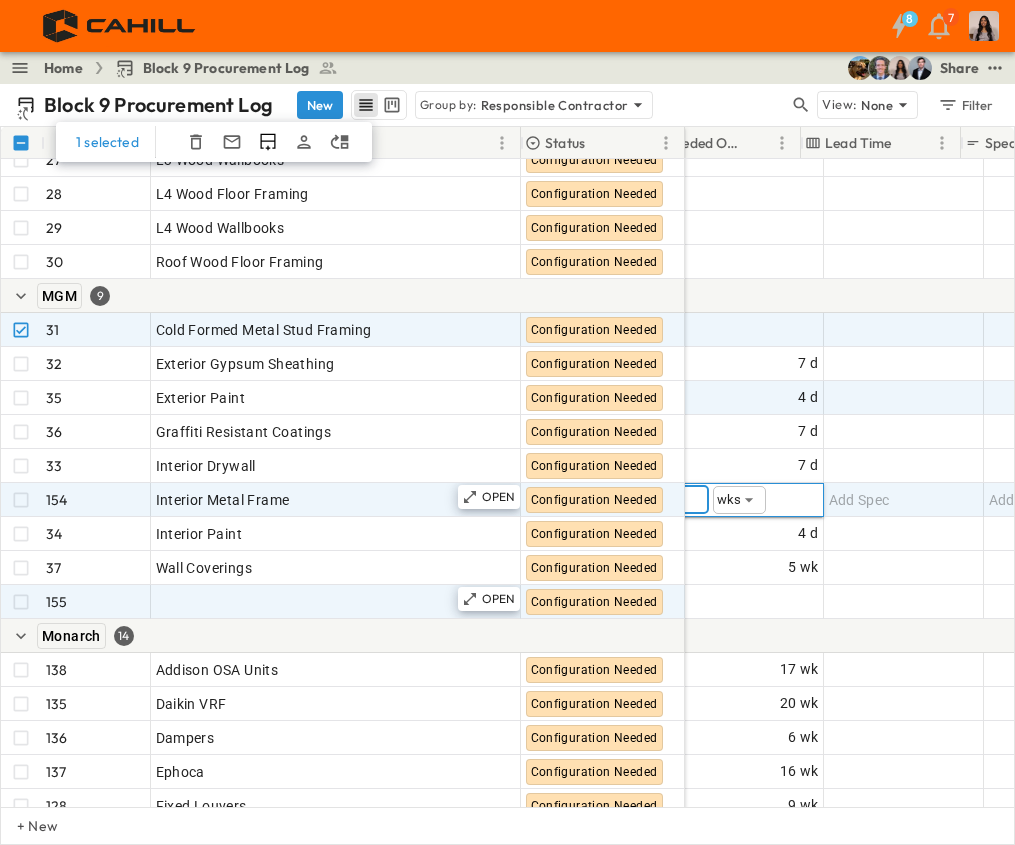 scroll, scrollTop: 2260, scrollLeft: 1551, axis: both 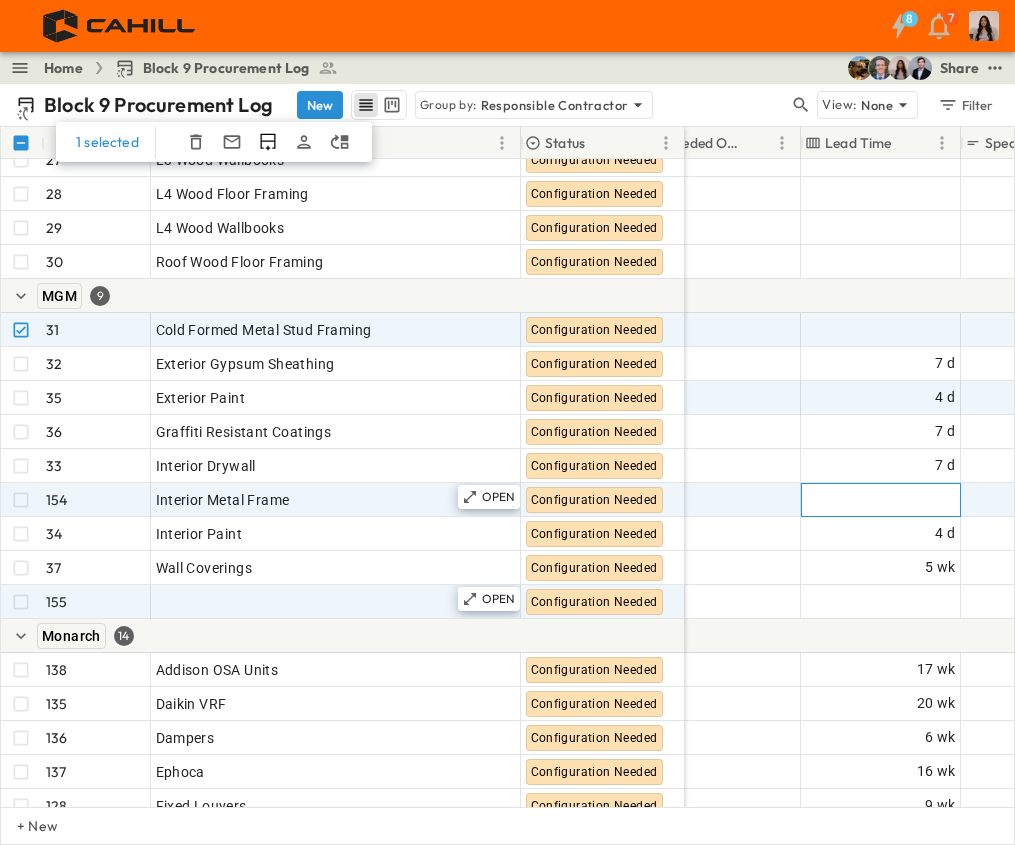 click on "Add Duration" at bounding box center [881, 500] 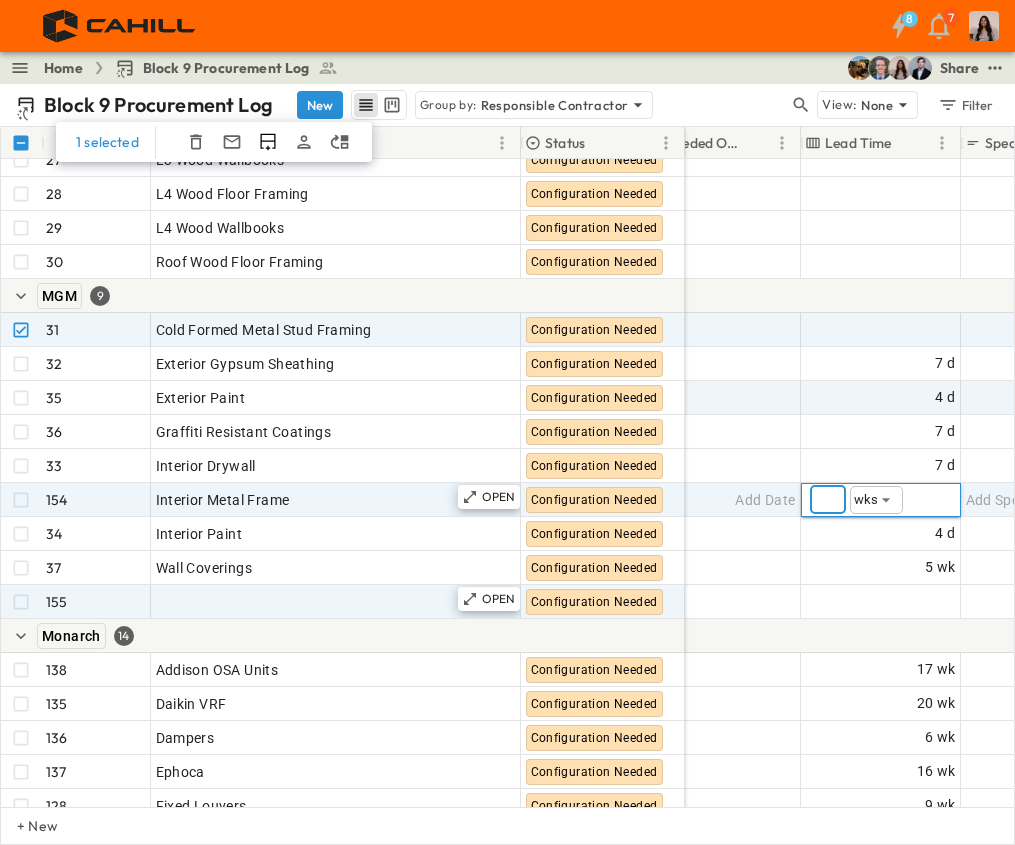 type on "*" 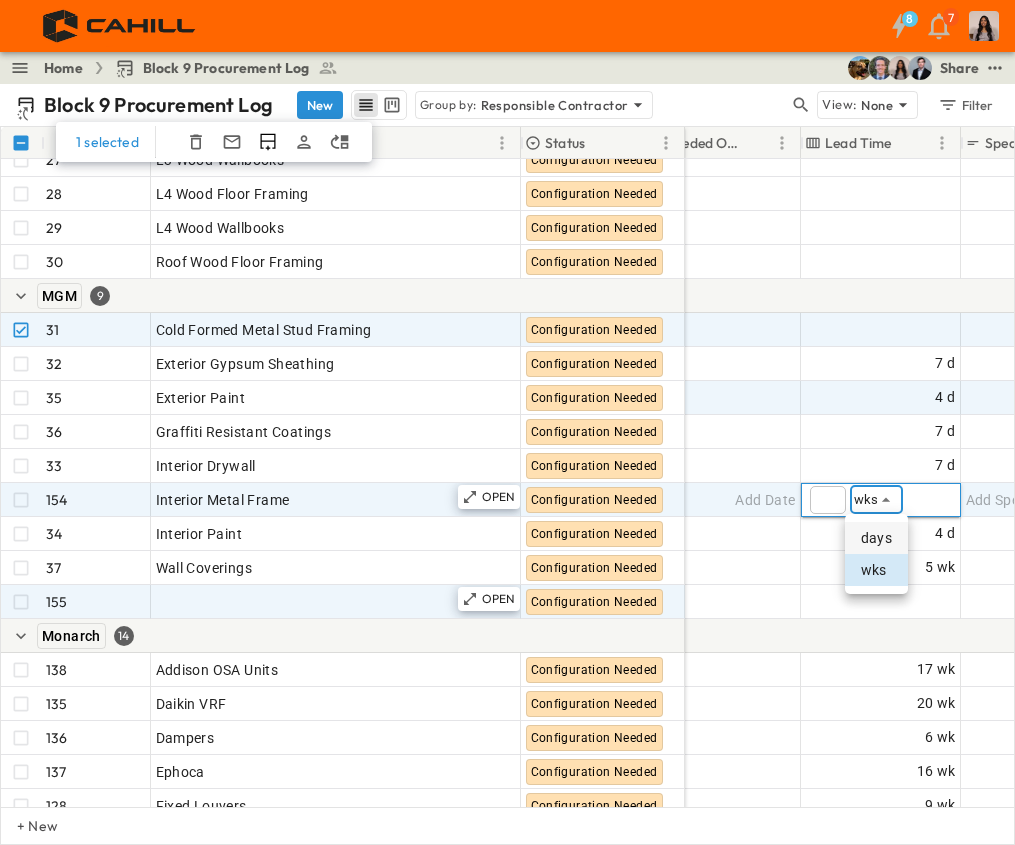 click on "days" at bounding box center (876, 538) 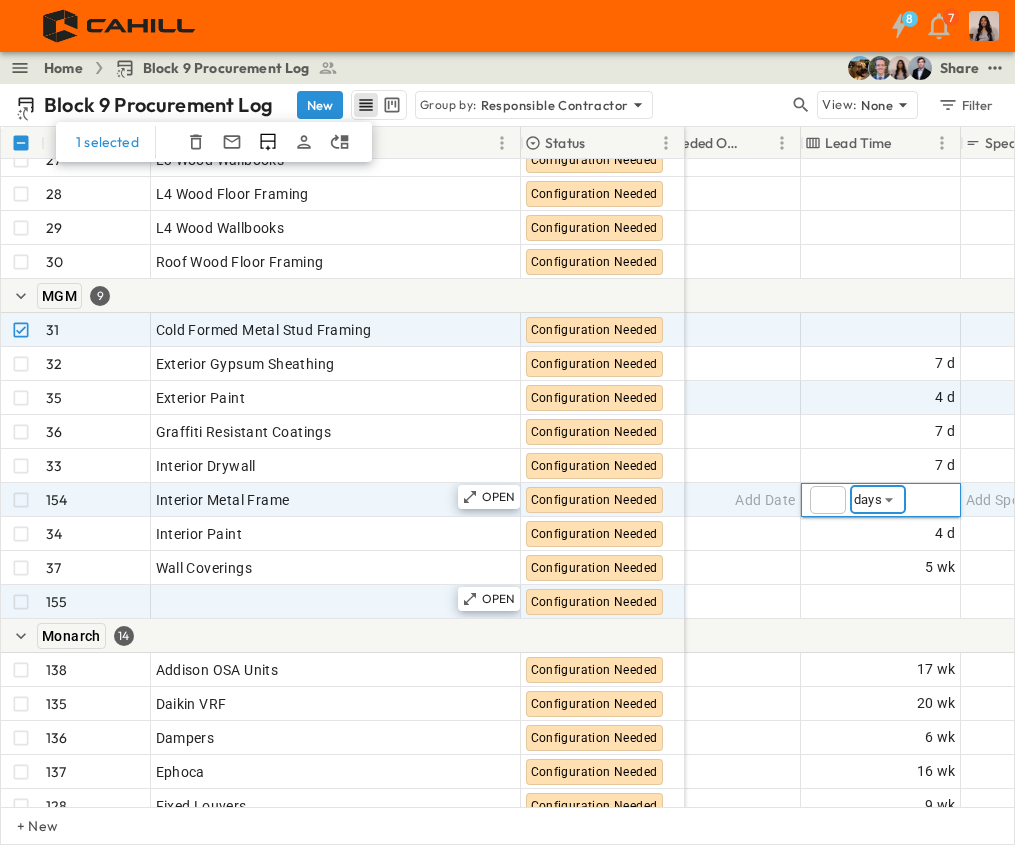 click at bounding box center (507, 422) 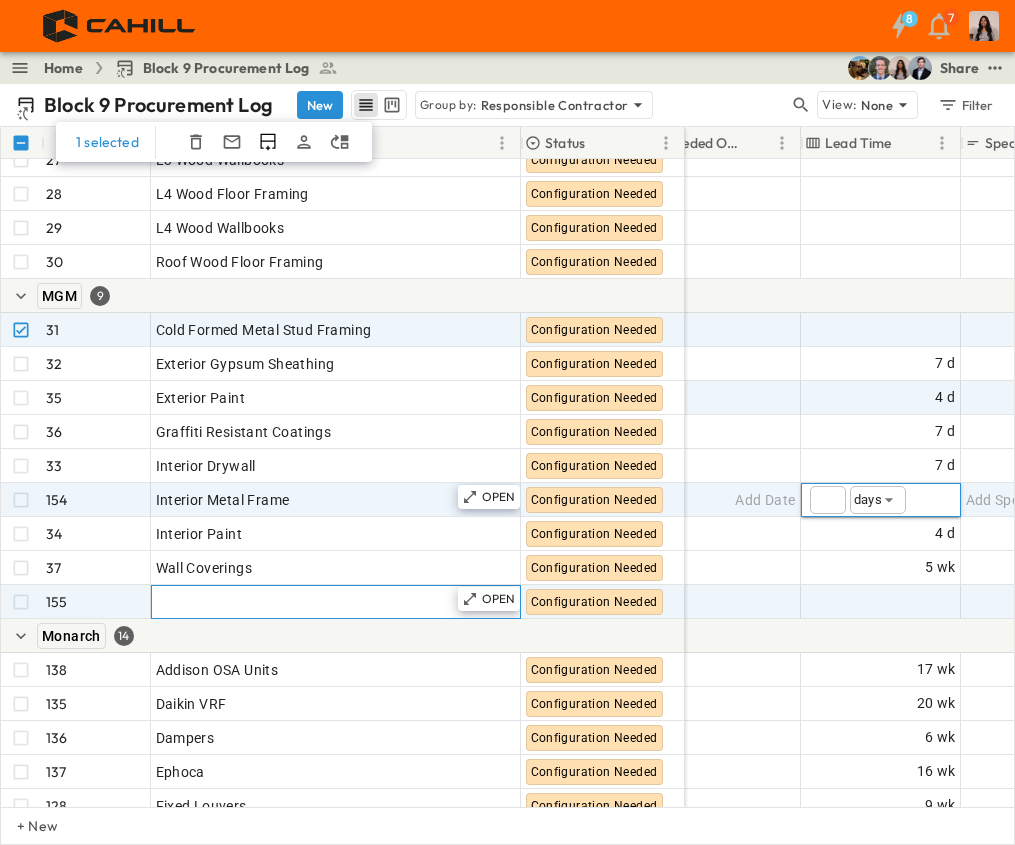 click on "Add Item" at bounding box center (336, 602) 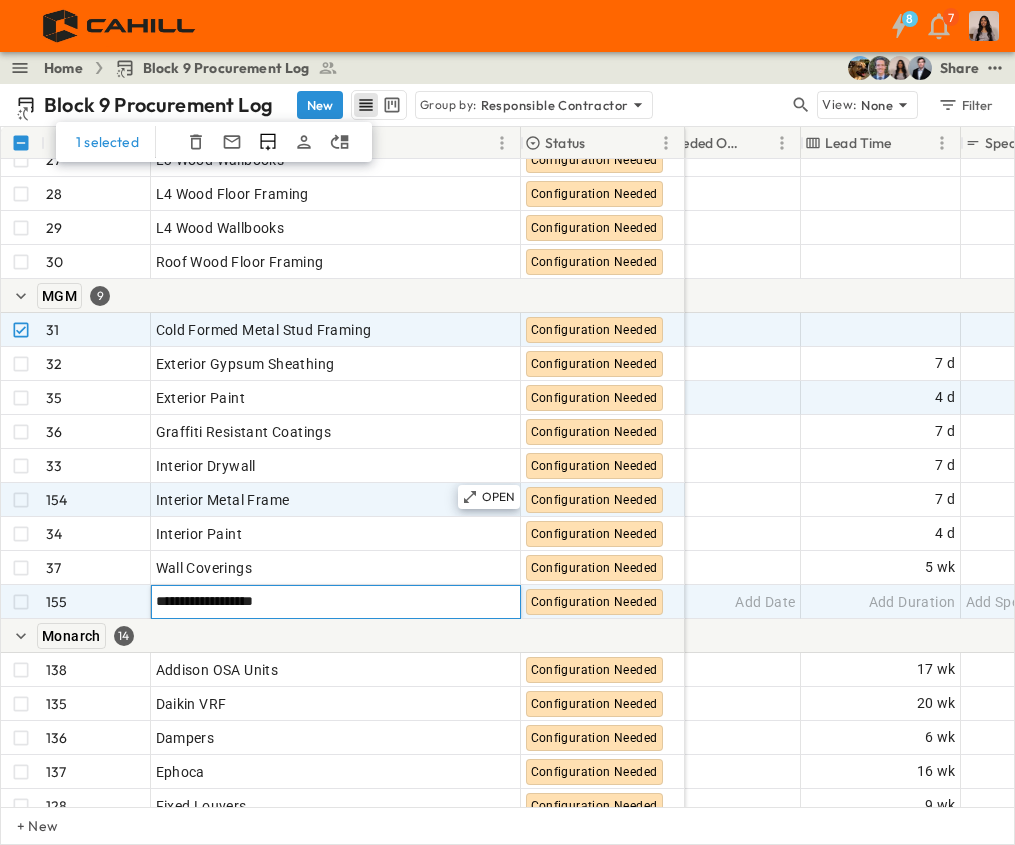 type on "**********" 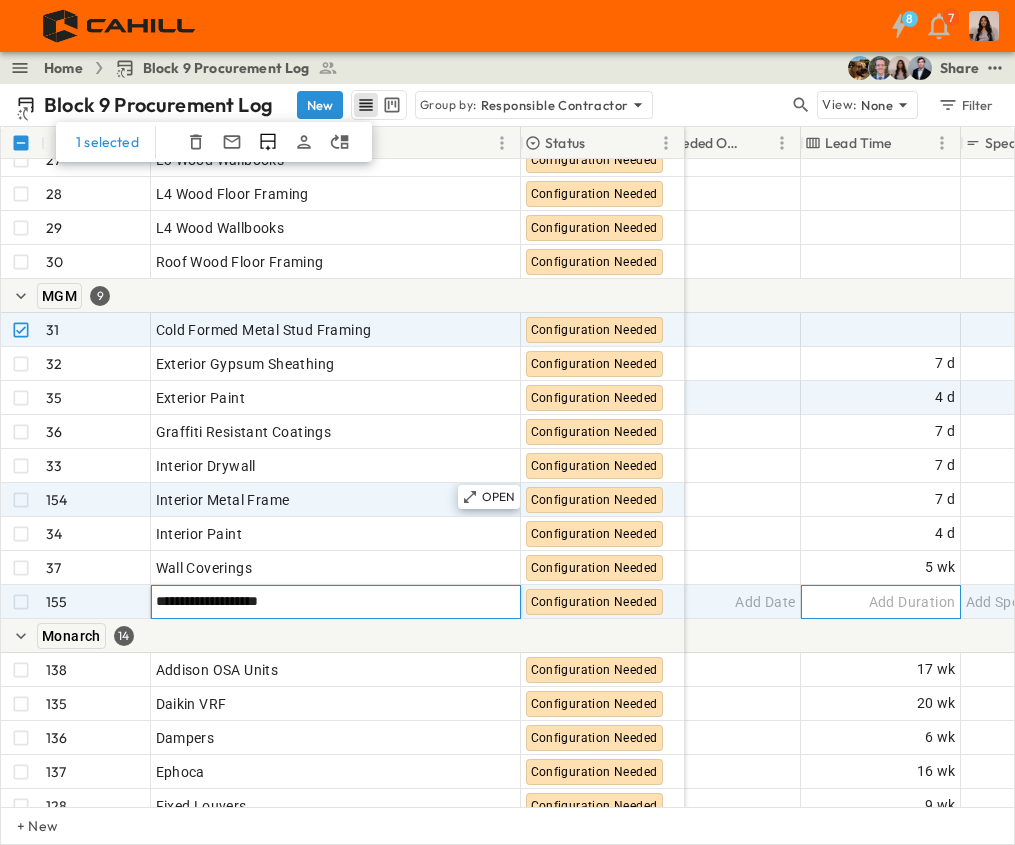 click on "Add Duration" at bounding box center [912, 602] 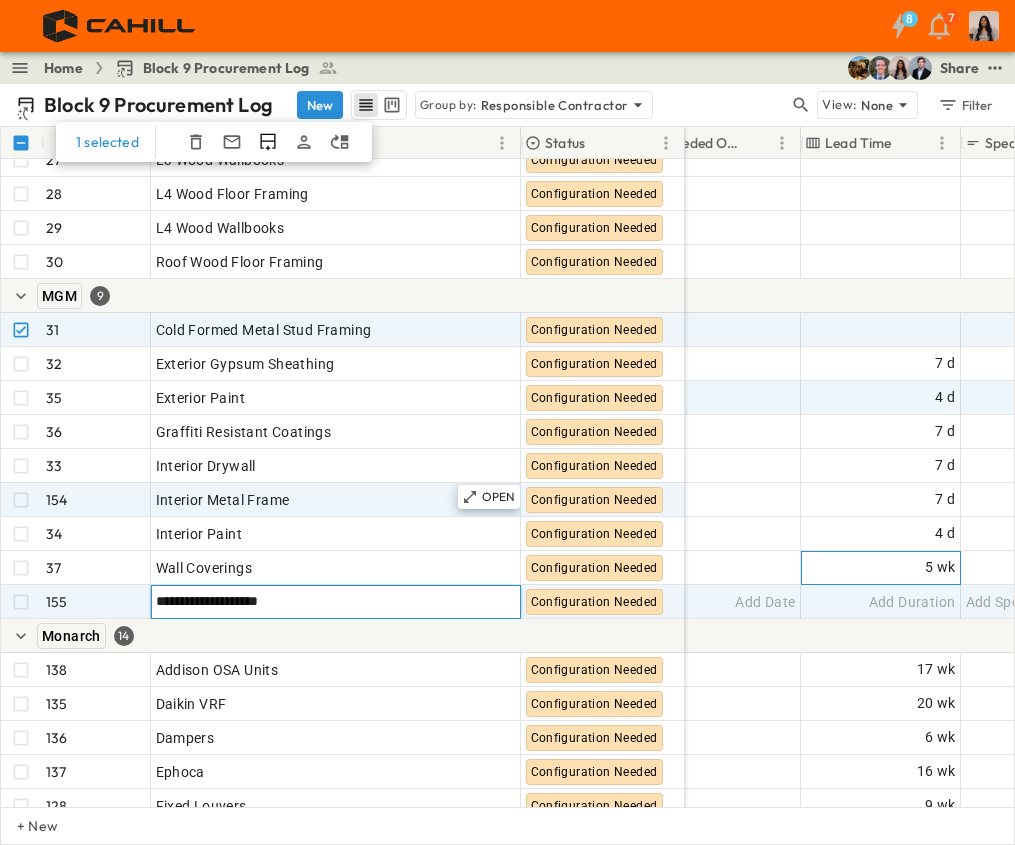 click on "5 wk" at bounding box center (881, 92) 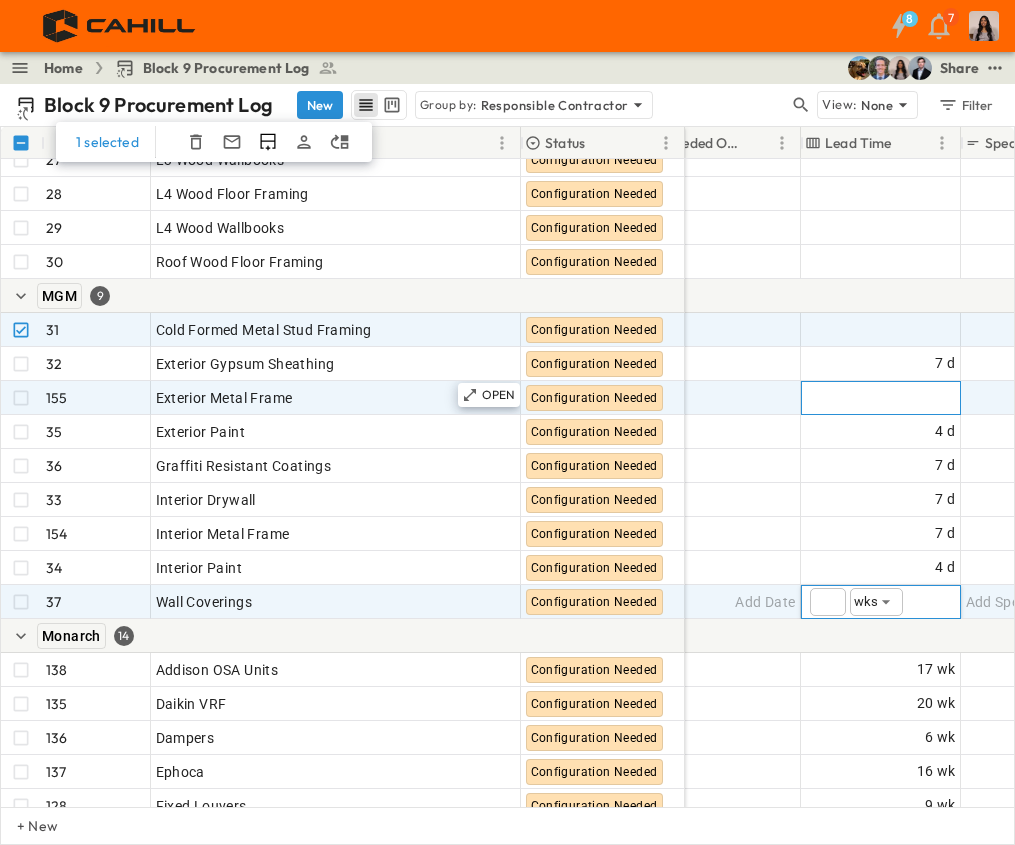 click on "Add Duration" at bounding box center (912, 398) 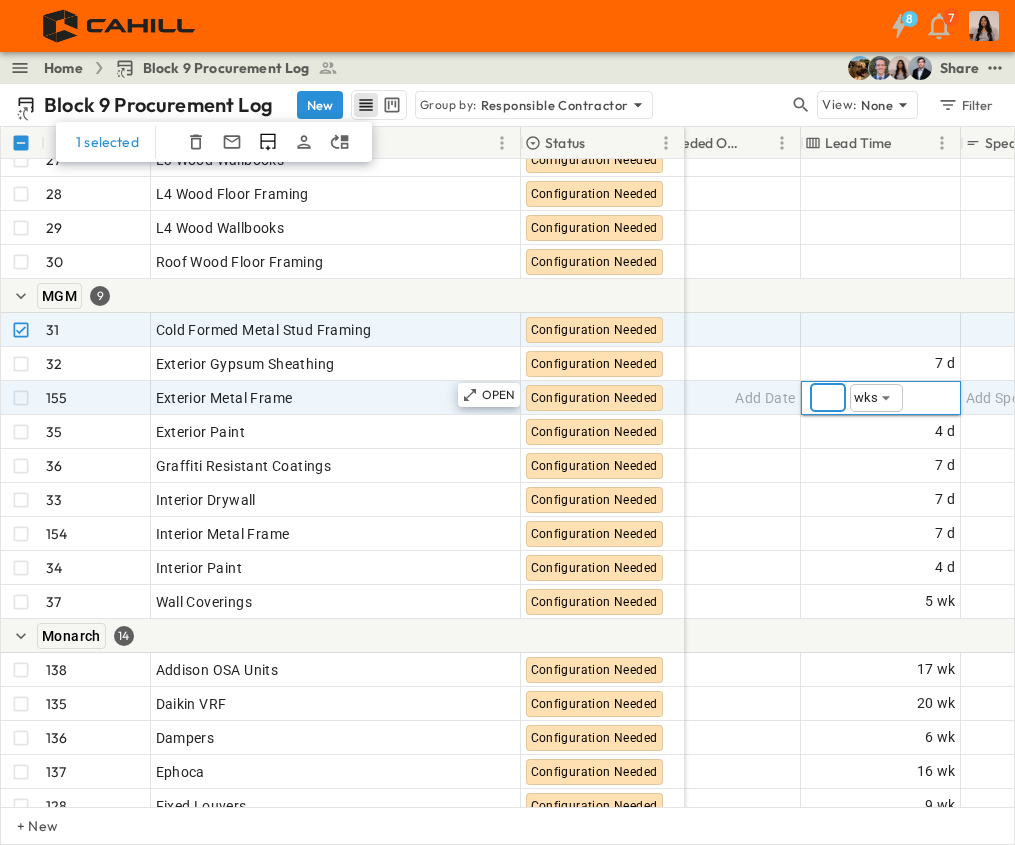 type on "**" 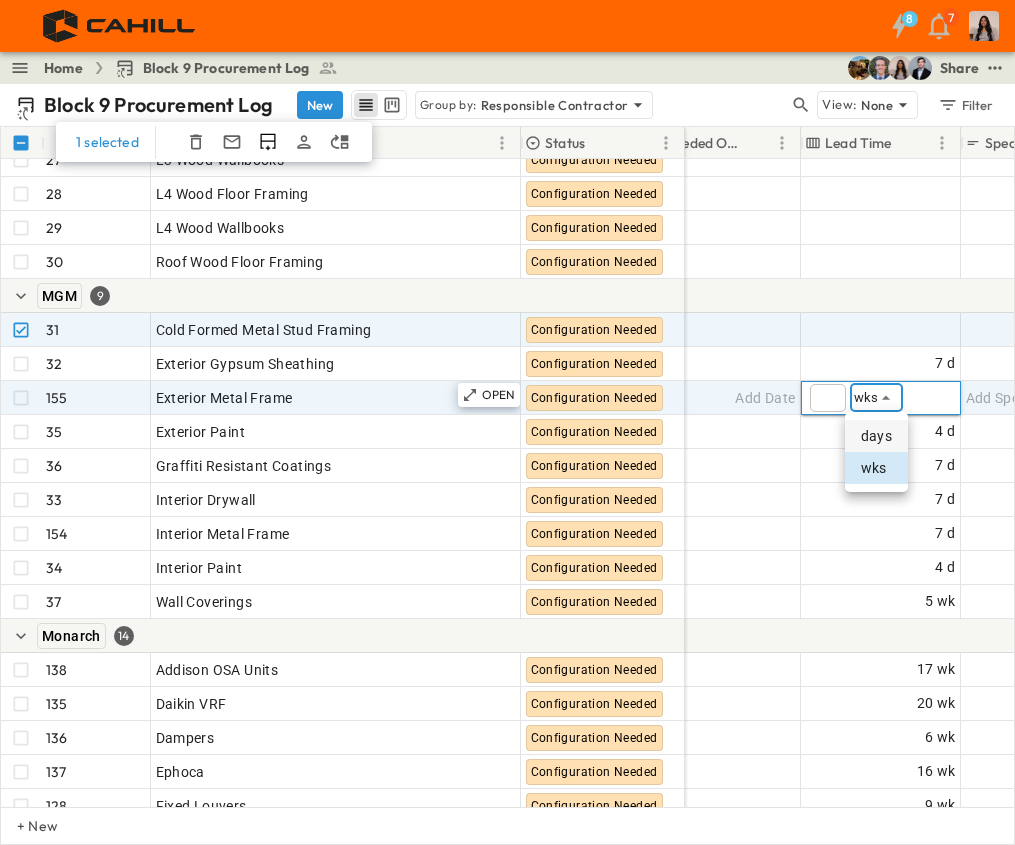 click on "days" at bounding box center [876, 436] 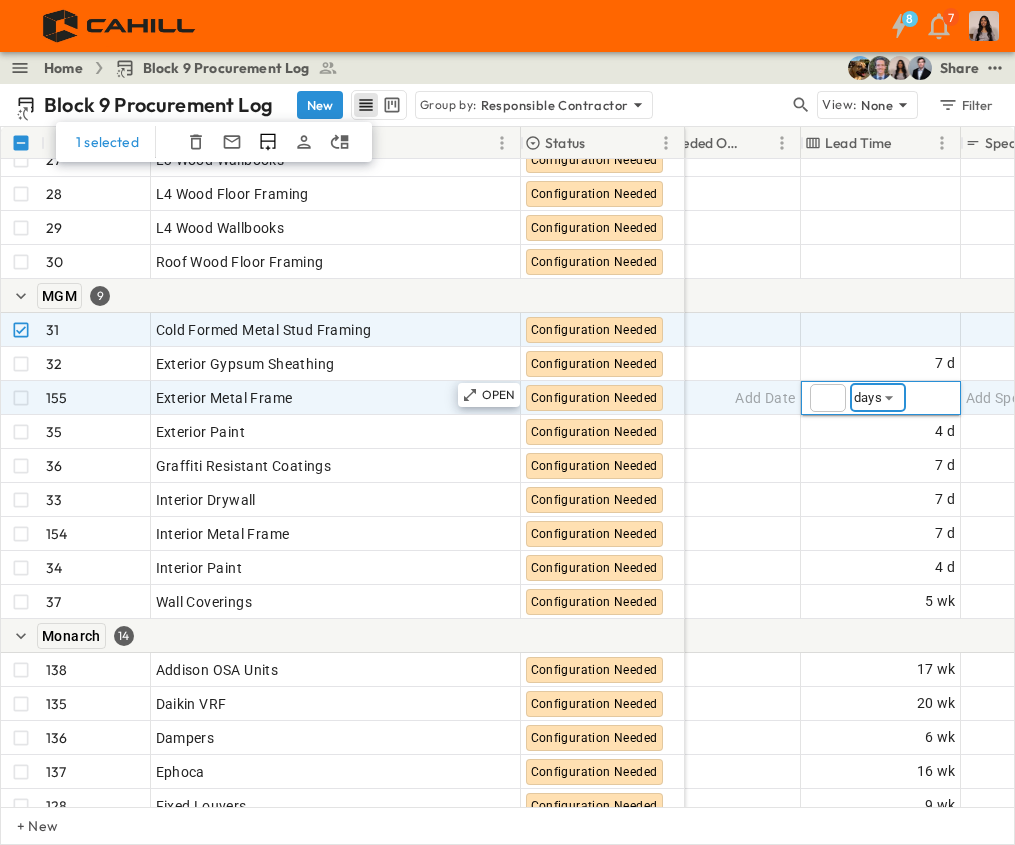 click at bounding box center [547, 296] 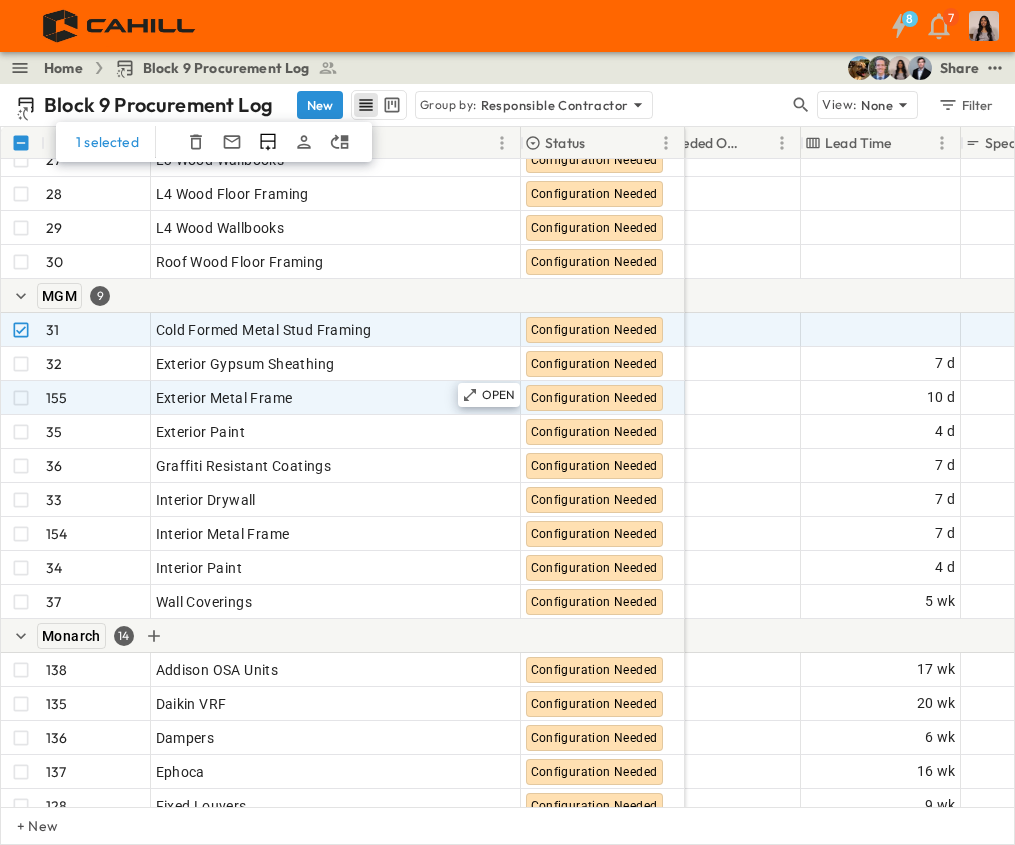click on "Monarch 14" at bounding box center (343, 636) 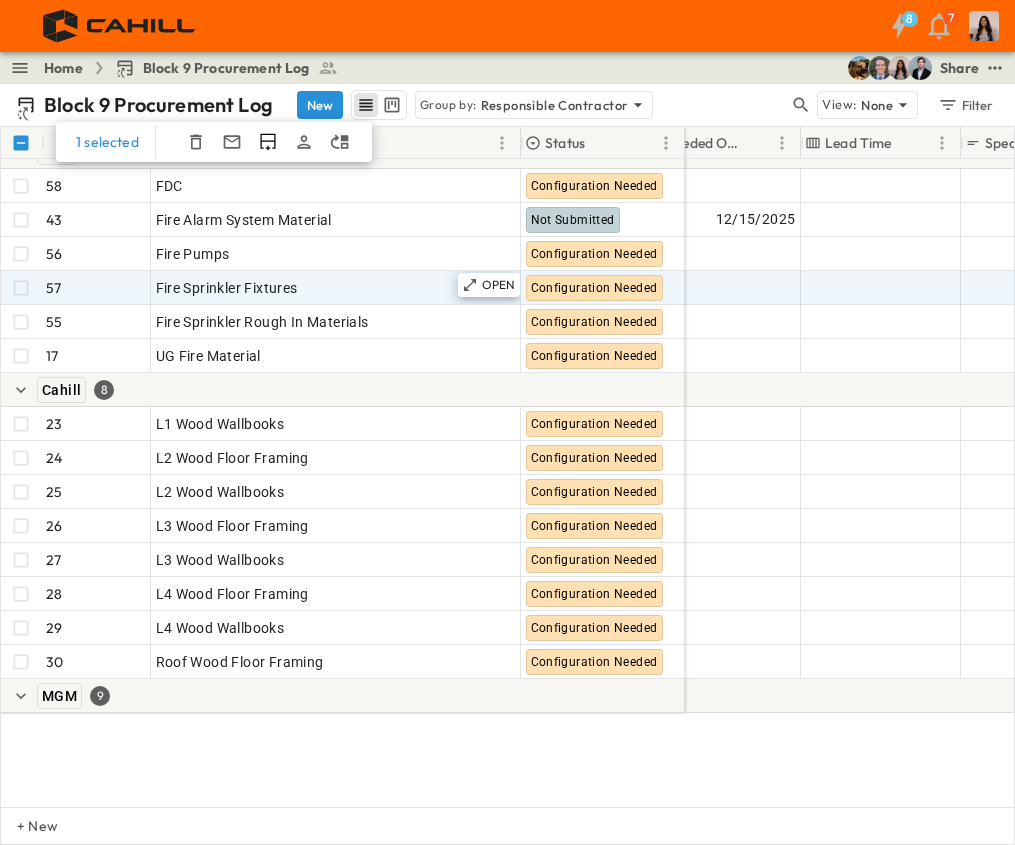 scroll, scrollTop: 1660, scrollLeft: 1551, axis: both 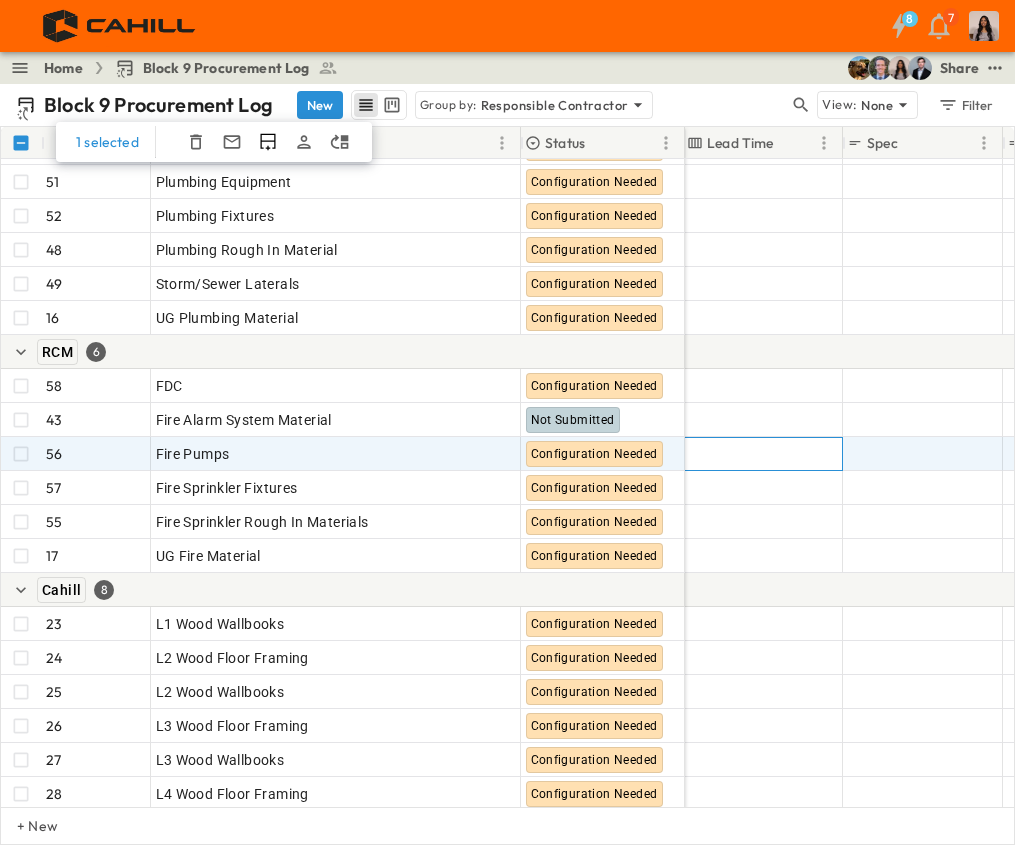 click on "Add Duration" at bounding box center (763, 454) 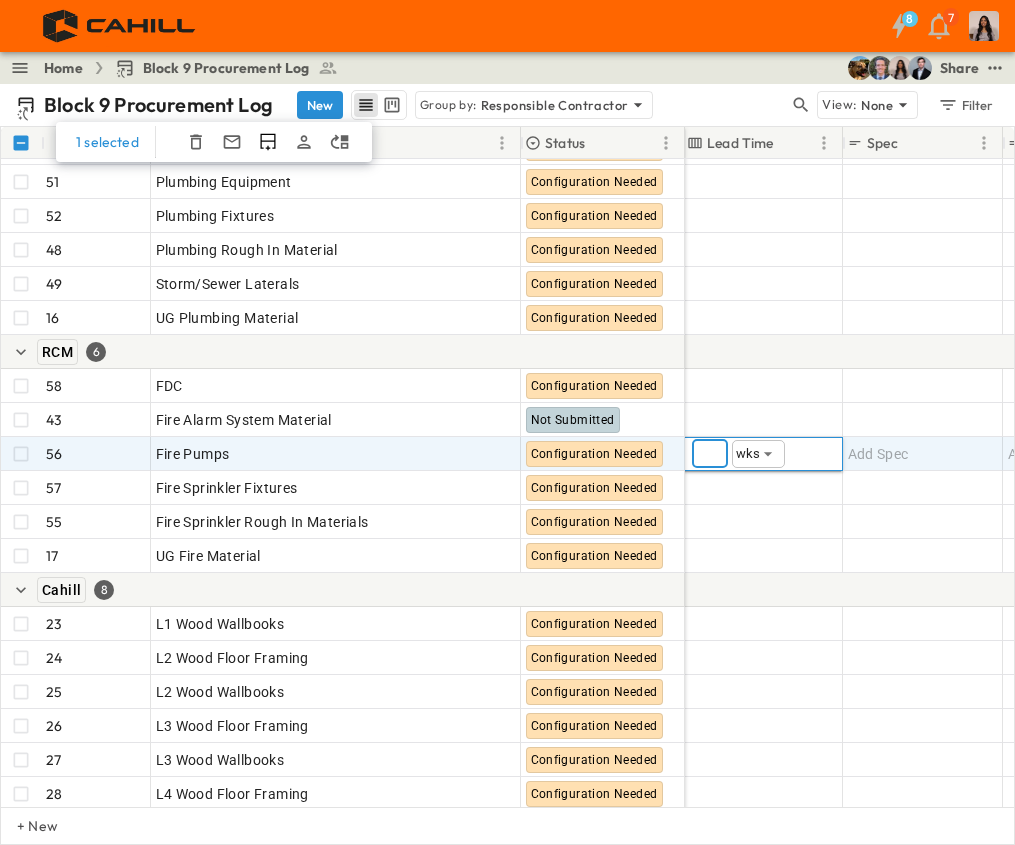 type on "**" 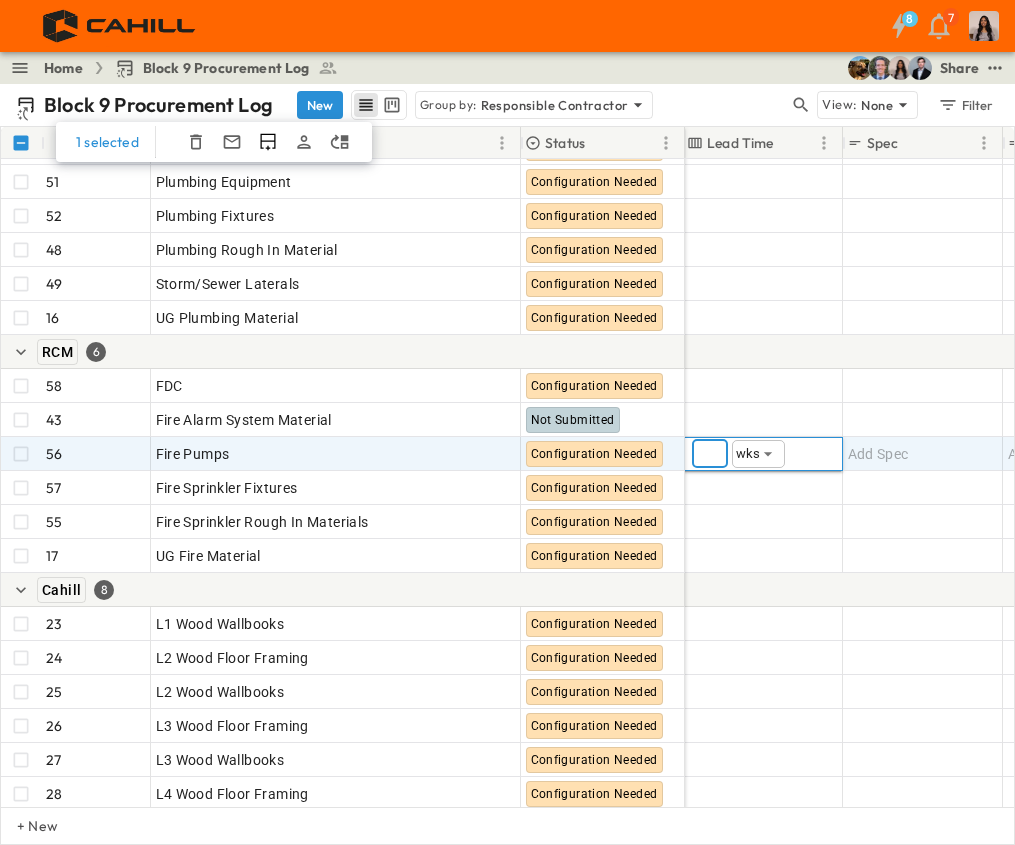 click at bounding box center (489, 590) 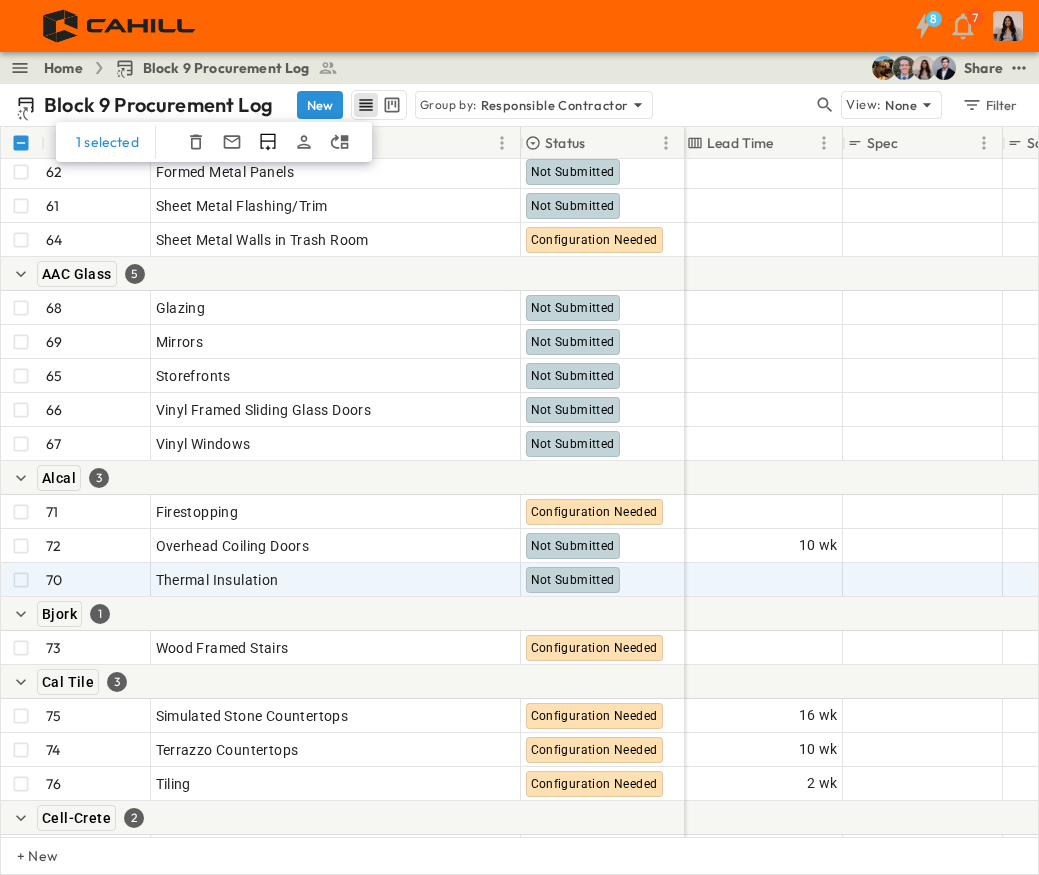 scroll, scrollTop: 3400, scrollLeft: 1669, axis: both 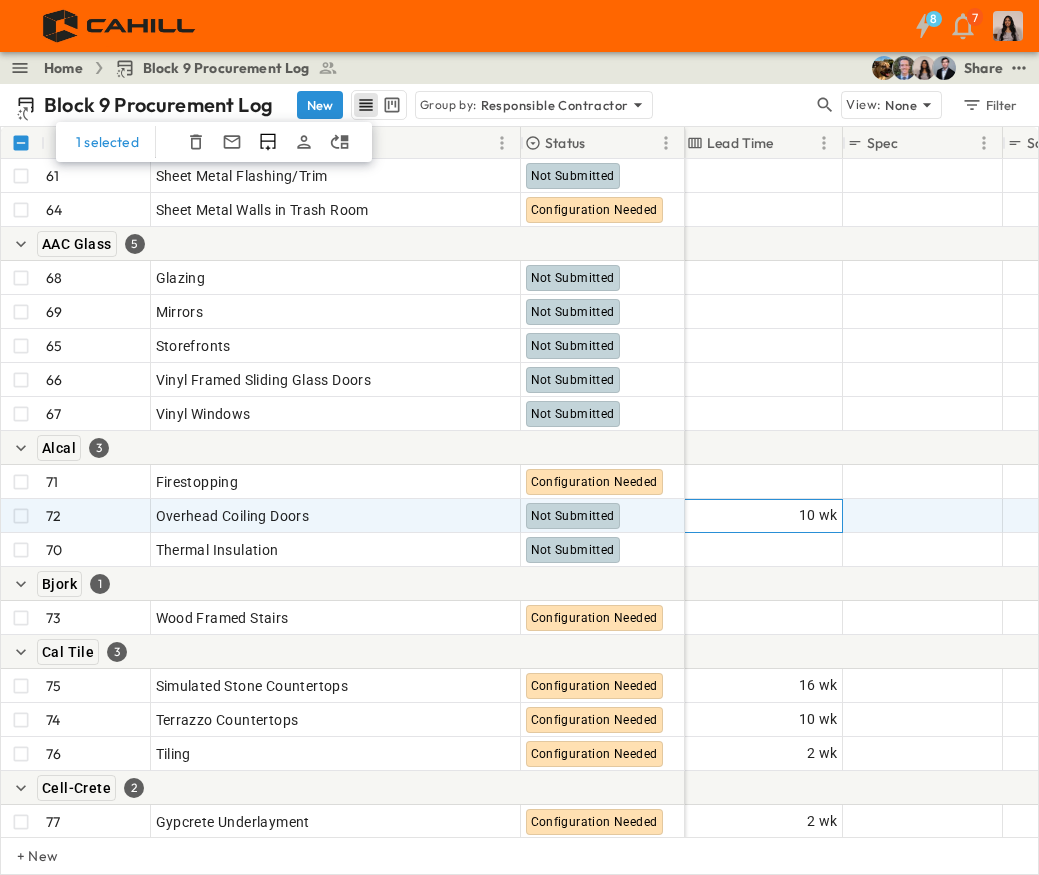 click on "10 wk" at bounding box center (818, 515) 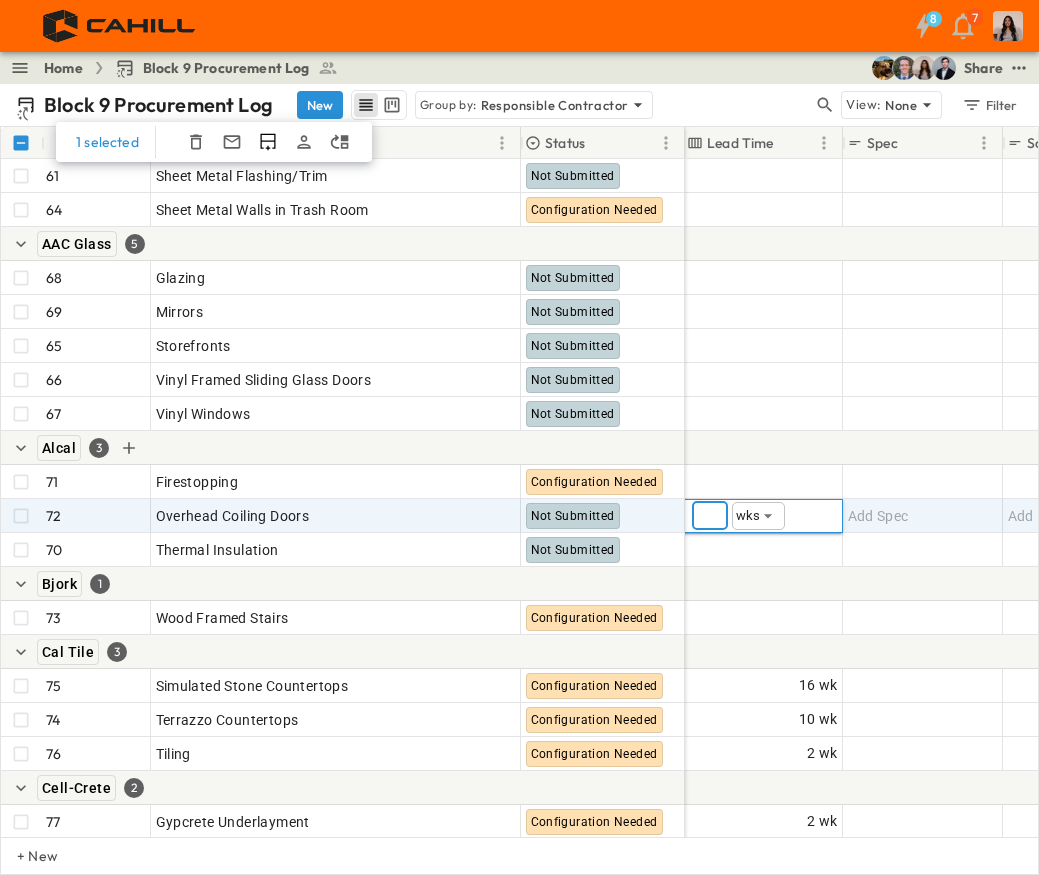 type on "**" 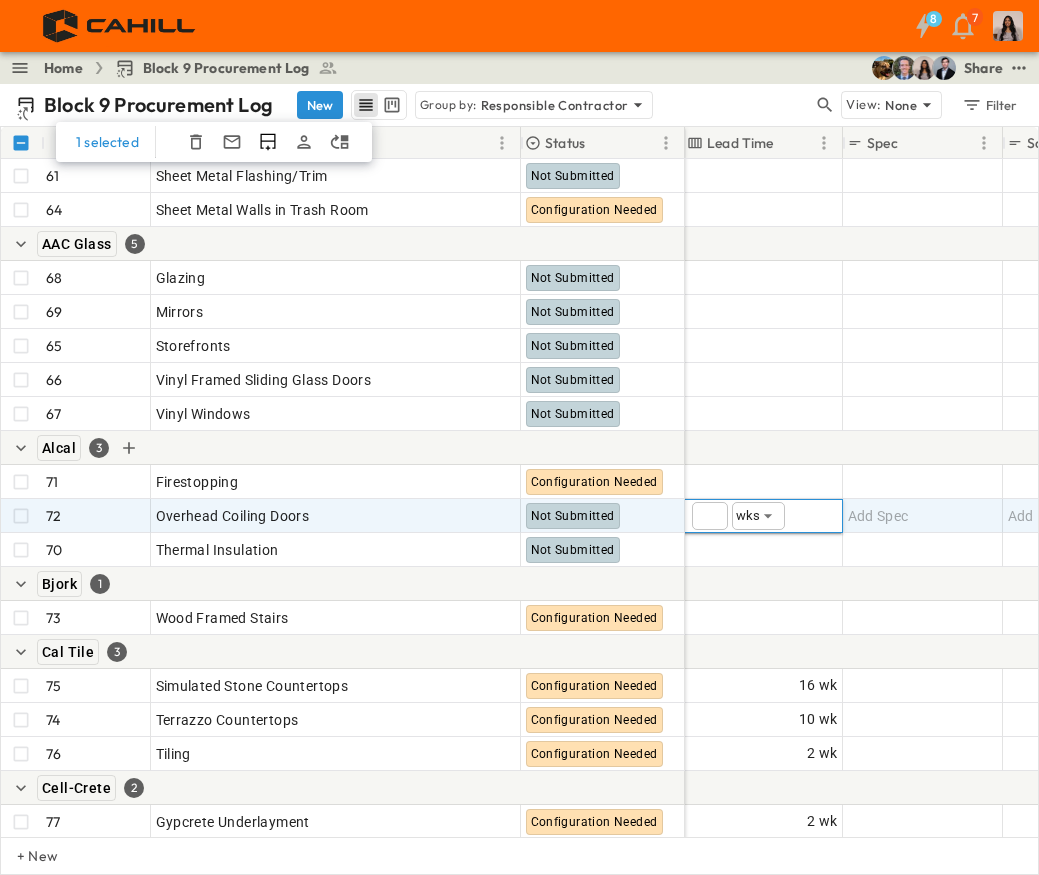 click on "Alcal 3" at bounding box center (343, 448) 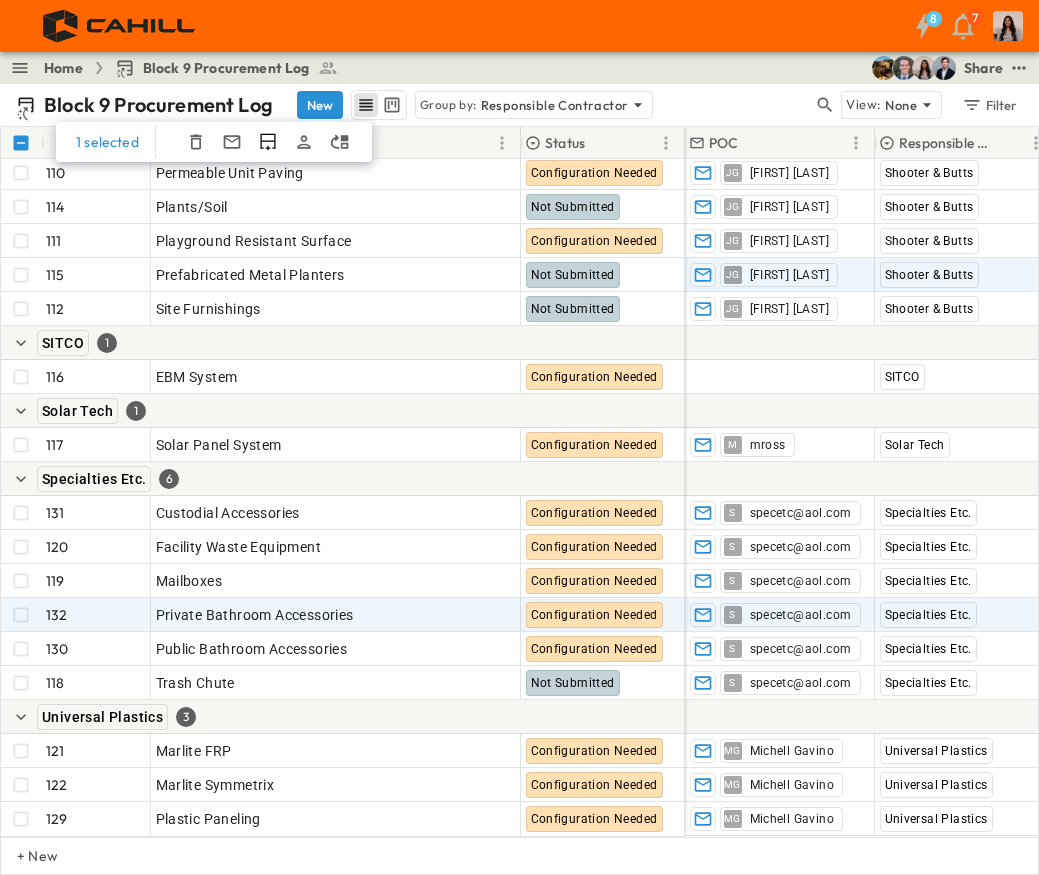 scroll, scrollTop: 5866, scrollLeft: 0, axis: vertical 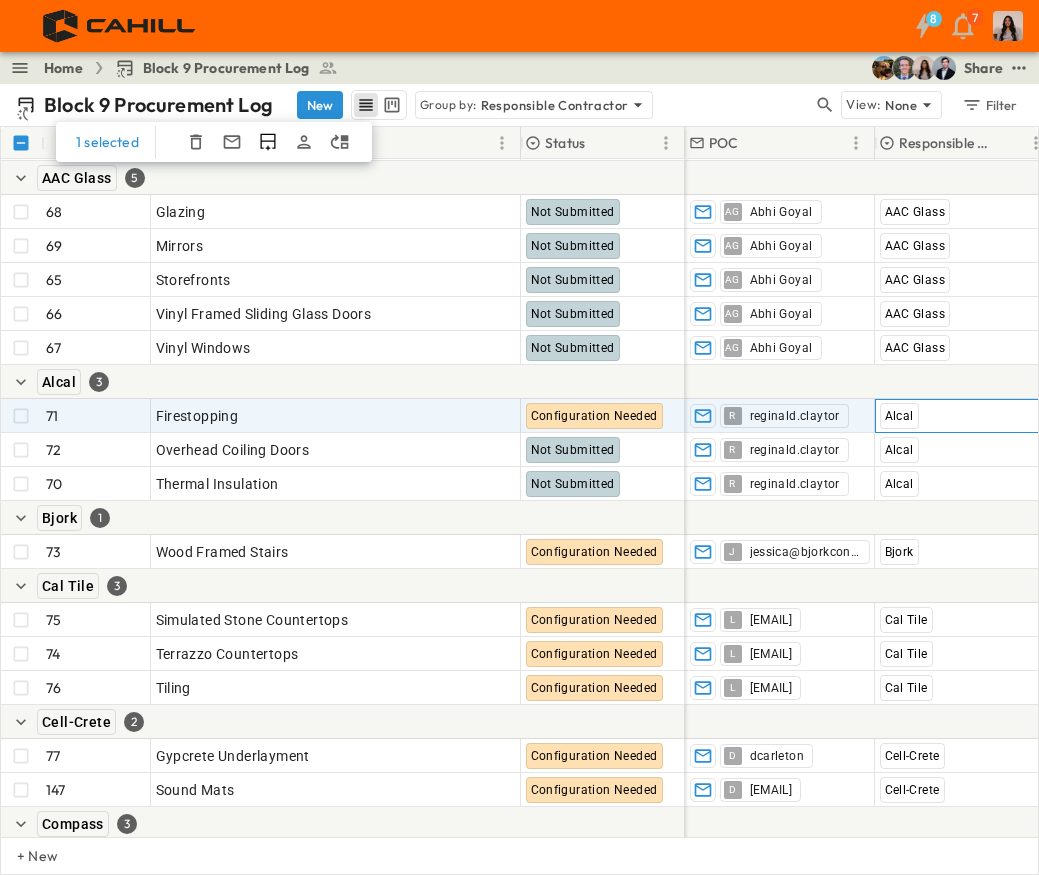 click on "Alcal" at bounding box center (965, 416) 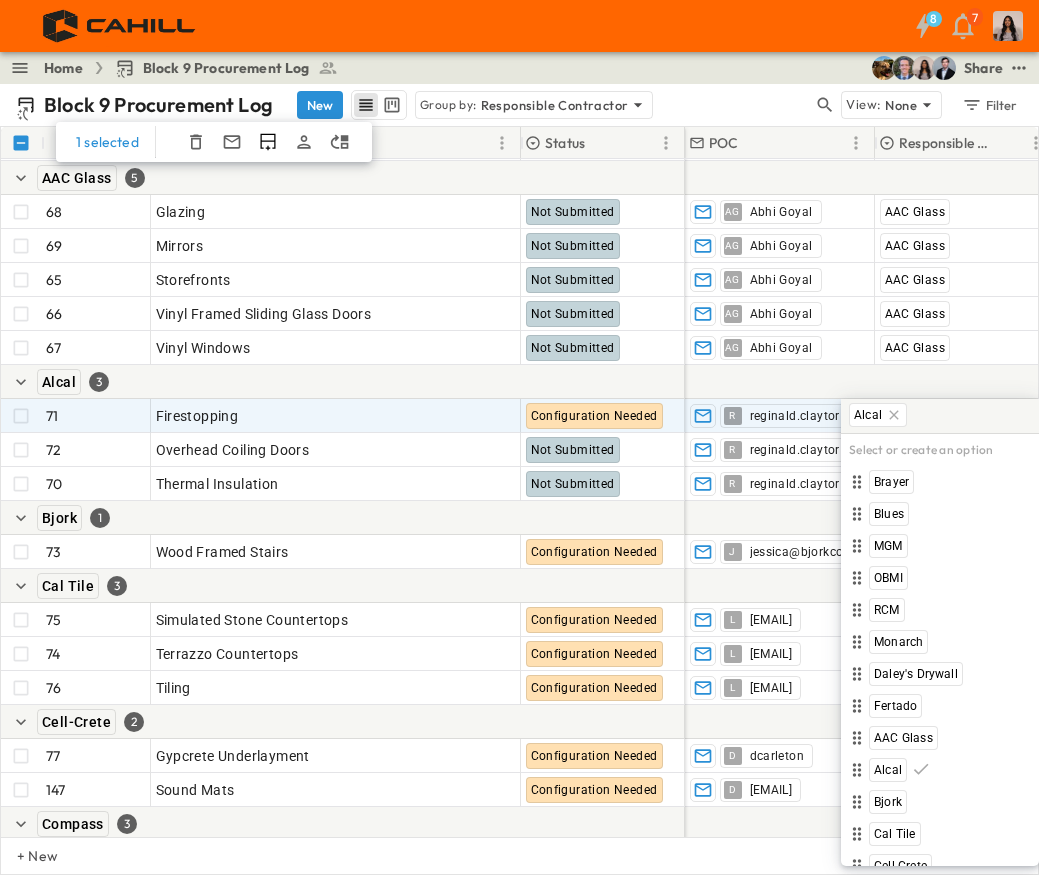 click at bounding box center (894, 415) 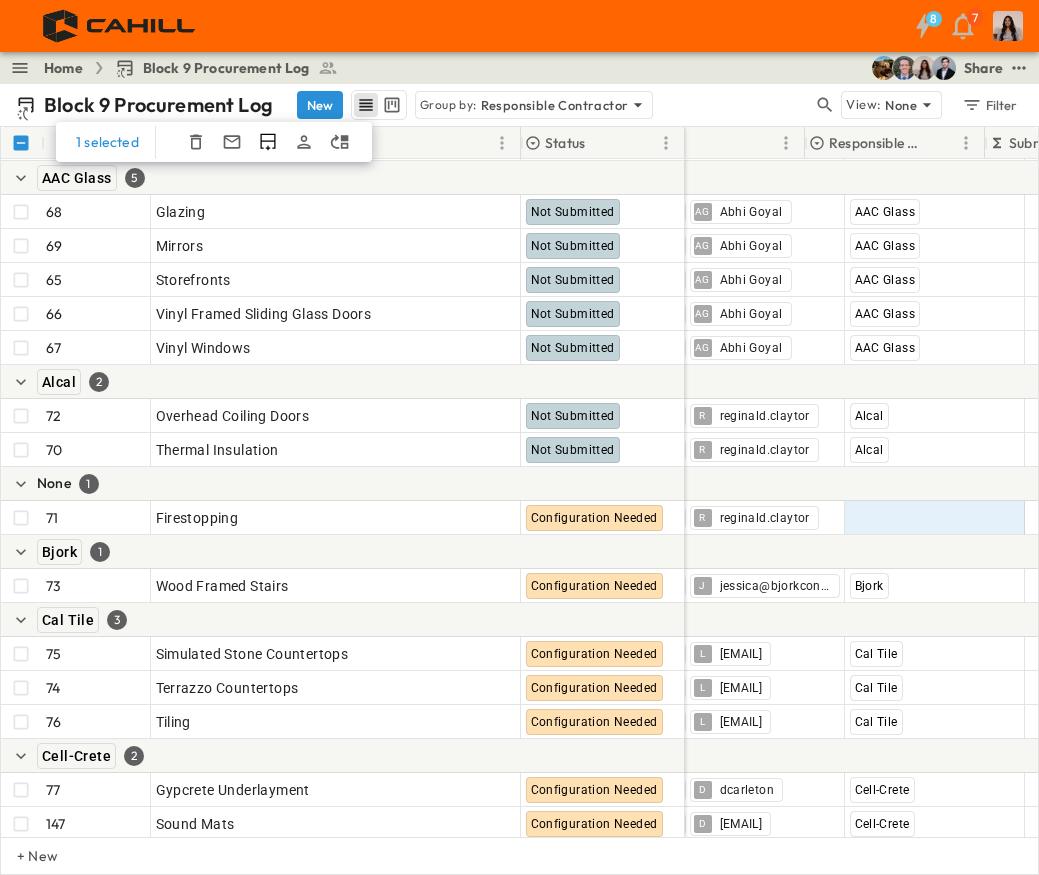 scroll, scrollTop: 3466, scrollLeft: 0, axis: vertical 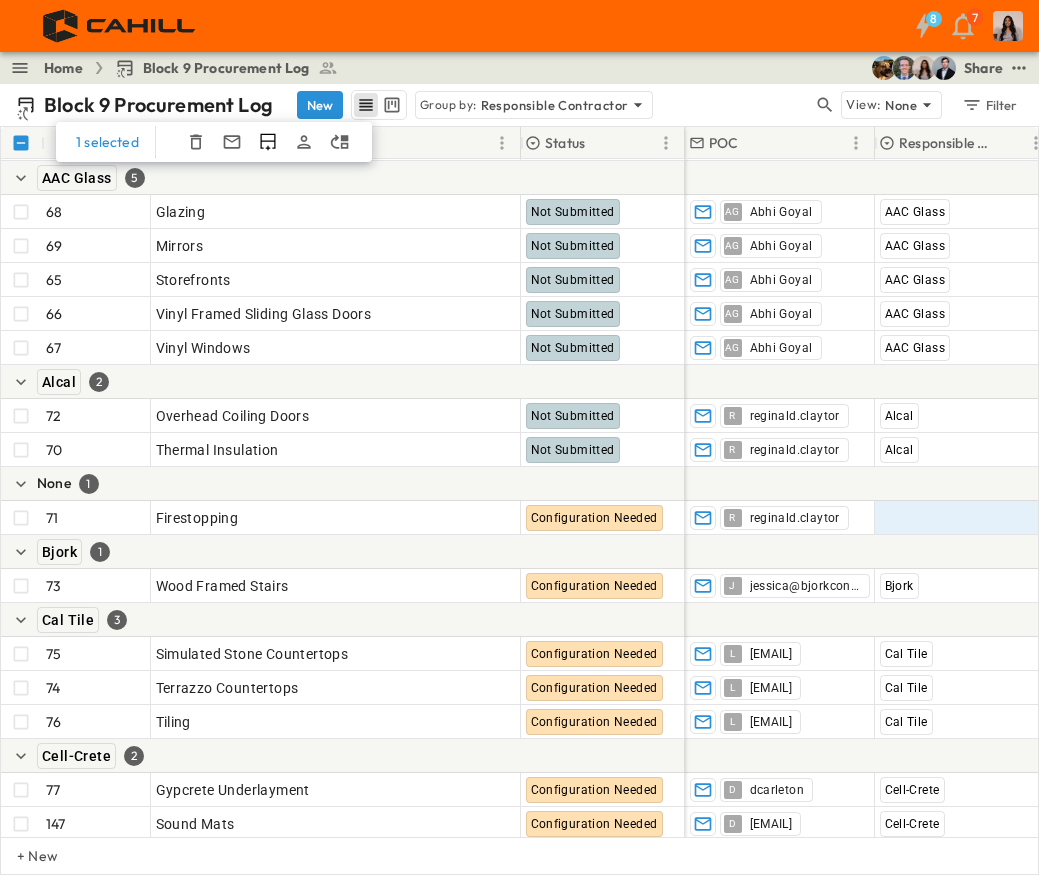 drag, startPoint x: 646, startPoint y: 35, endPoint x: 652, endPoint y: 53, distance: 18.973665 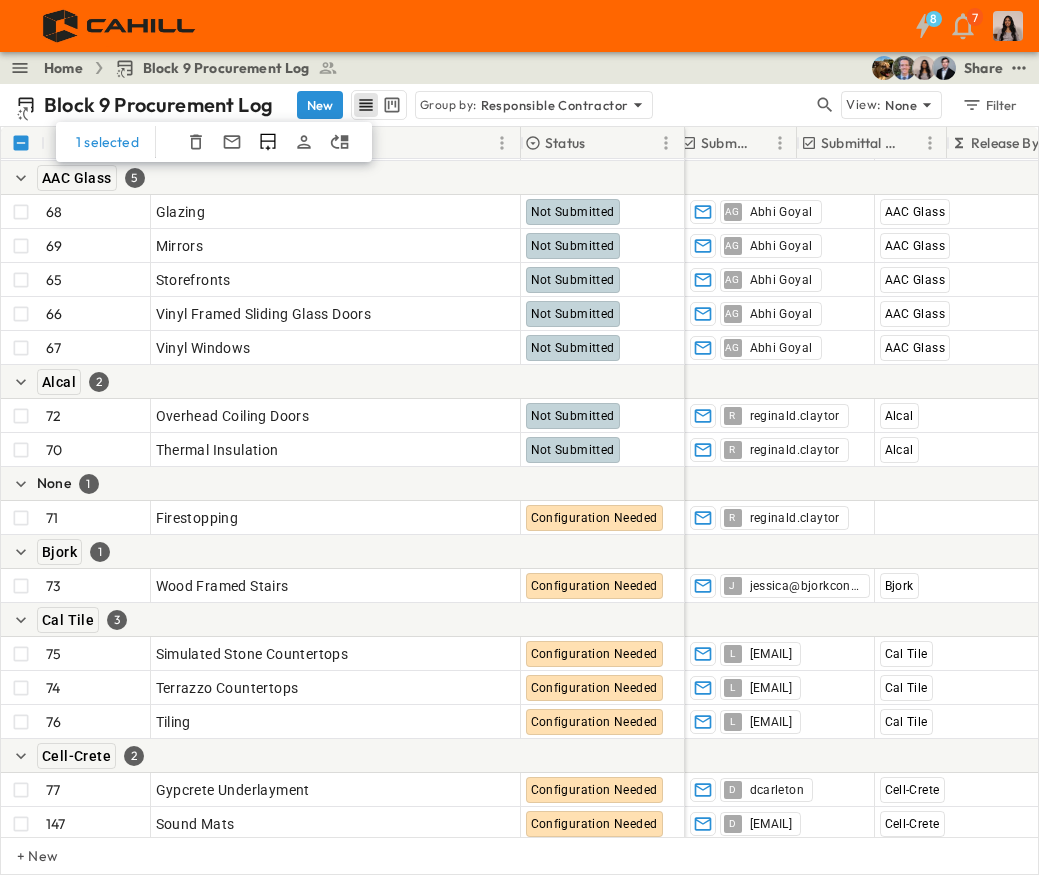 scroll, scrollTop: 3466, scrollLeft: 670, axis: both 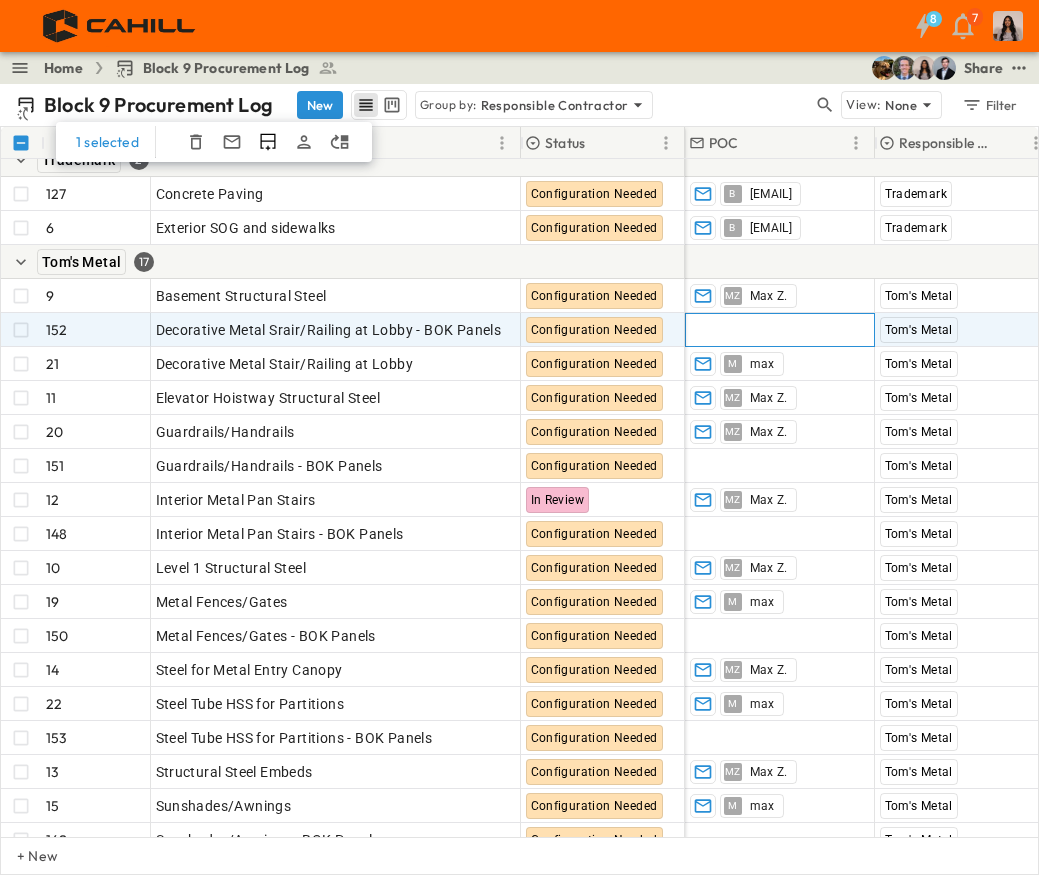 click on "Add Contact" at bounding box center (780, 330) 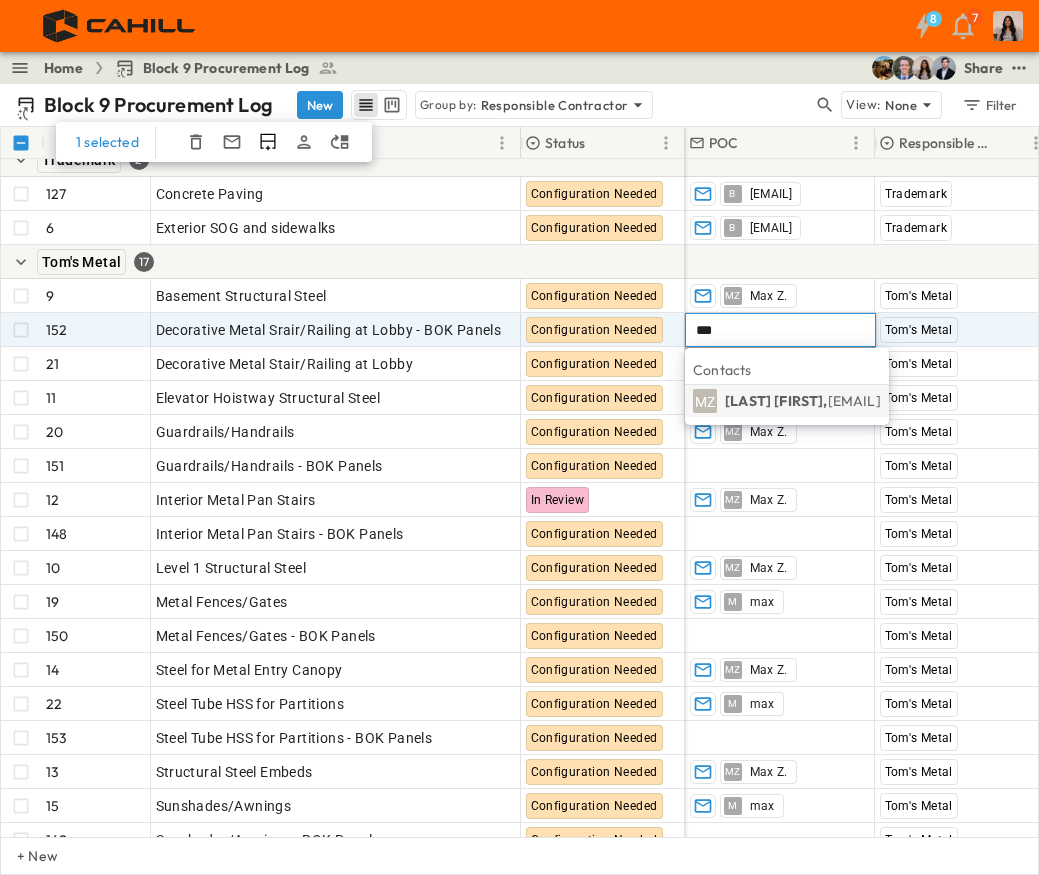 type on "***" 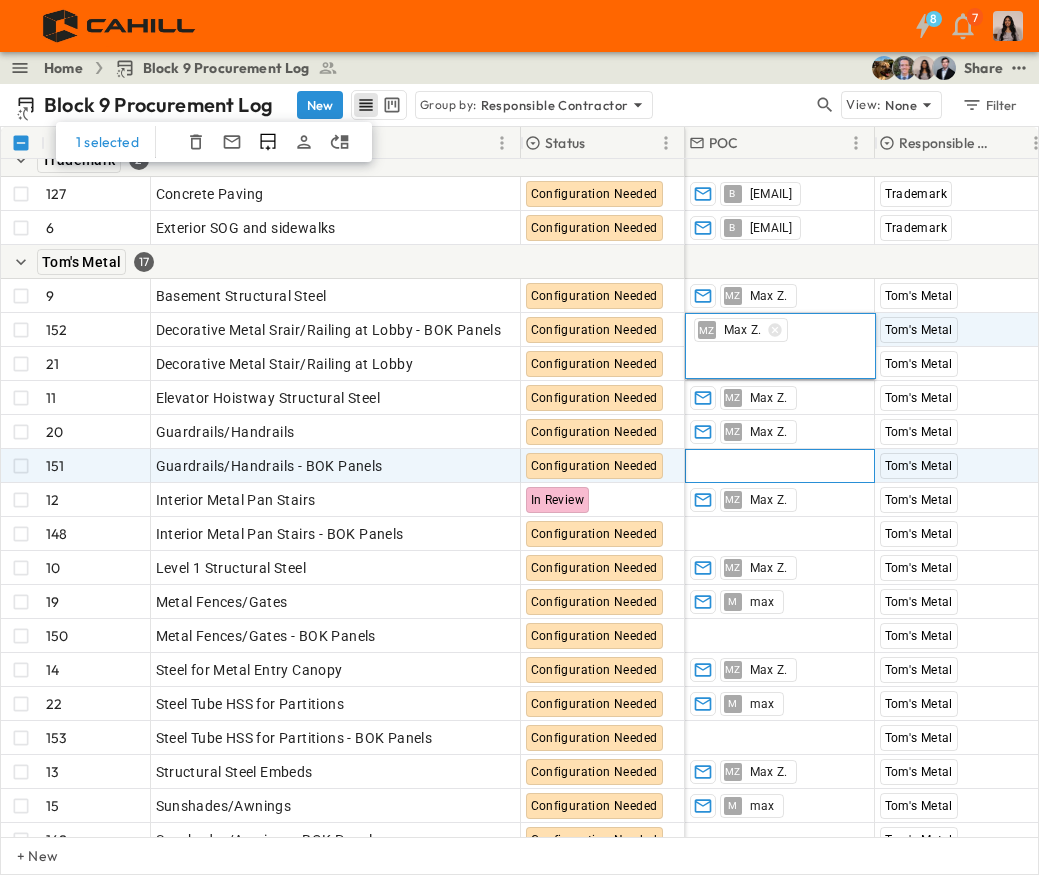click on "Add Contact" at bounding box center (731, 466) 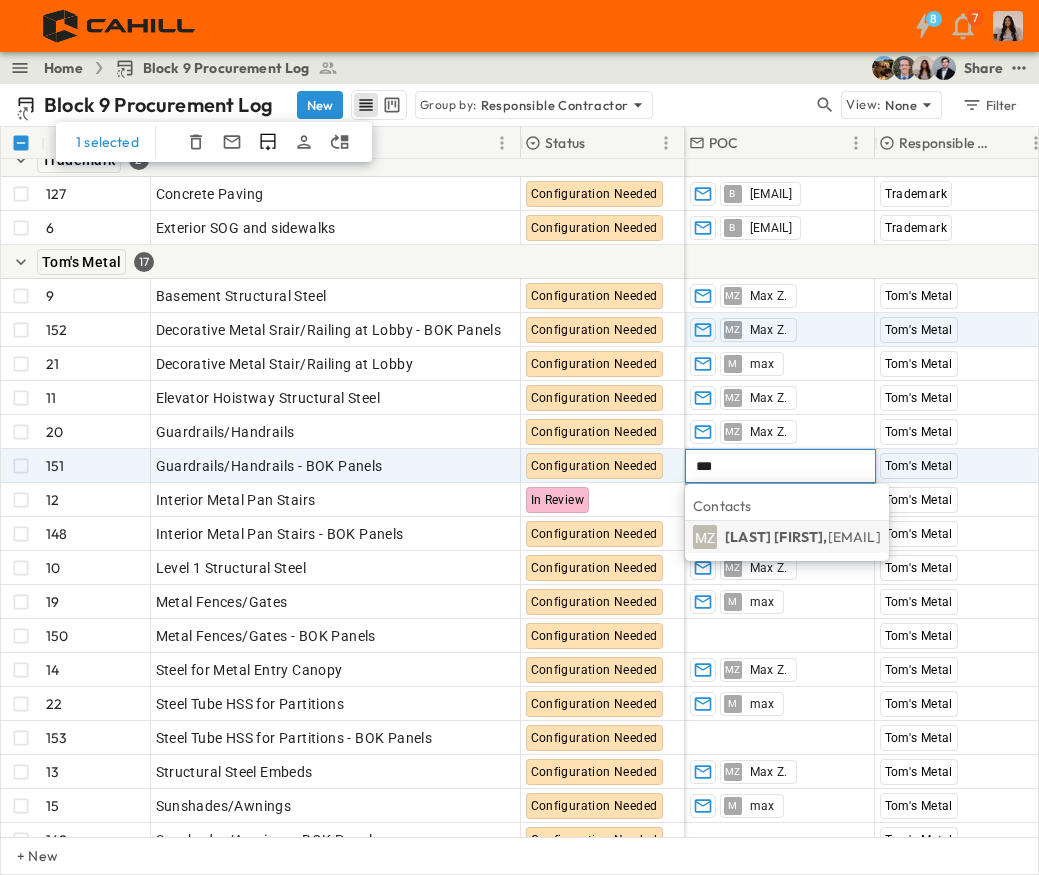 type on "***" 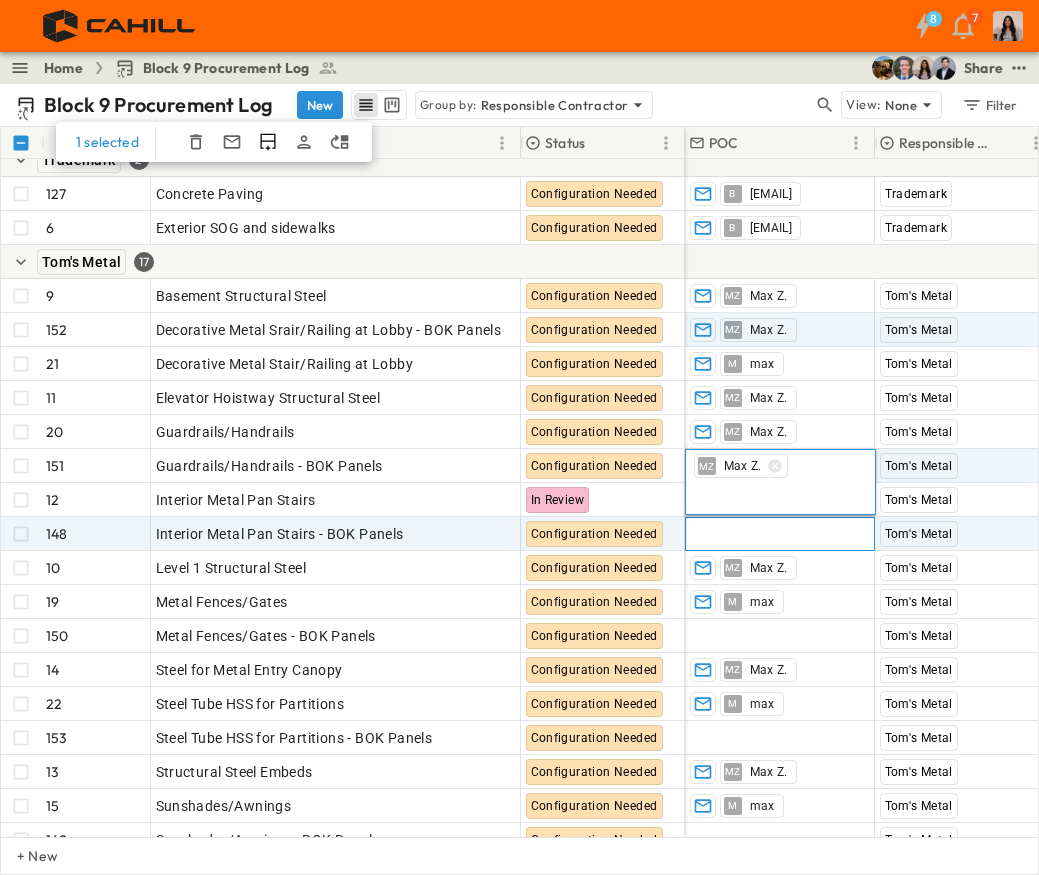 click on "Add Contact" at bounding box center [731, 534] 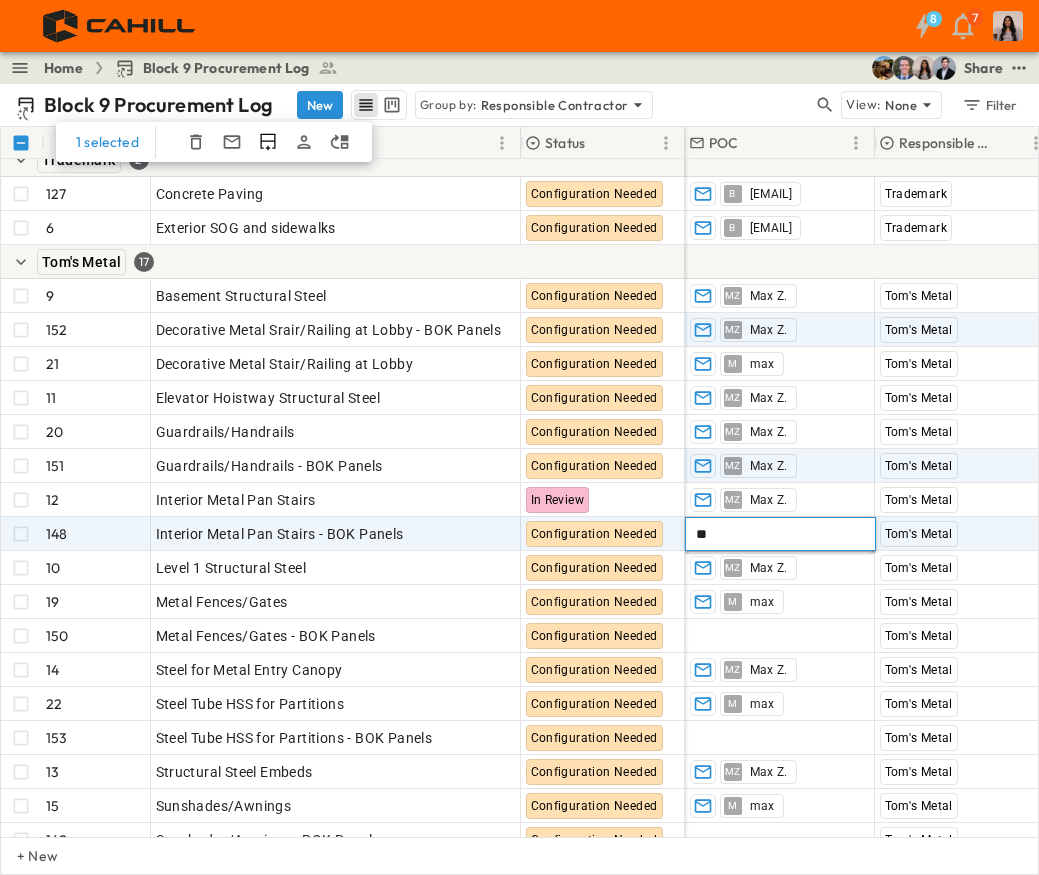 type on "***" 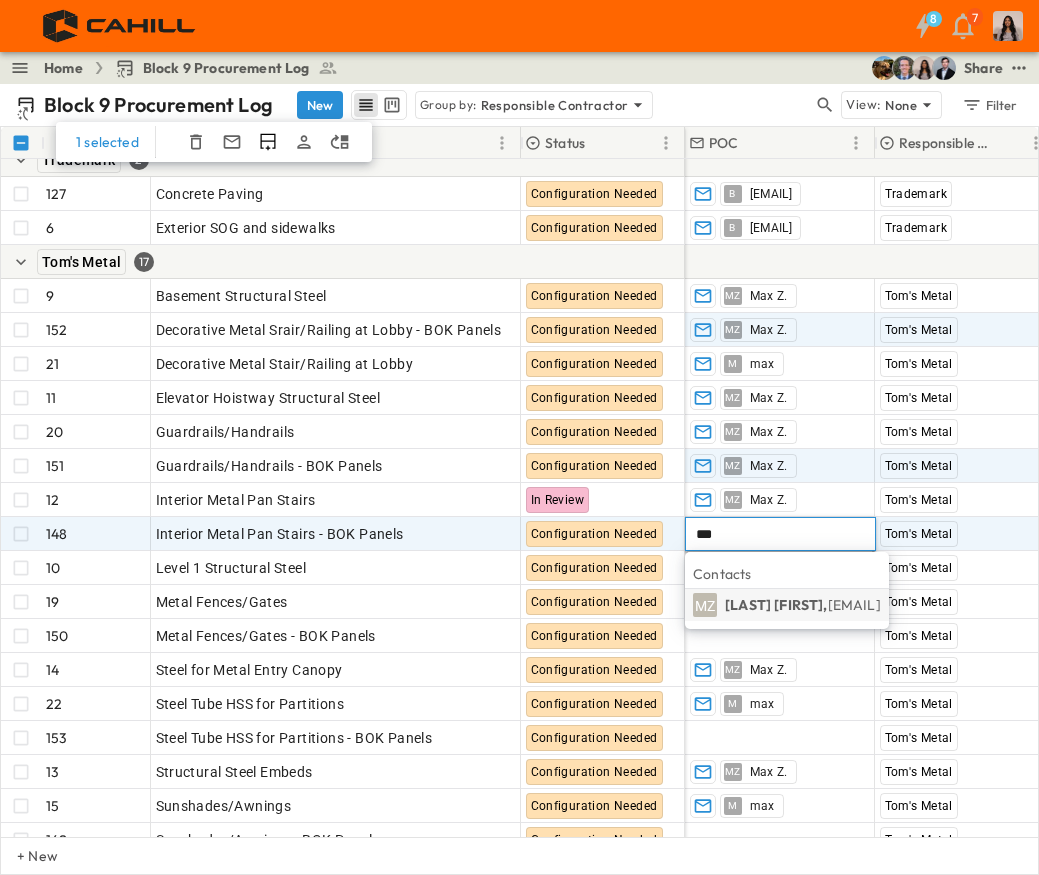 click on "[LAST] [FIRST],  [EMAIL]" at bounding box center (803, 605) 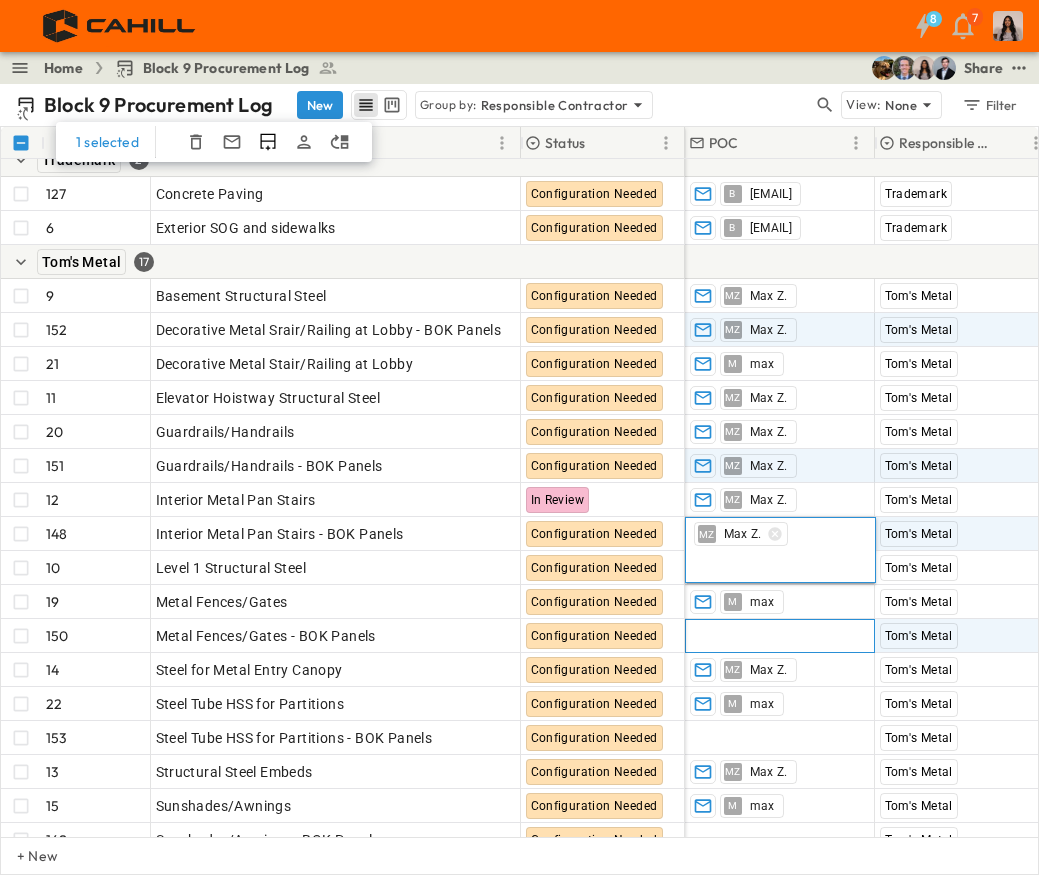 click on "Add Contact" at bounding box center [731, 636] 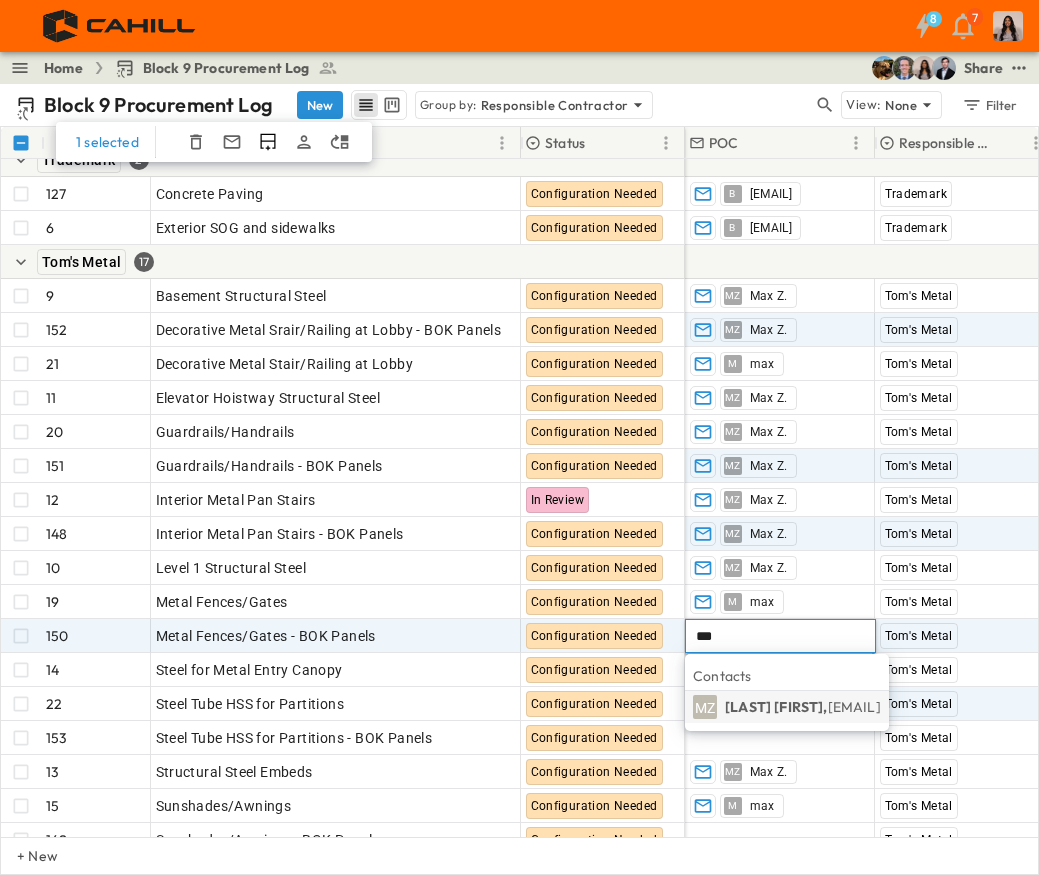 type on "***" 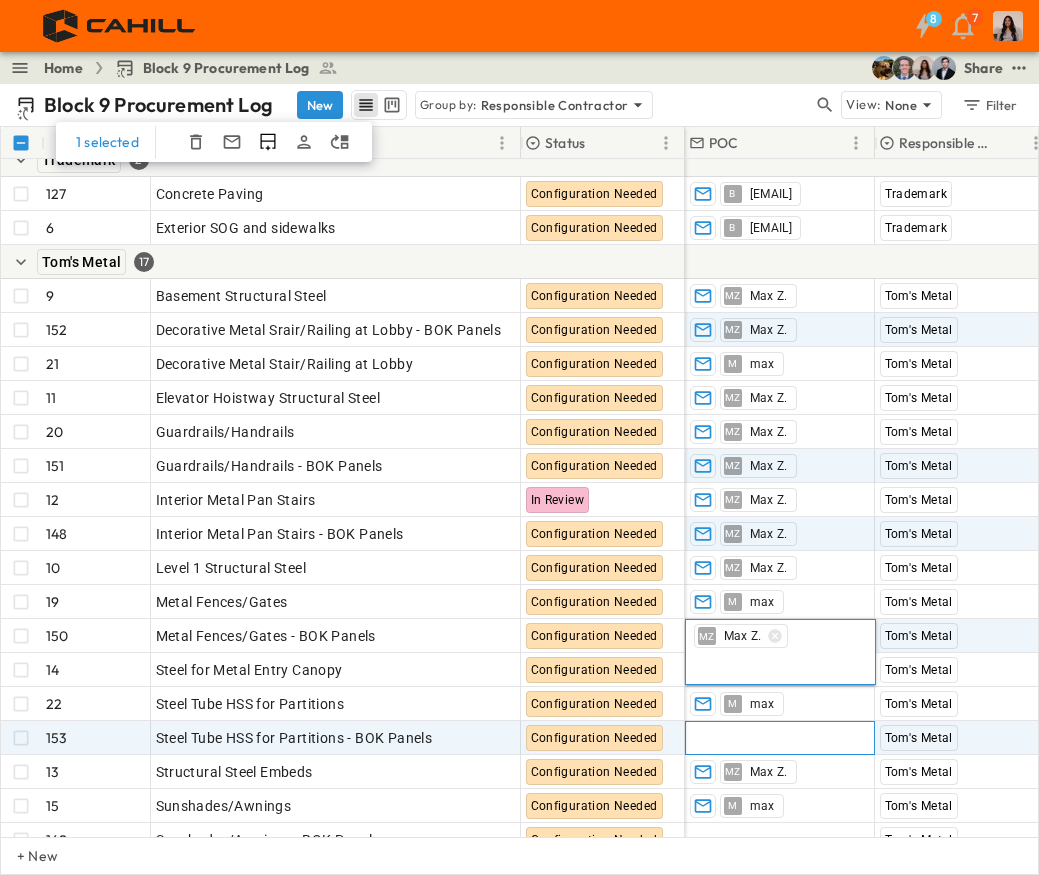 click on "Add Contact" at bounding box center (731, 738) 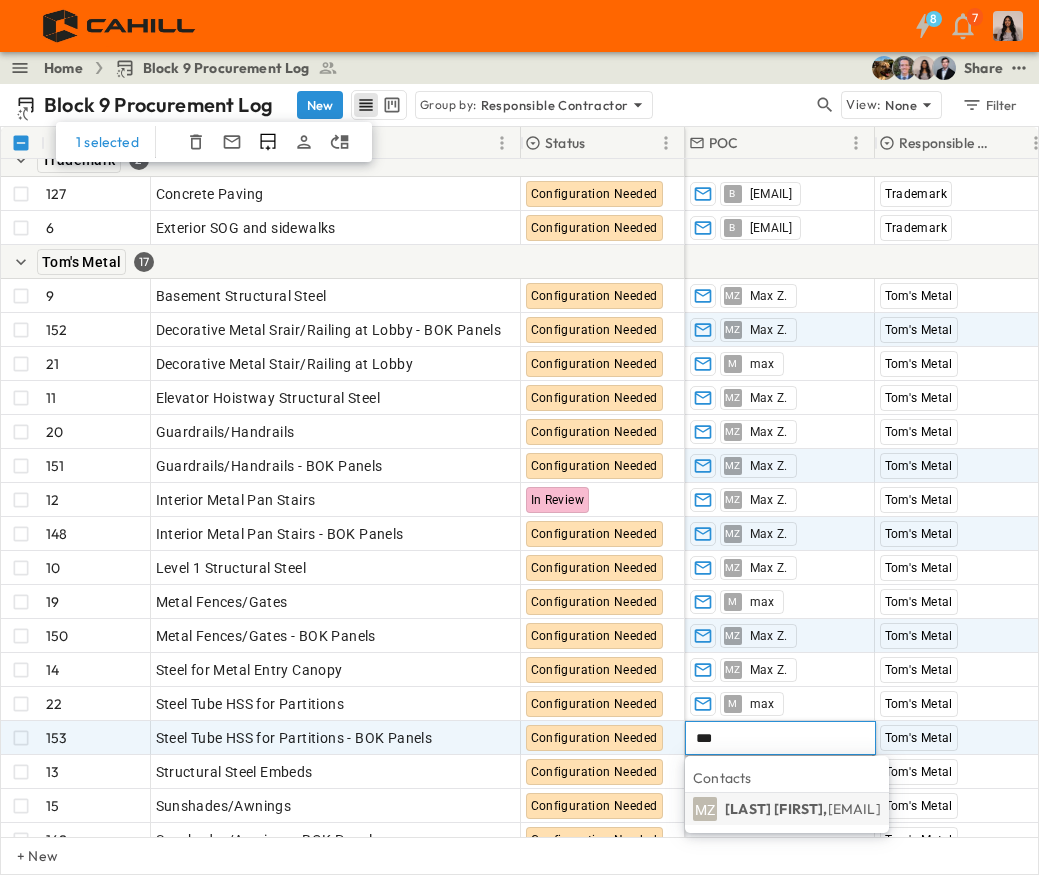 type on "***" 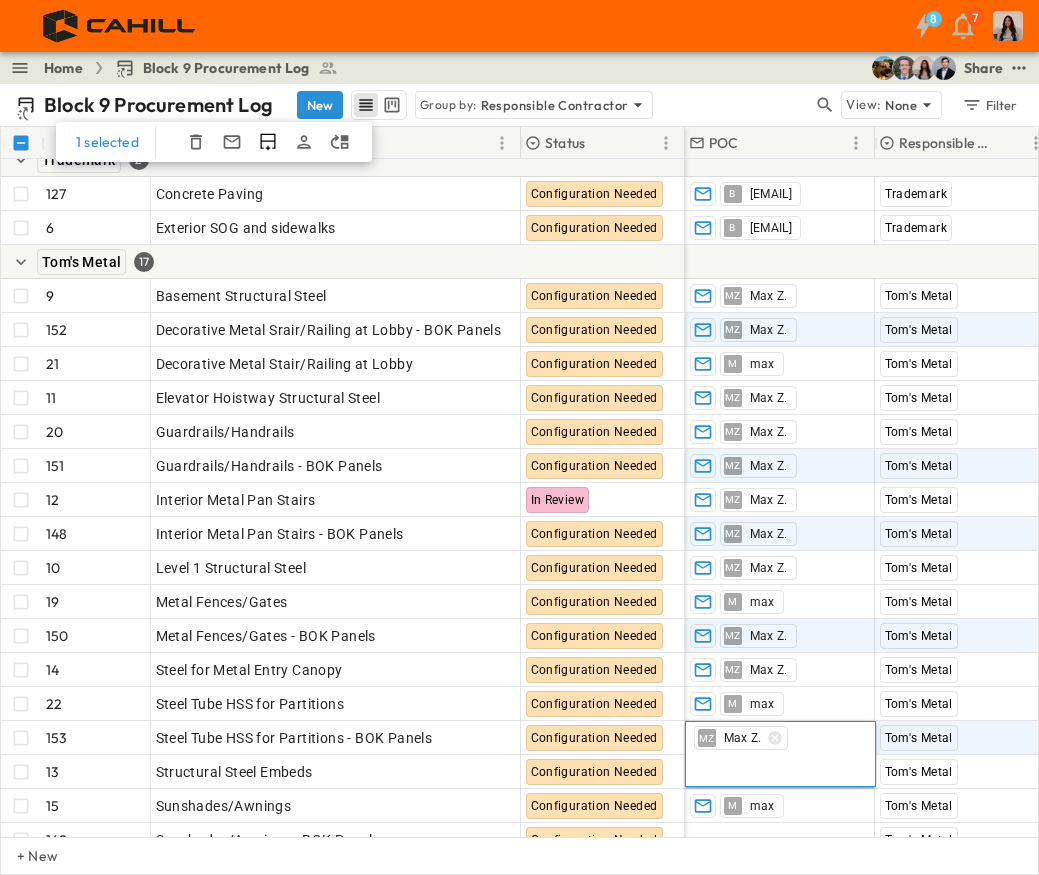 click on "8 7" at bounding box center (517, 26) 